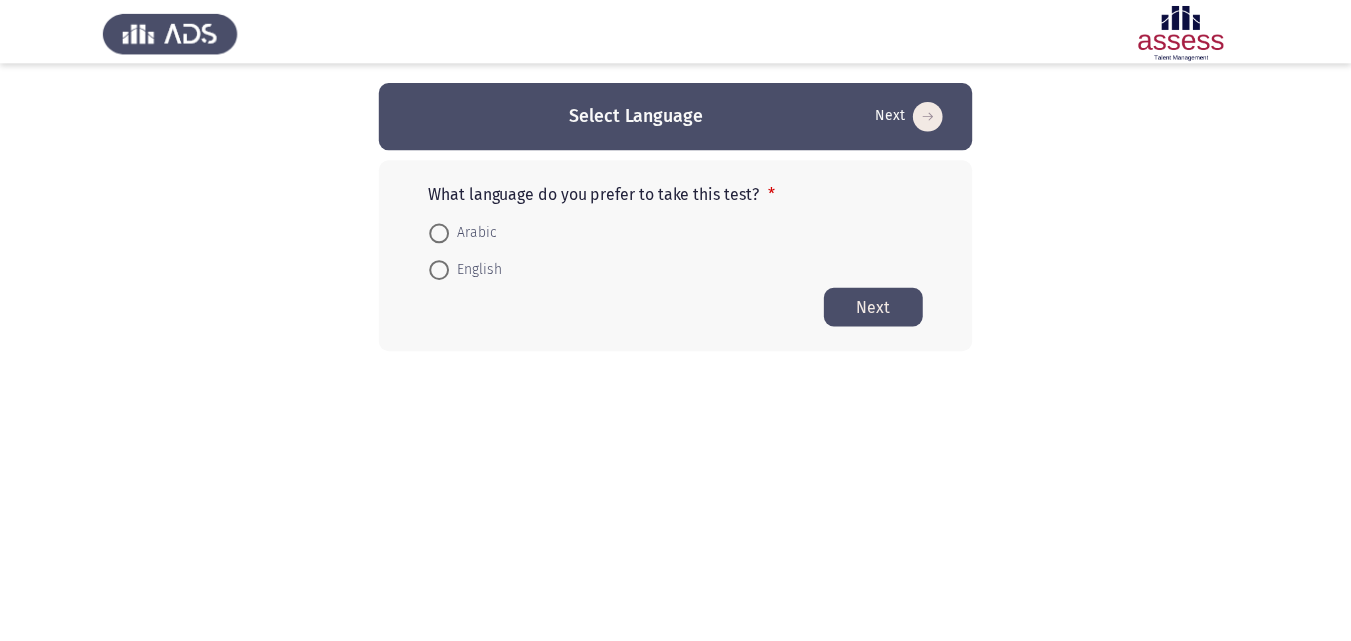 scroll, scrollTop: 0, scrollLeft: 0, axis: both 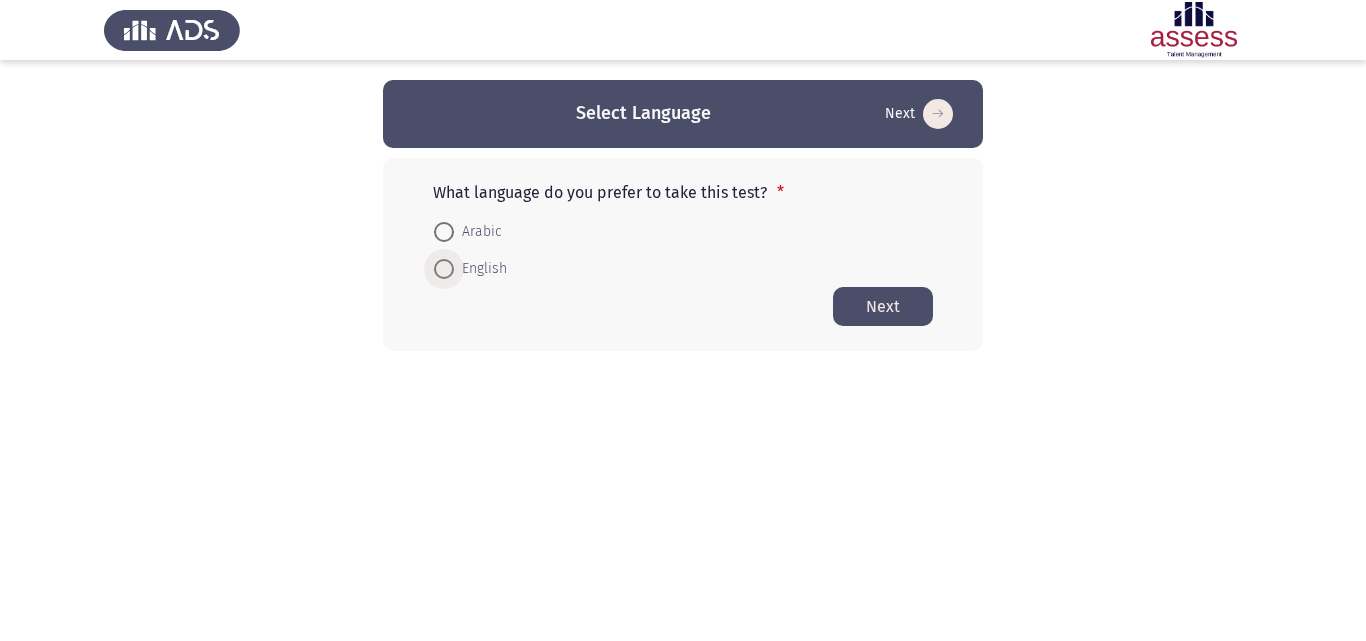 click on "English" at bounding box center [480, 269] 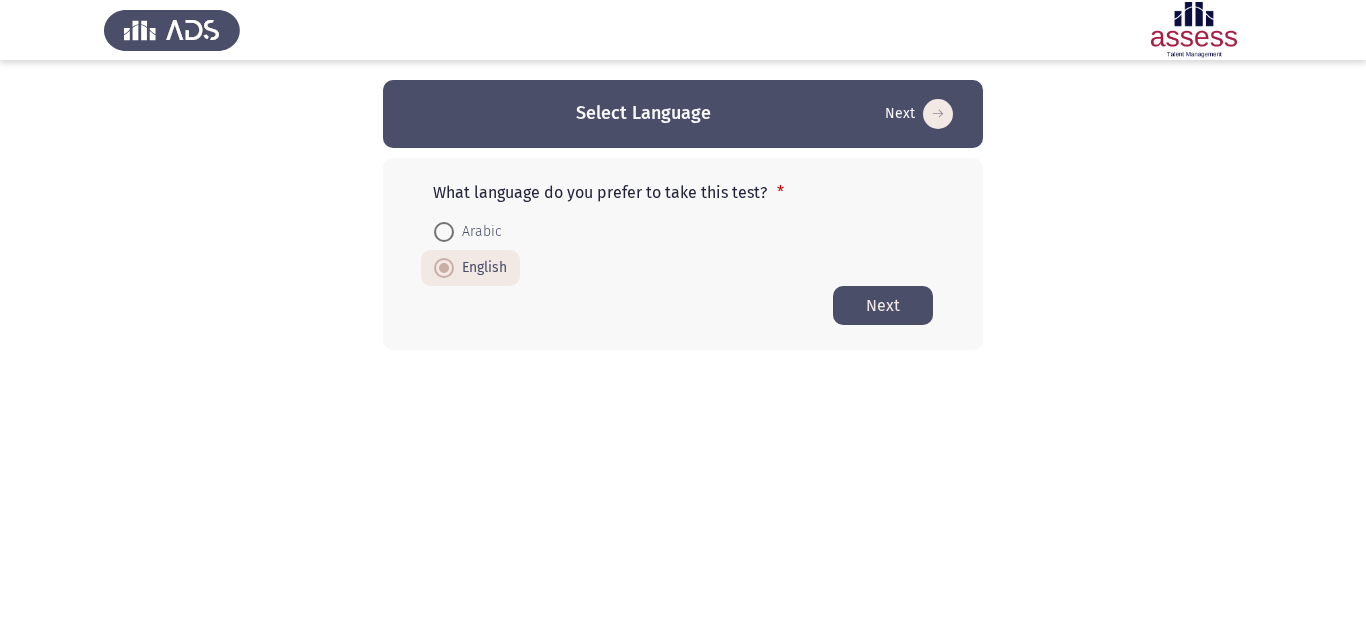 click on "Arabic     English" 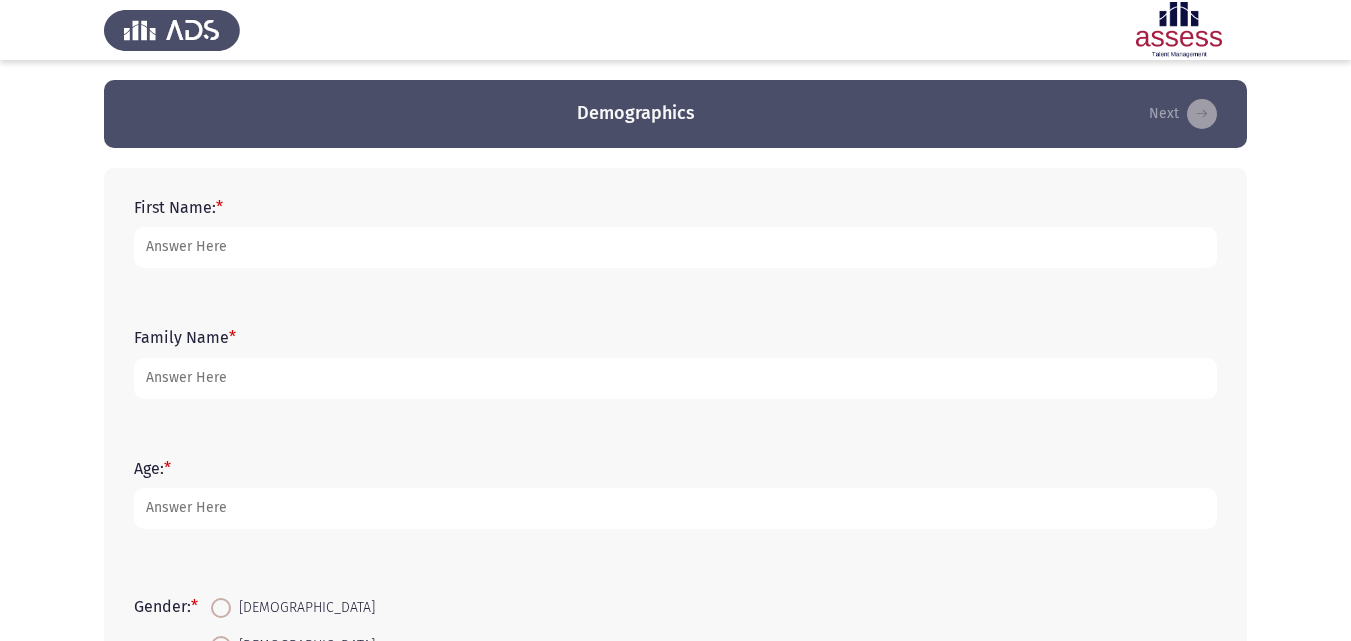 click on "First Name:   *" 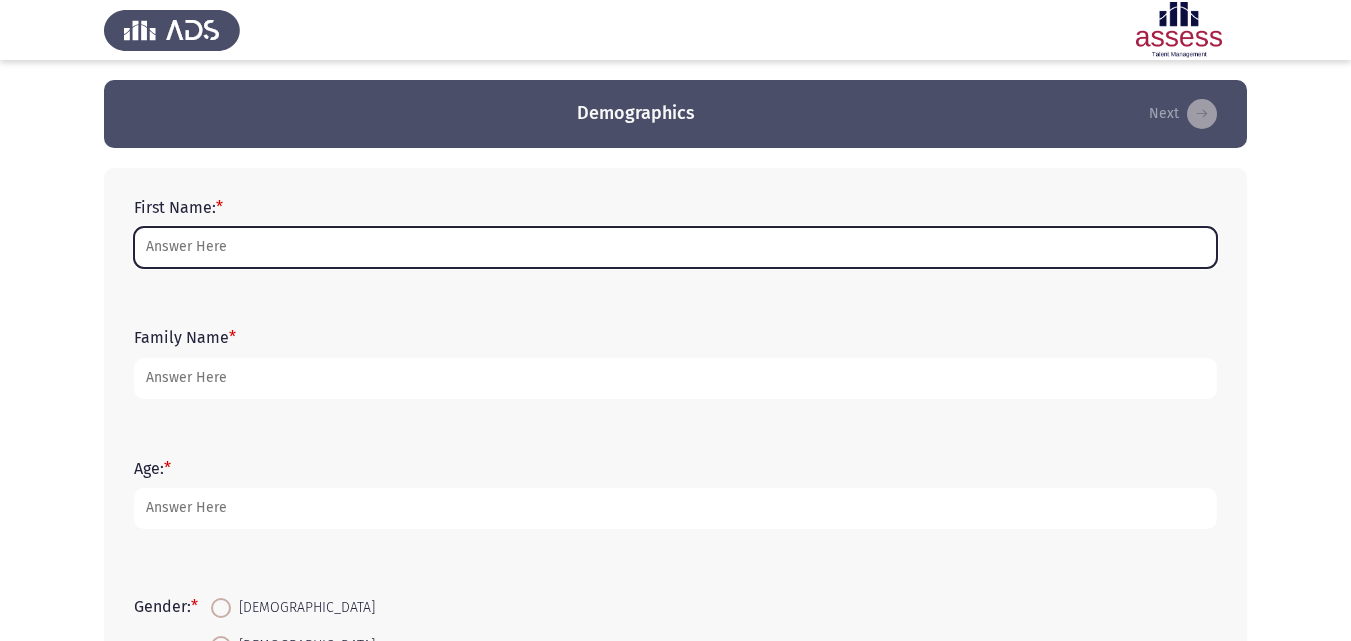 click on "First Name:   *" at bounding box center [675, 247] 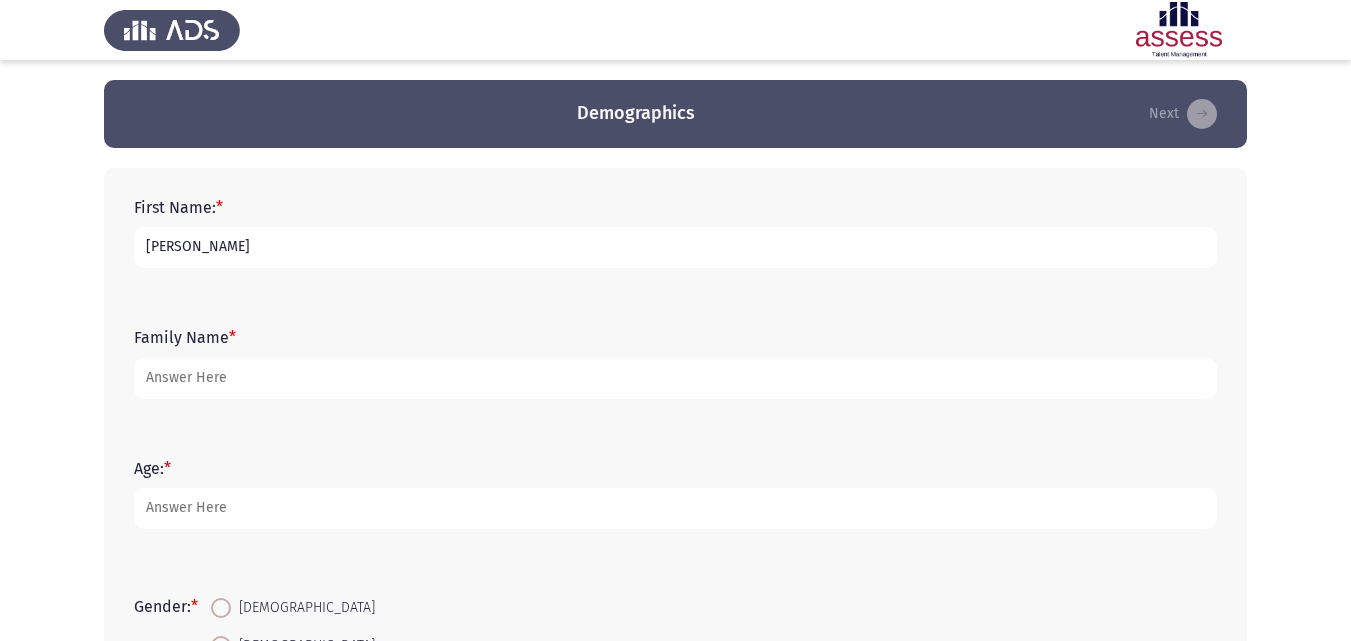 type on "[PERSON_NAME]" 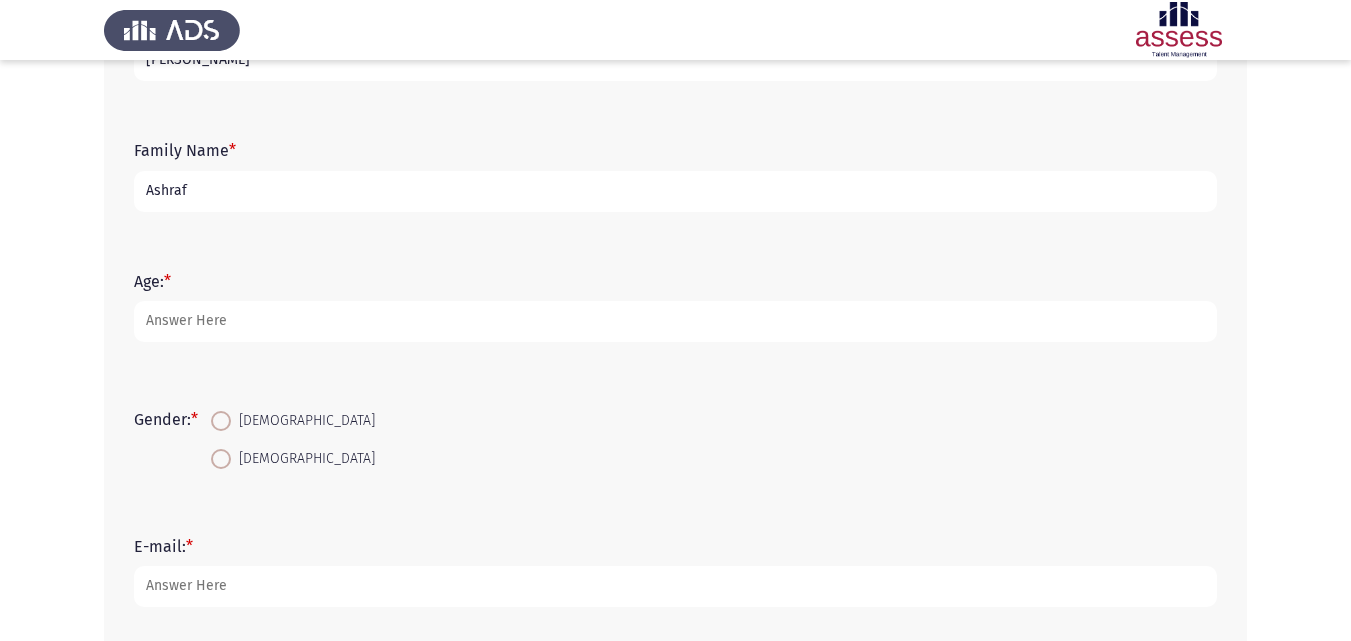 scroll, scrollTop: 300, scrollLeft: 0, axis: vertical 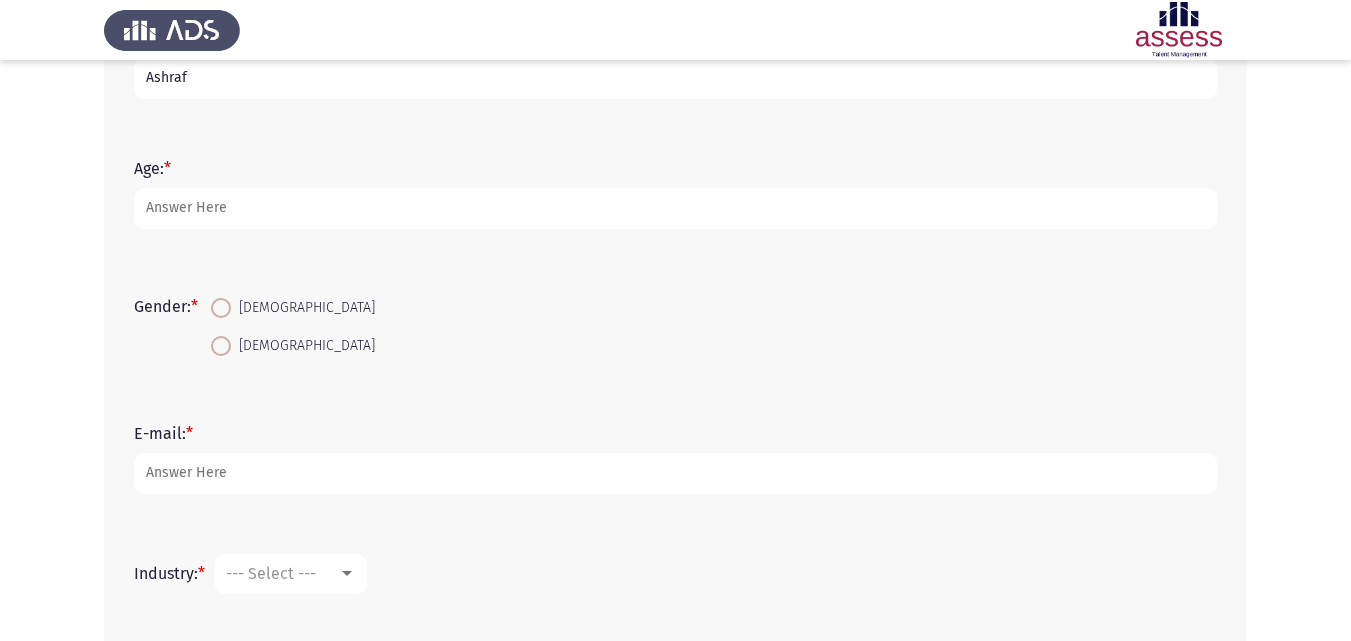 type on "Ashraf" 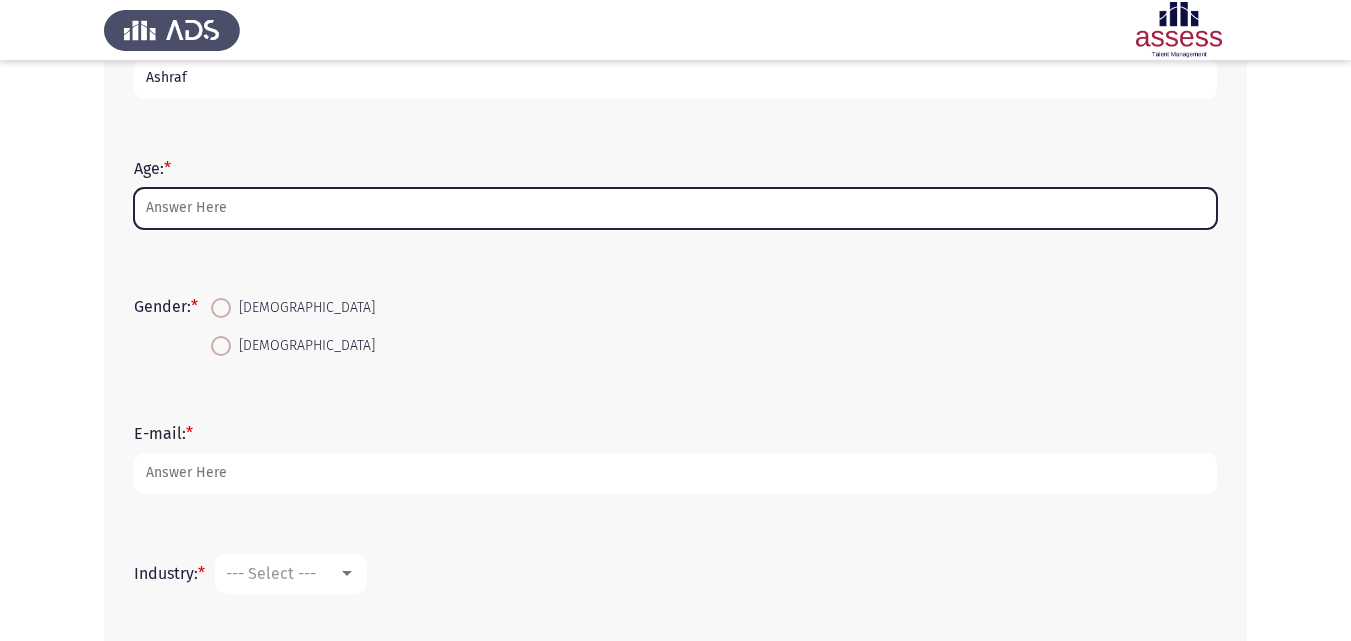click on "Age:   *" at bounding box center (675, 208) 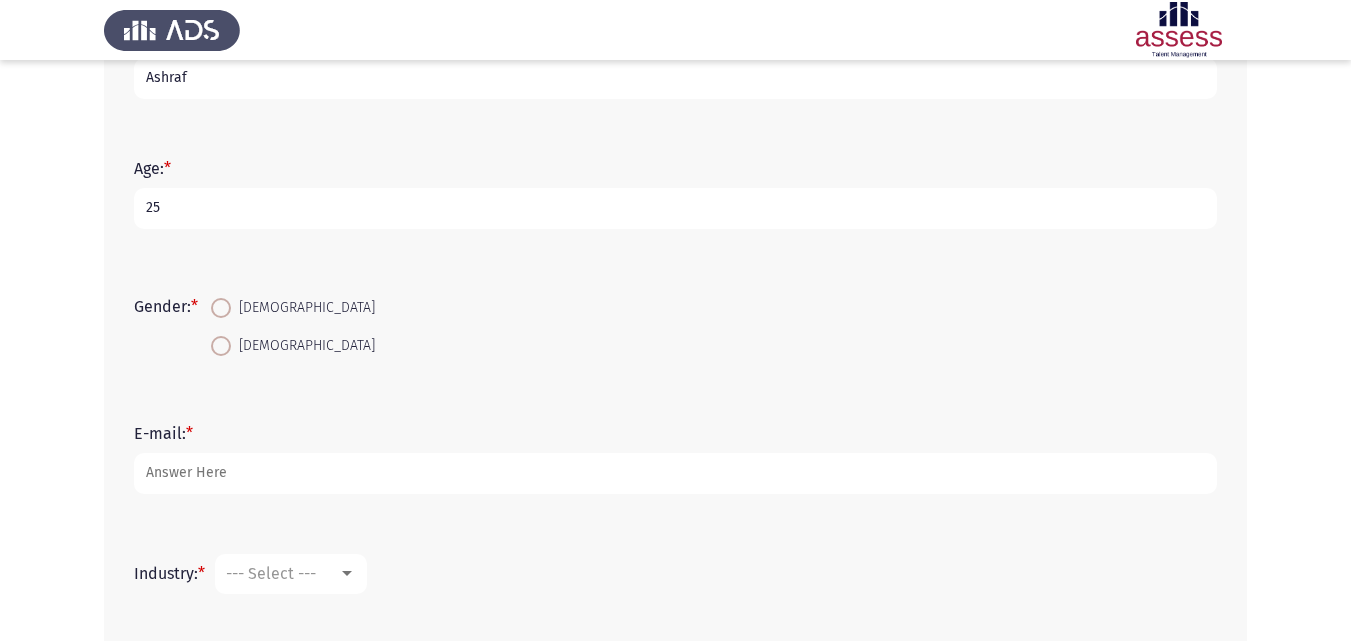 type on "25" 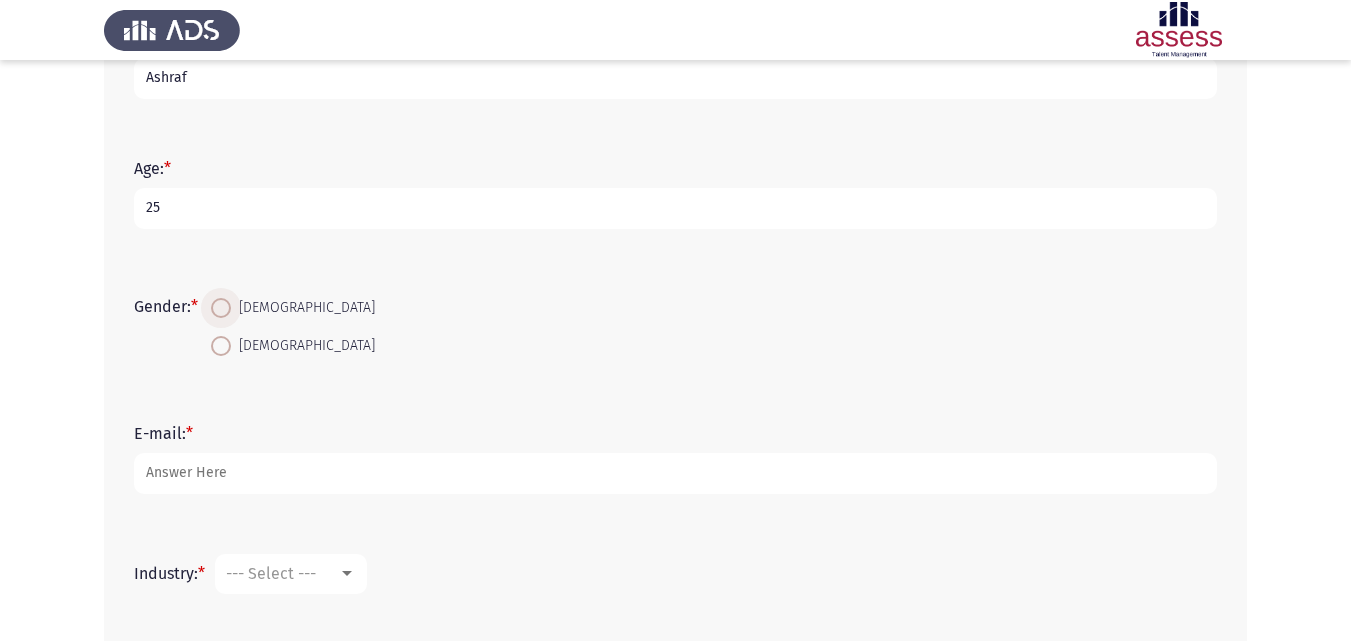 click on "[DEMOGRAPHIC_DATA]" at bounding box center [303, 308] 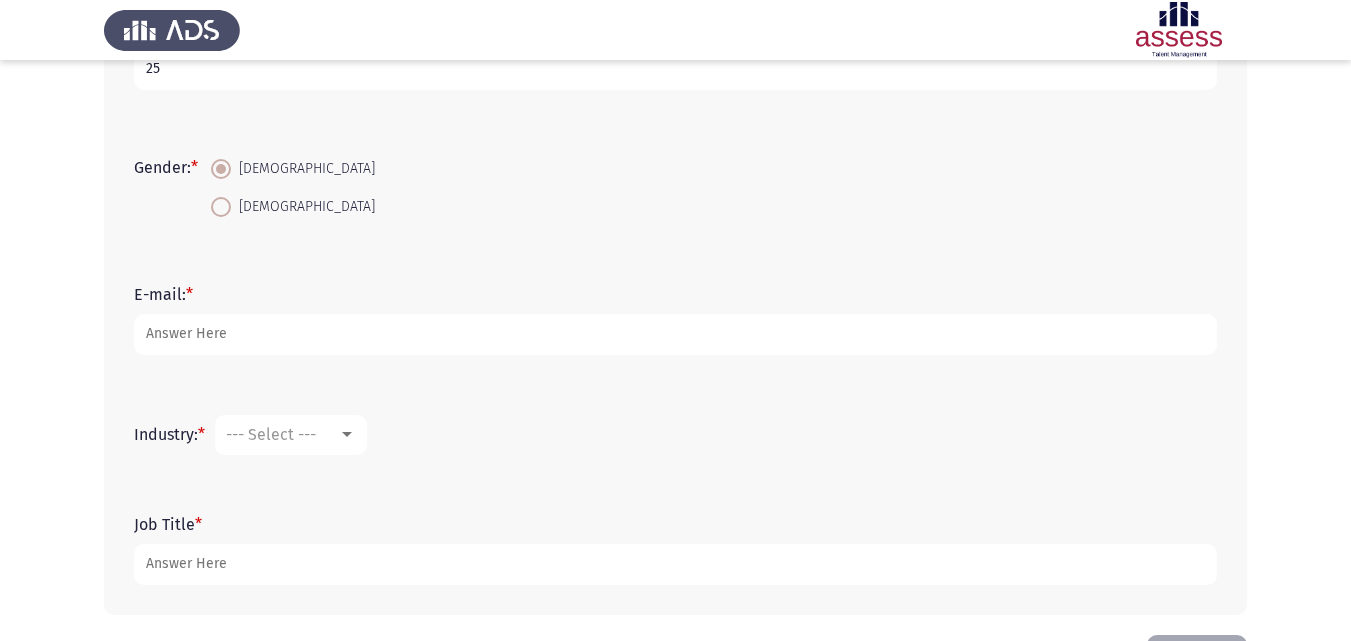 scroll, scrollTop: 500, scrollLeft: 0, axis: vertical 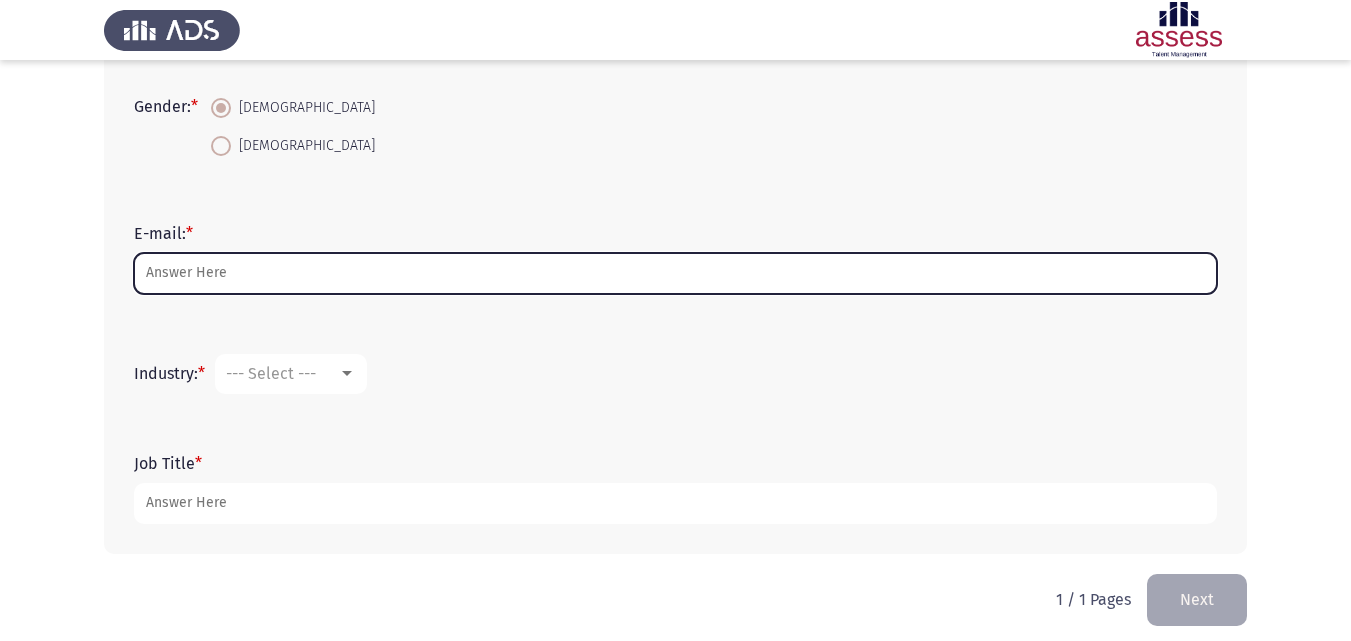 click on "E-mail:   *" at bounding box center [675, 273] 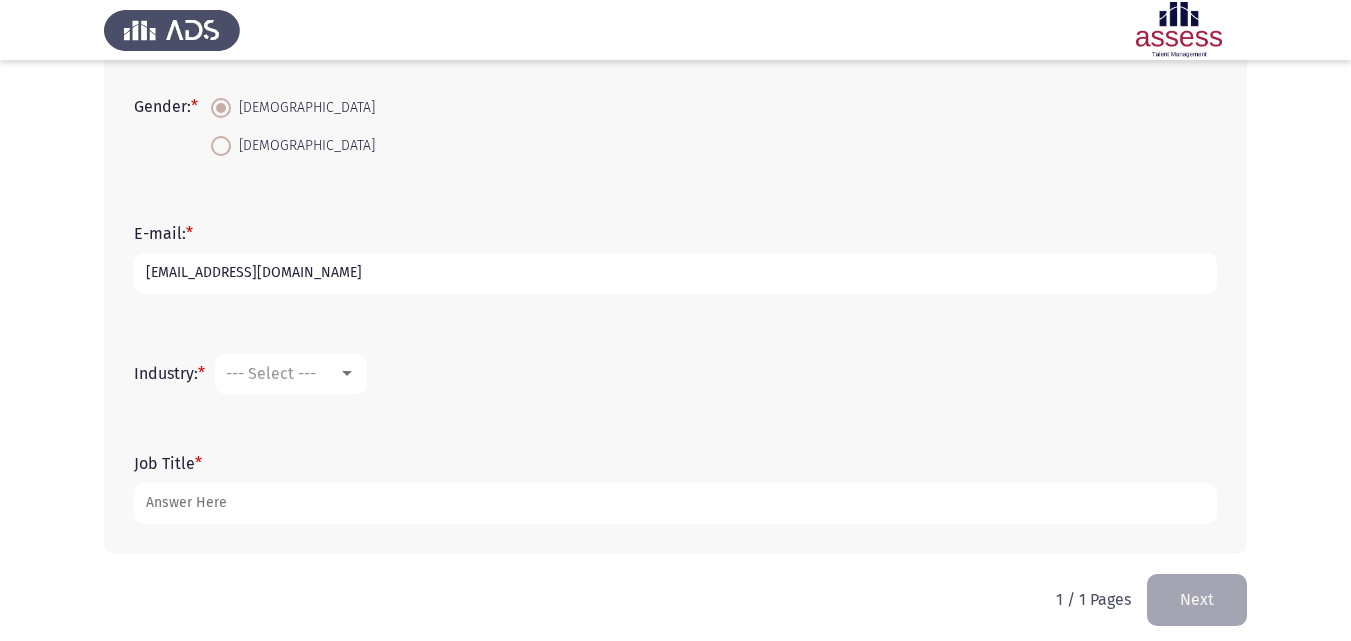 type on "[EMAIL_ADDRESS][DOMAIN_NAME]" 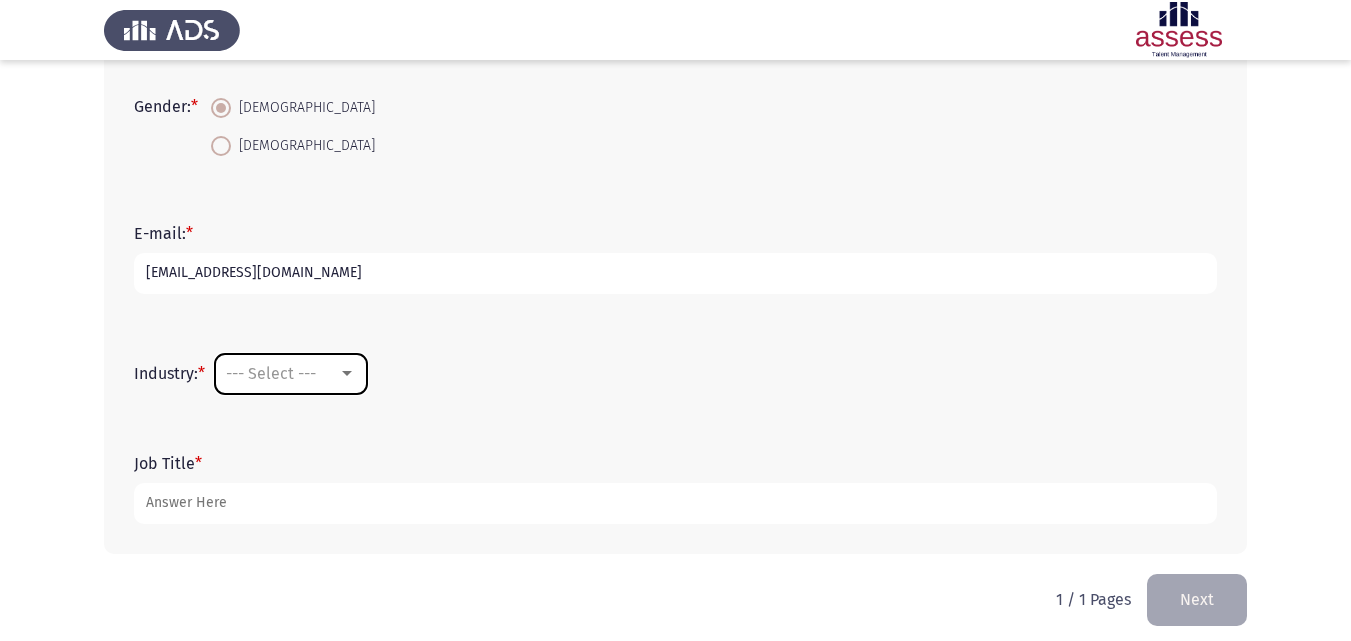 click on "--- Select ---" at bounding box center (291, 374) 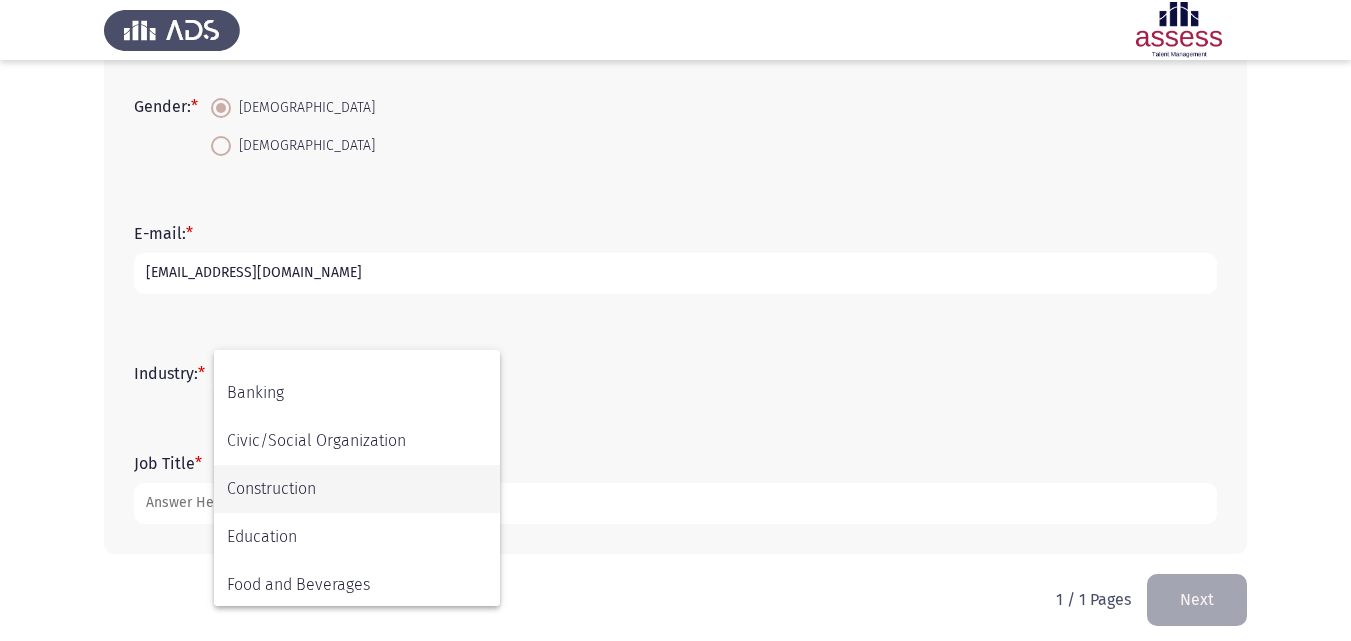 scroll, scrollTop: 200, scrollLeft: 0, axis: vertical 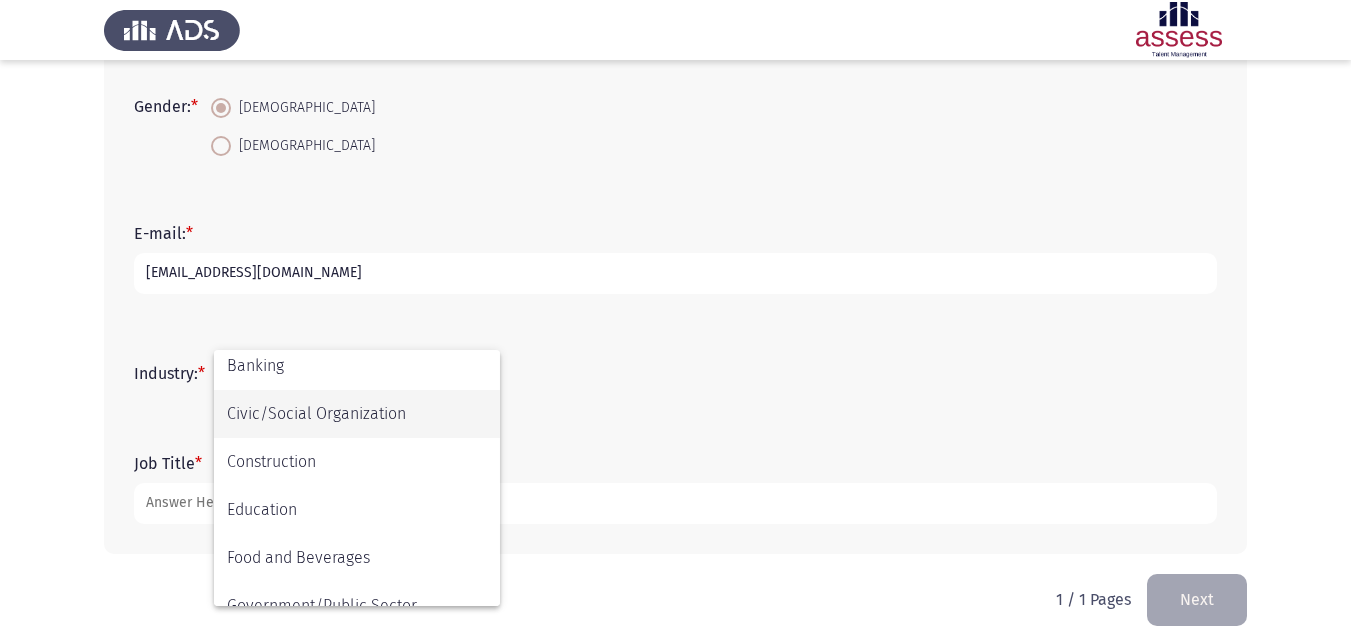 click on "Civic/Social Organization" at bounding box center [357, 414] 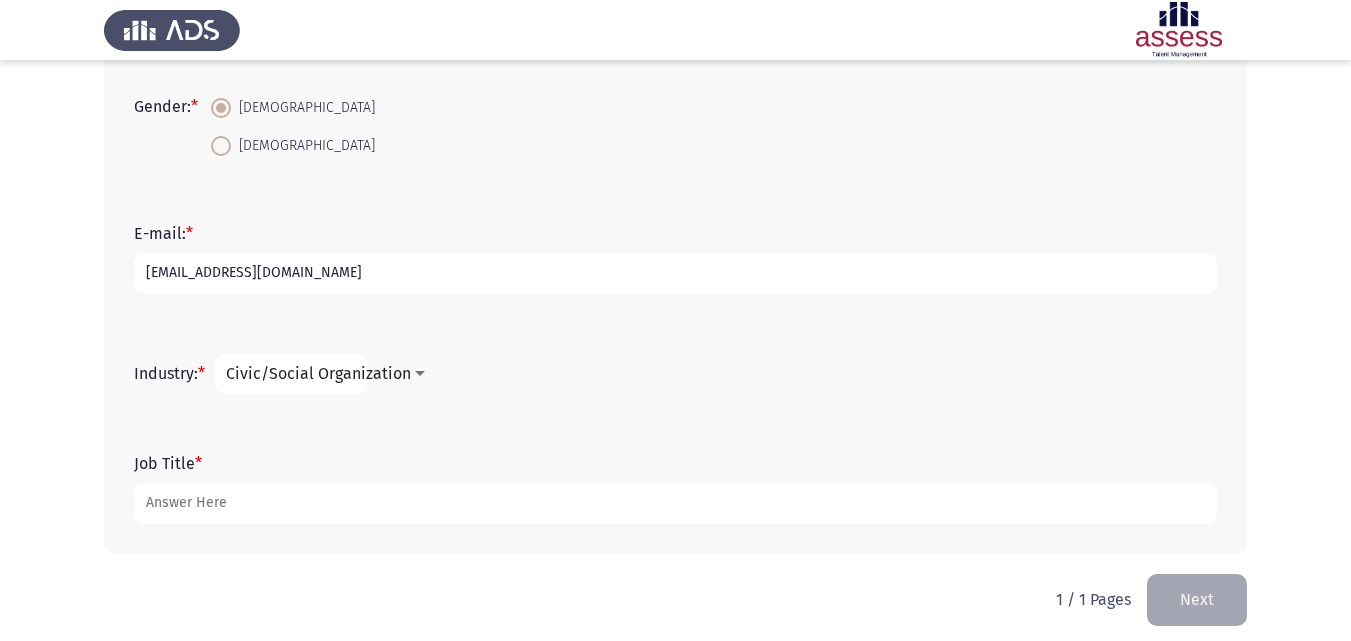 scroll, scrollTop: 513, scrollLeft: 0, axis: vertical 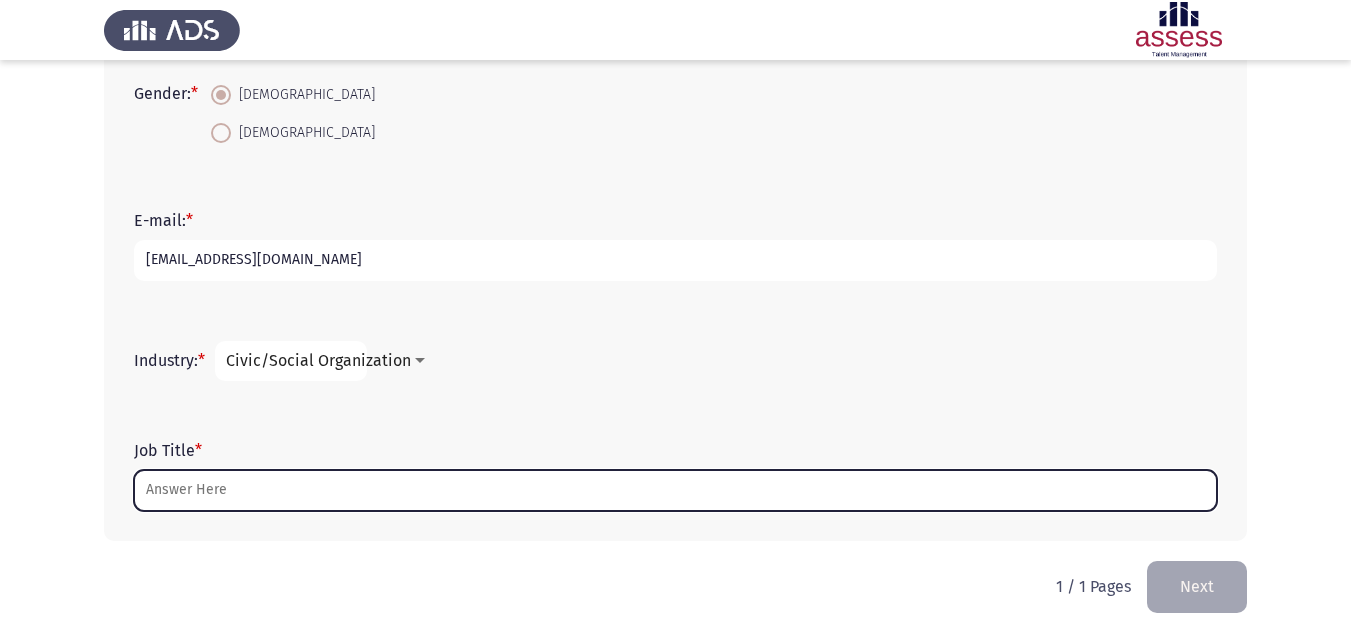 click on "Job Title   *" at bounding box center (675, 490) 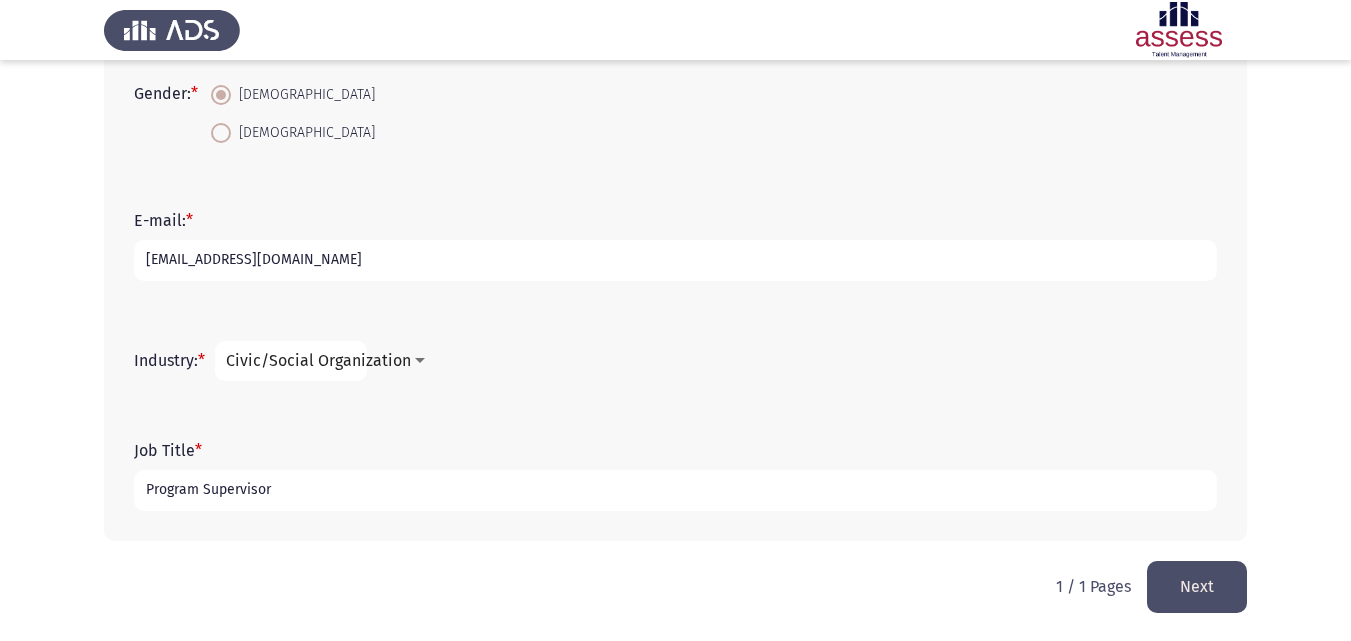 type on "Program Supervisor" 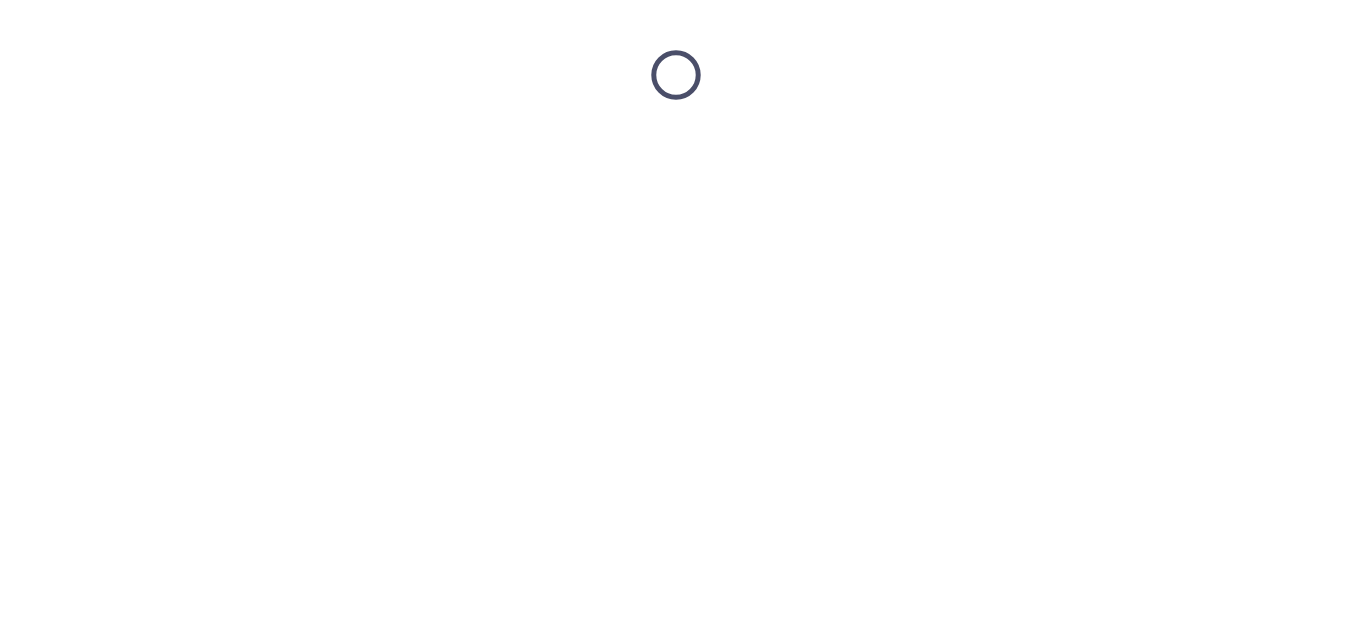 scroll, scrollTop: 0, scrollLeft: 0, axis: both 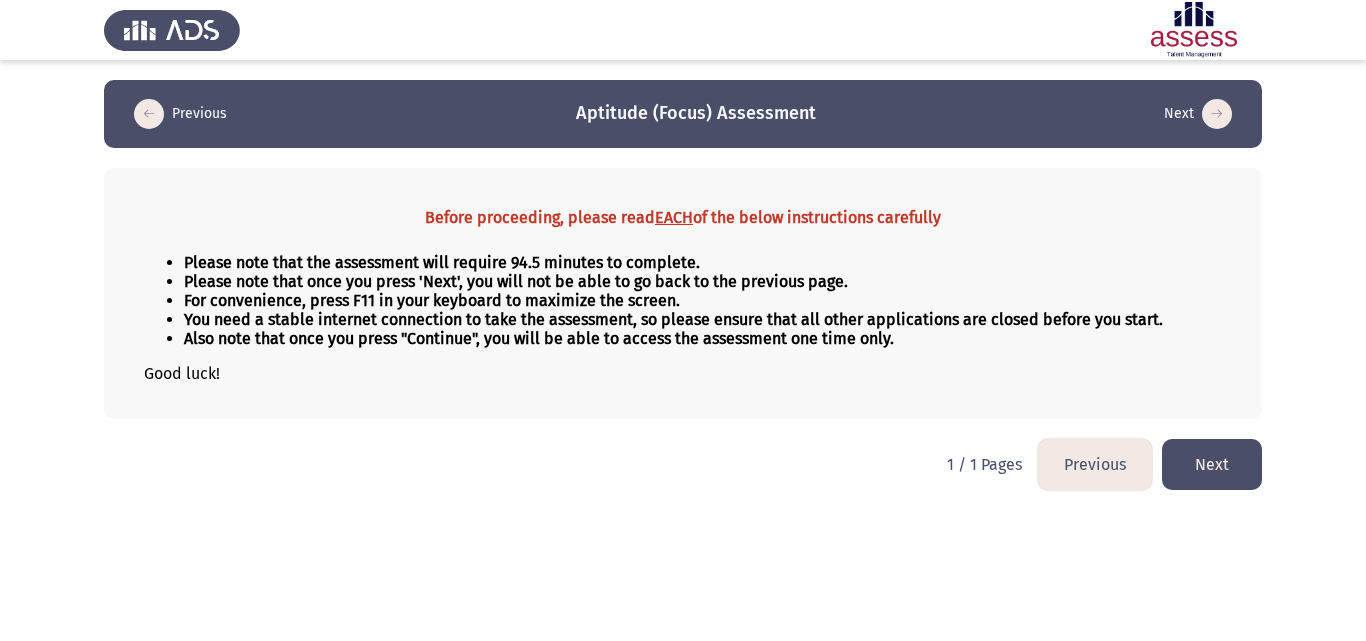 click on "Next" 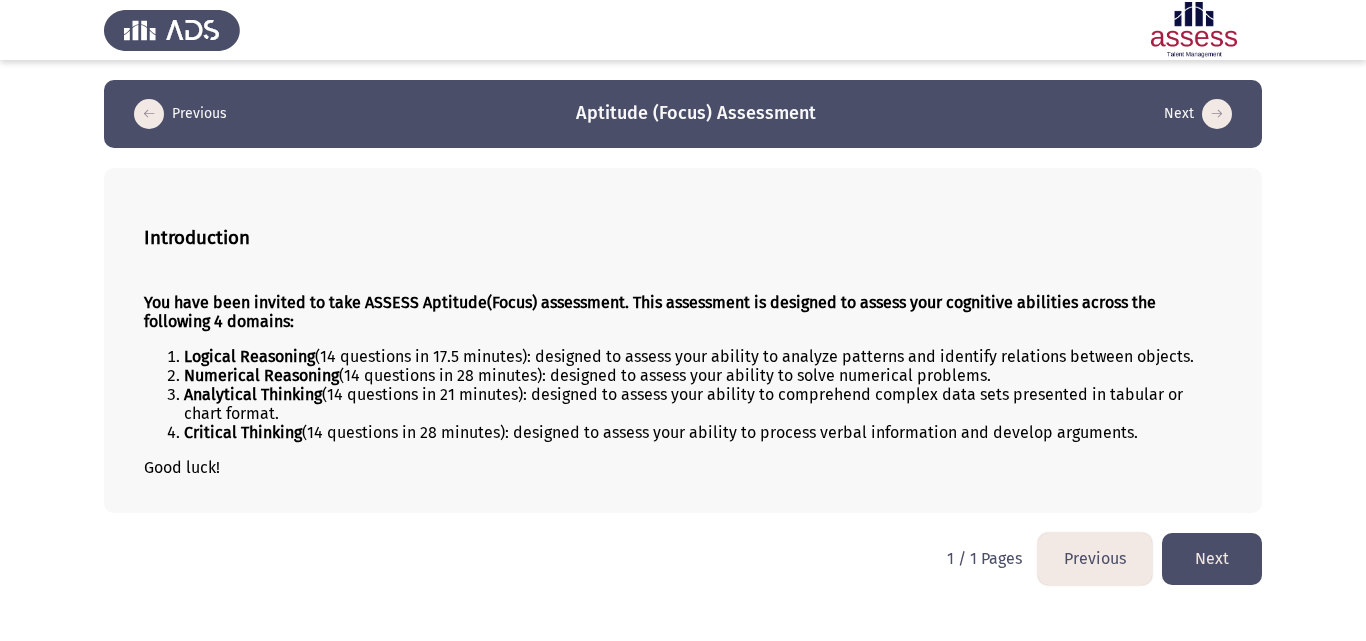click on "Next" 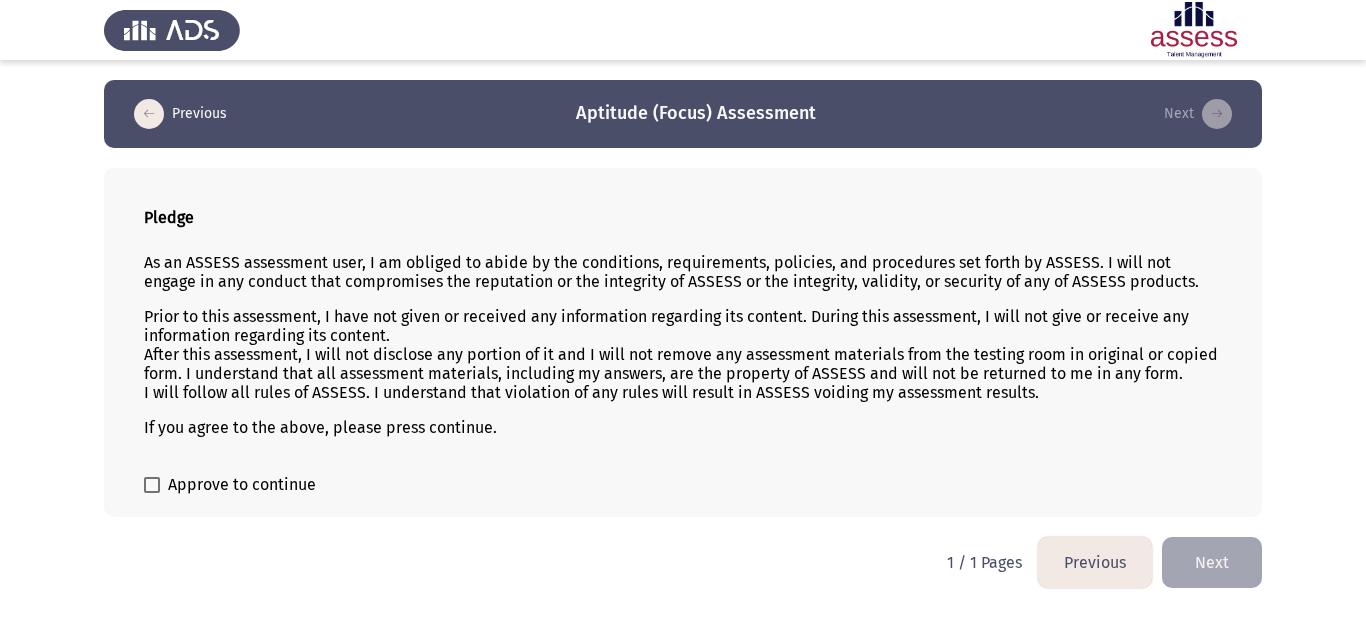 click on "Approve to continue" at bounding box center (242, 485) 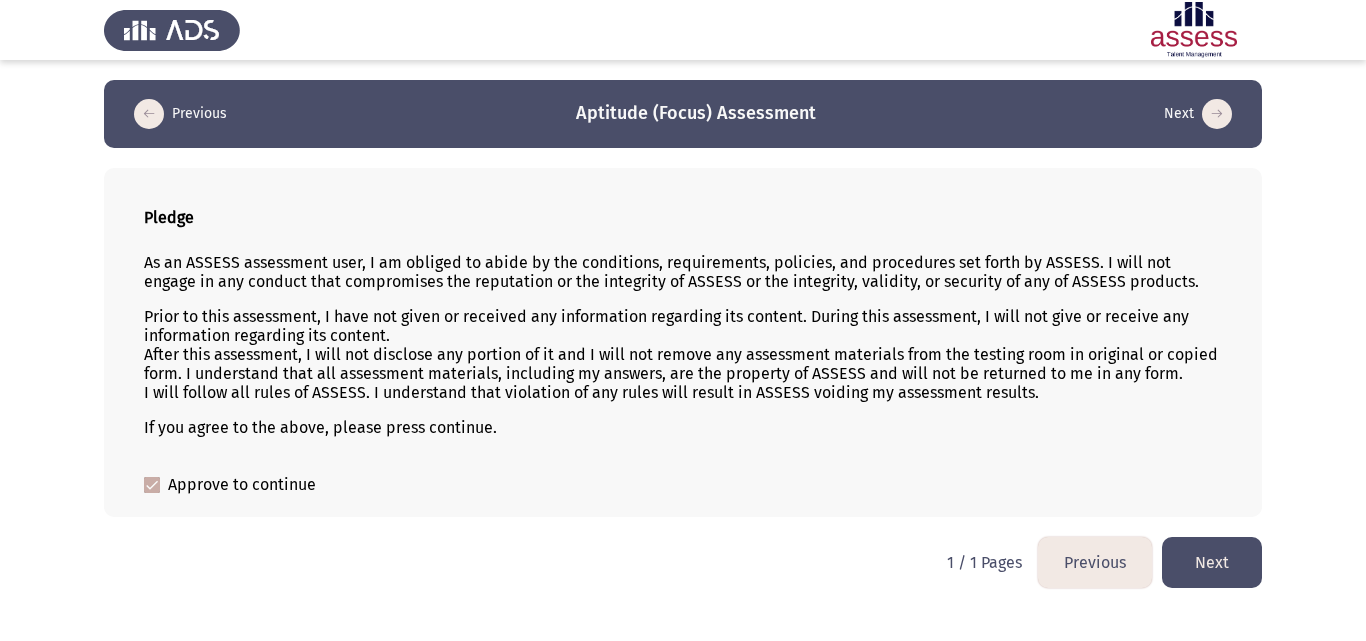 click on "Next" 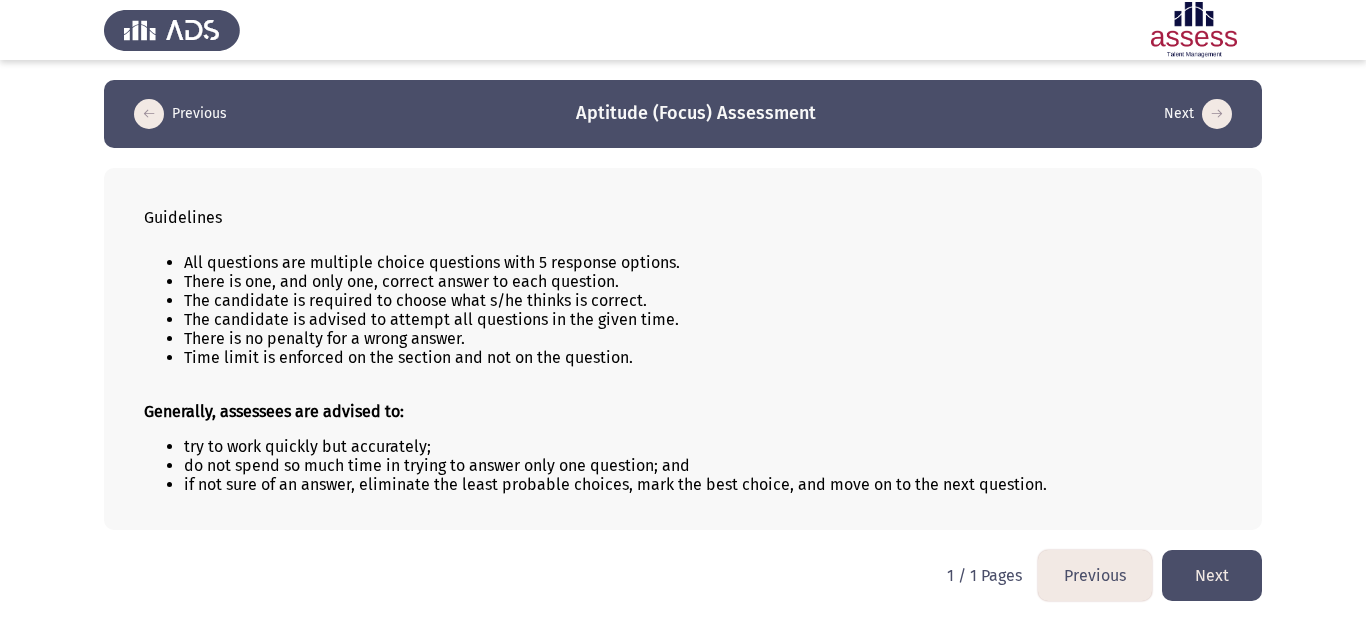 click on "Next" 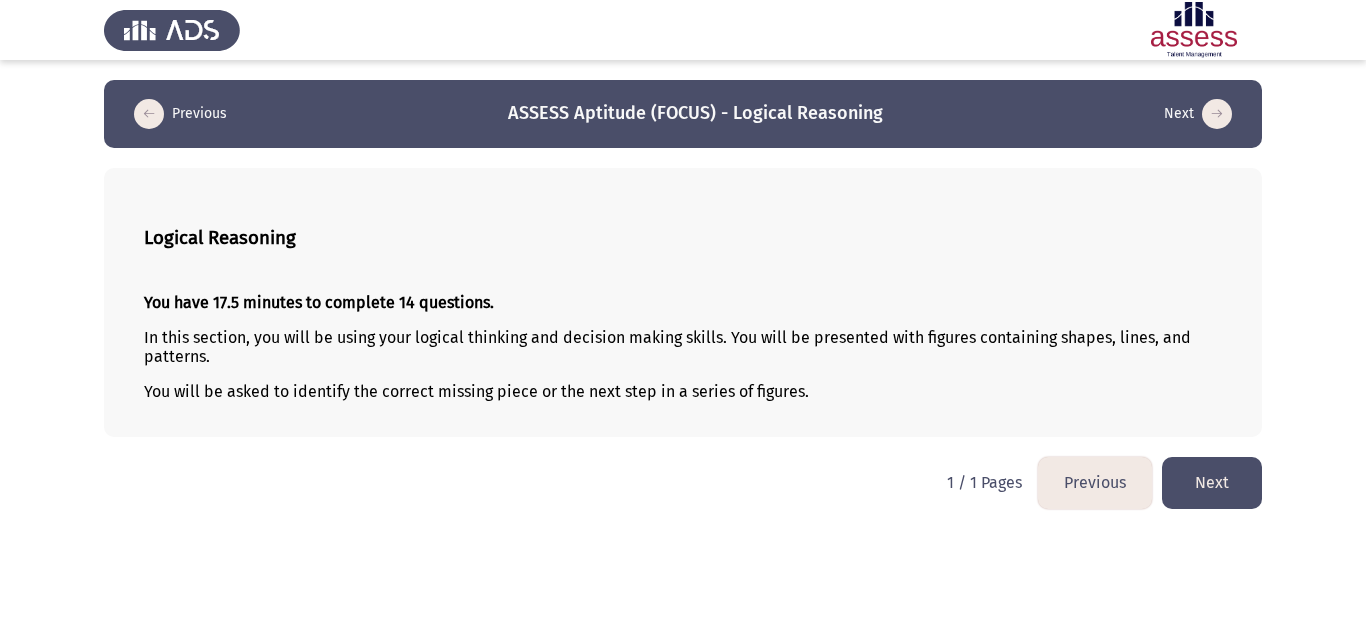 click on "Next" 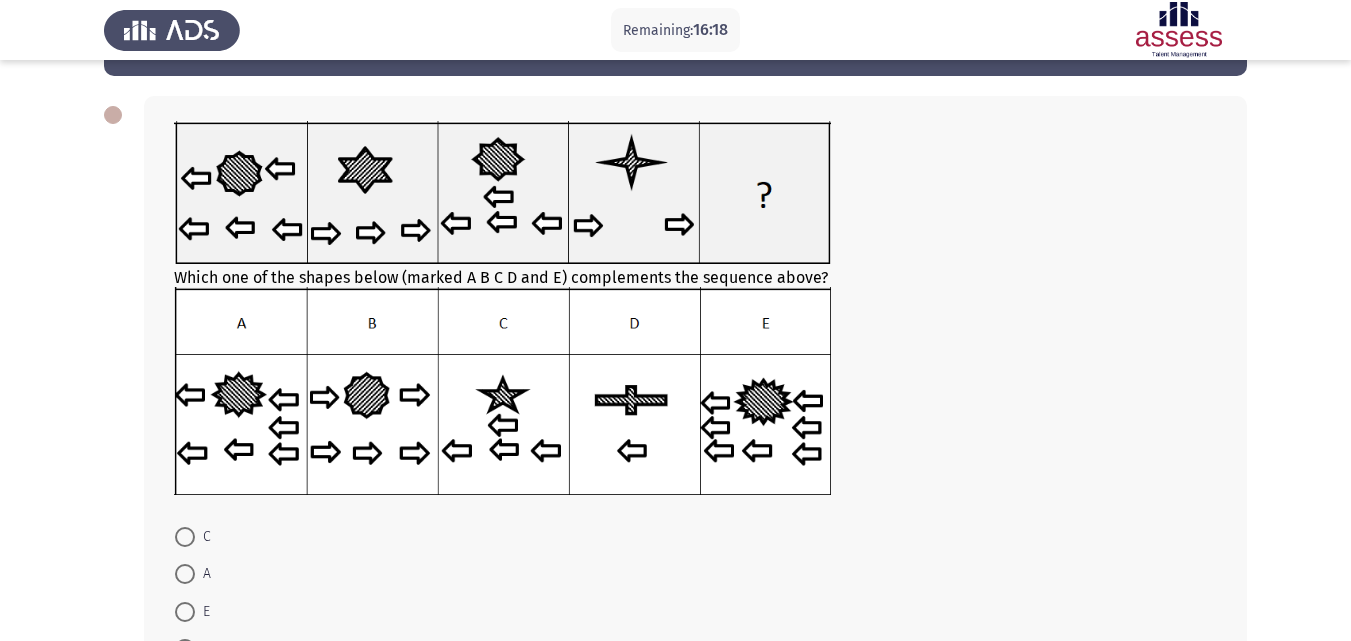 scroll, scrollTop: 60, scrollLeft: 0, axis: vertical 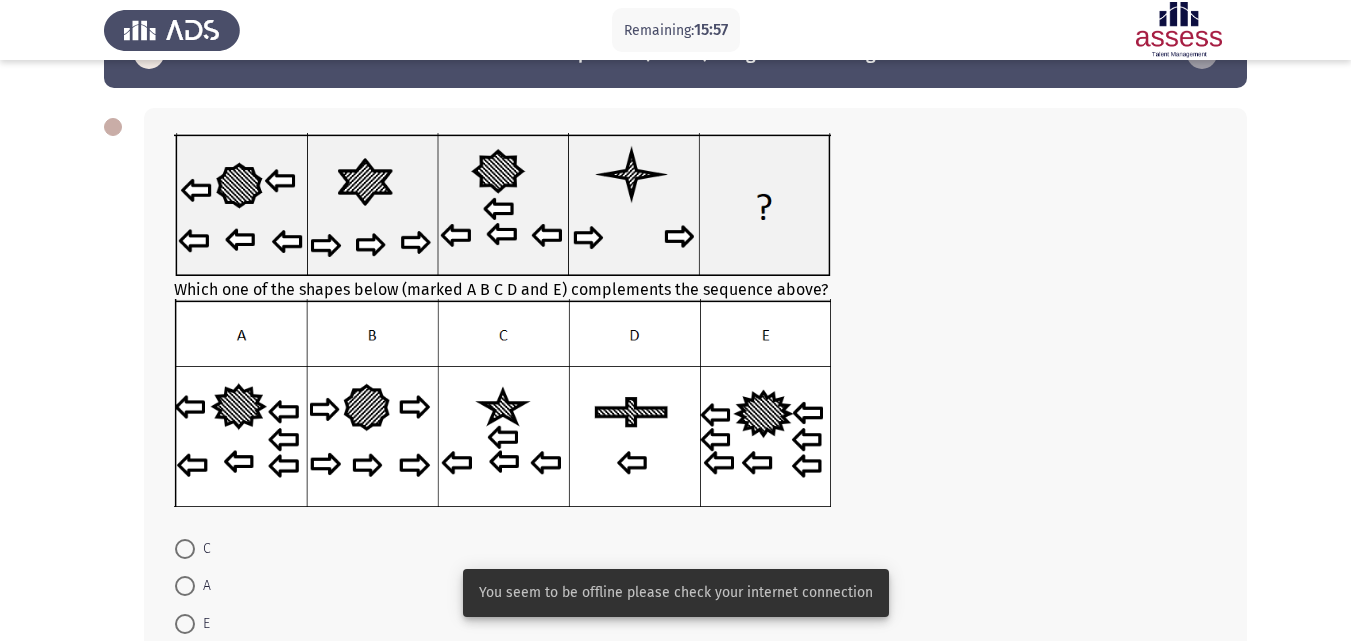 click 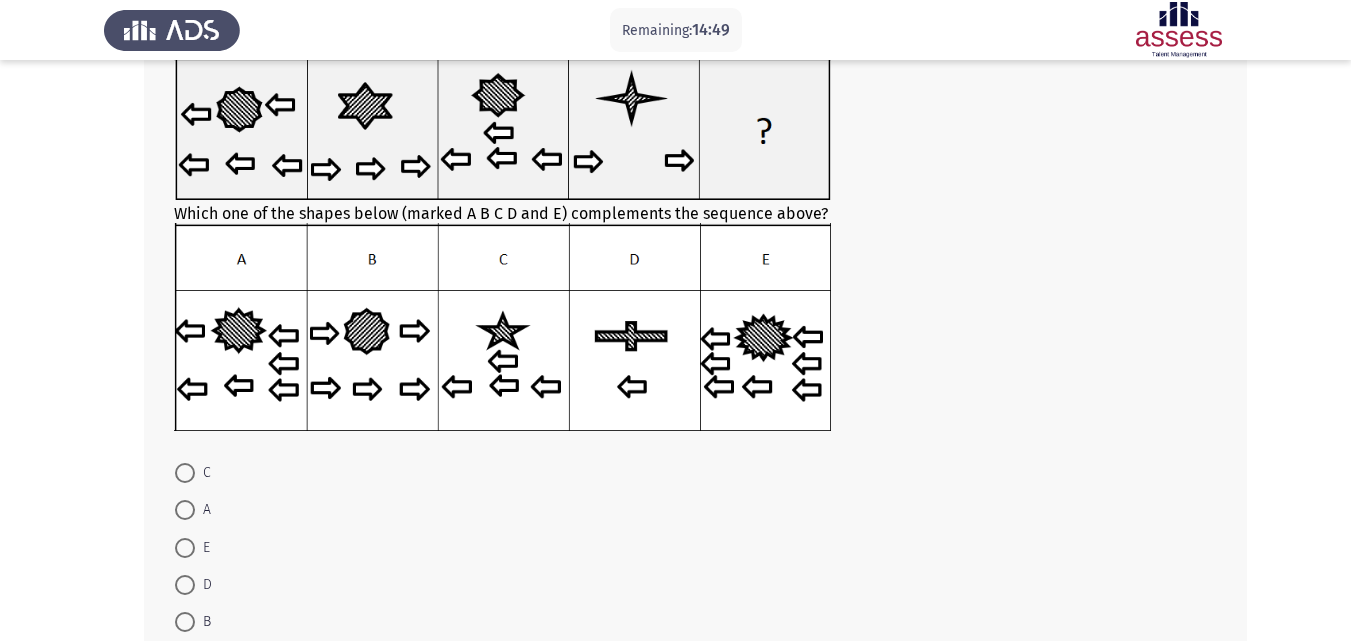 scroll, scrollTop: 160, scrollLeft: 0, axis: vertical 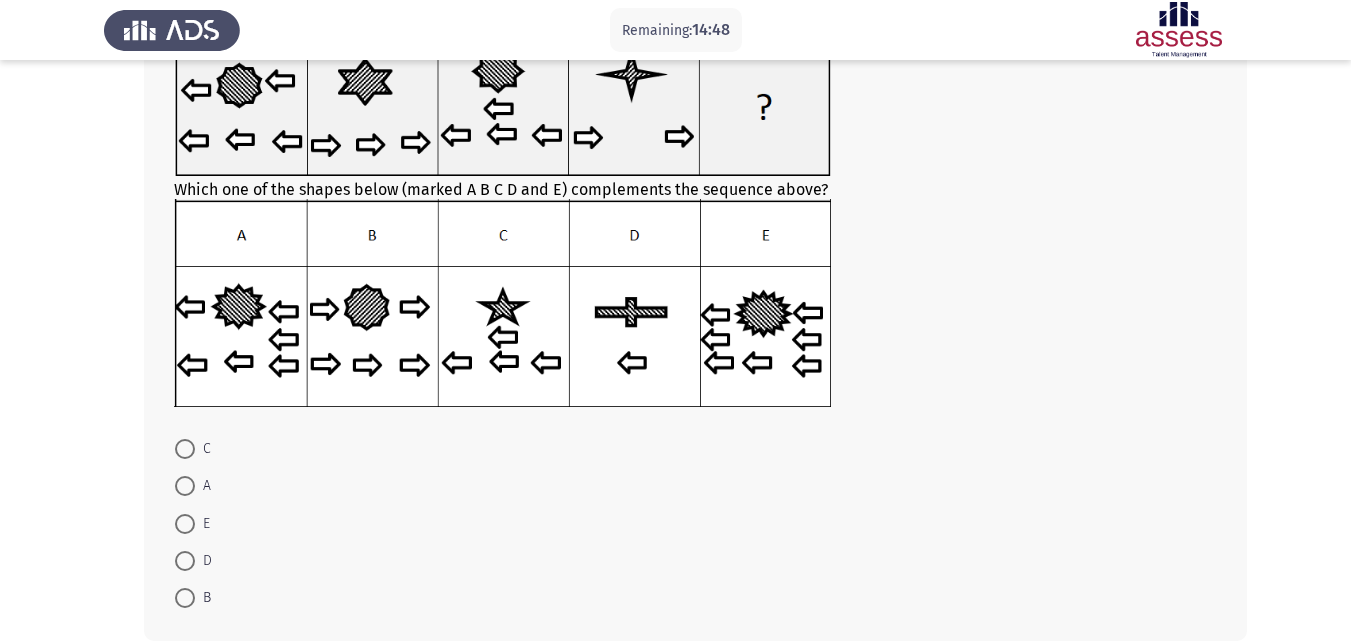 click on "A" at bounding box center (193, 485) 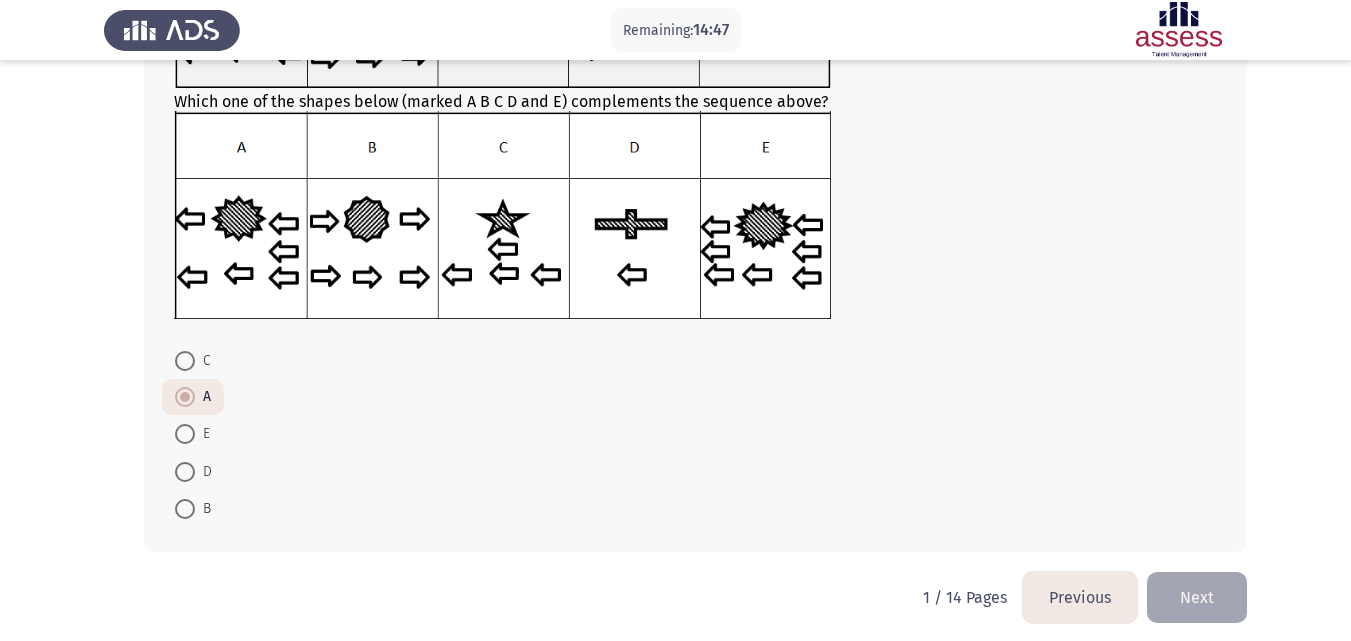 scroll, scrollTop: 259, scrollLeft: 0, axis: vertical 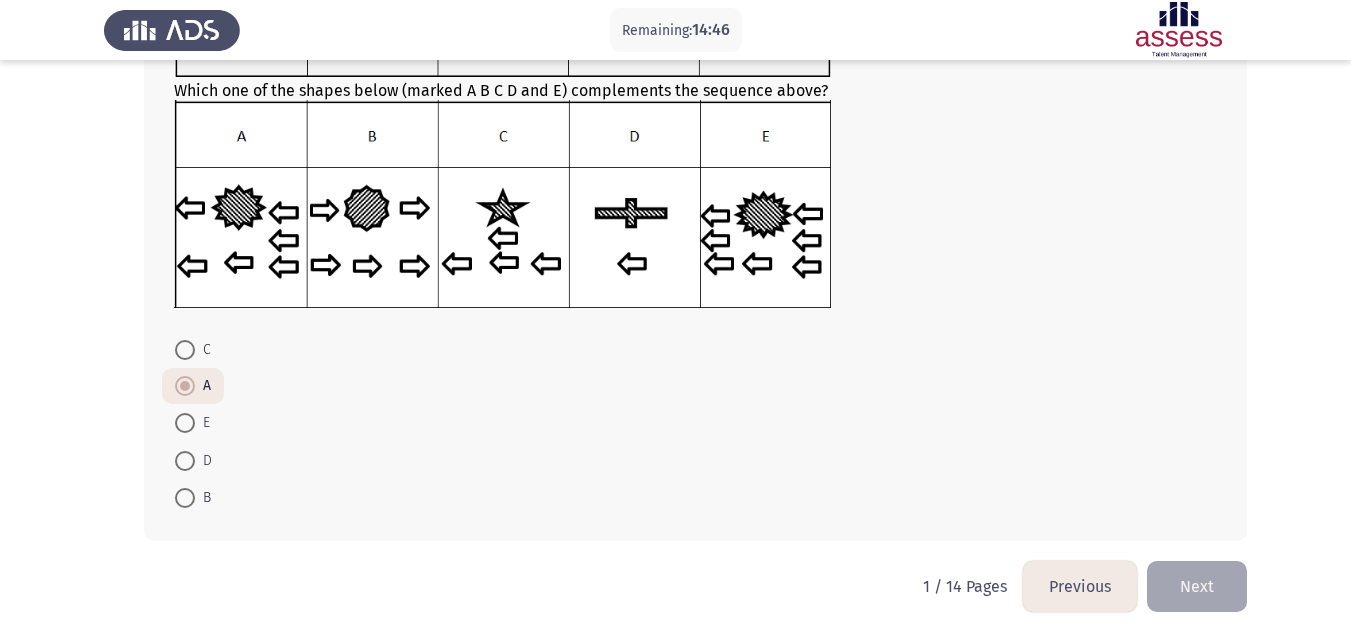 click on "Next" 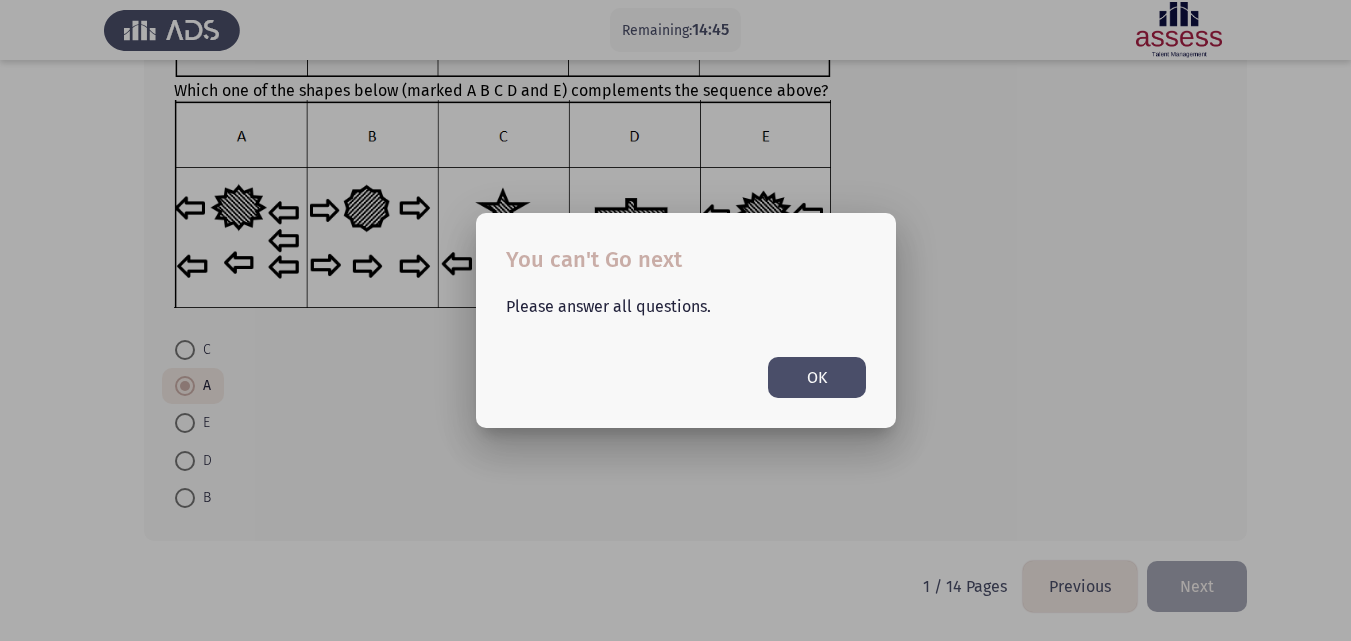 click on "OK" at bounding box center (817, 377) 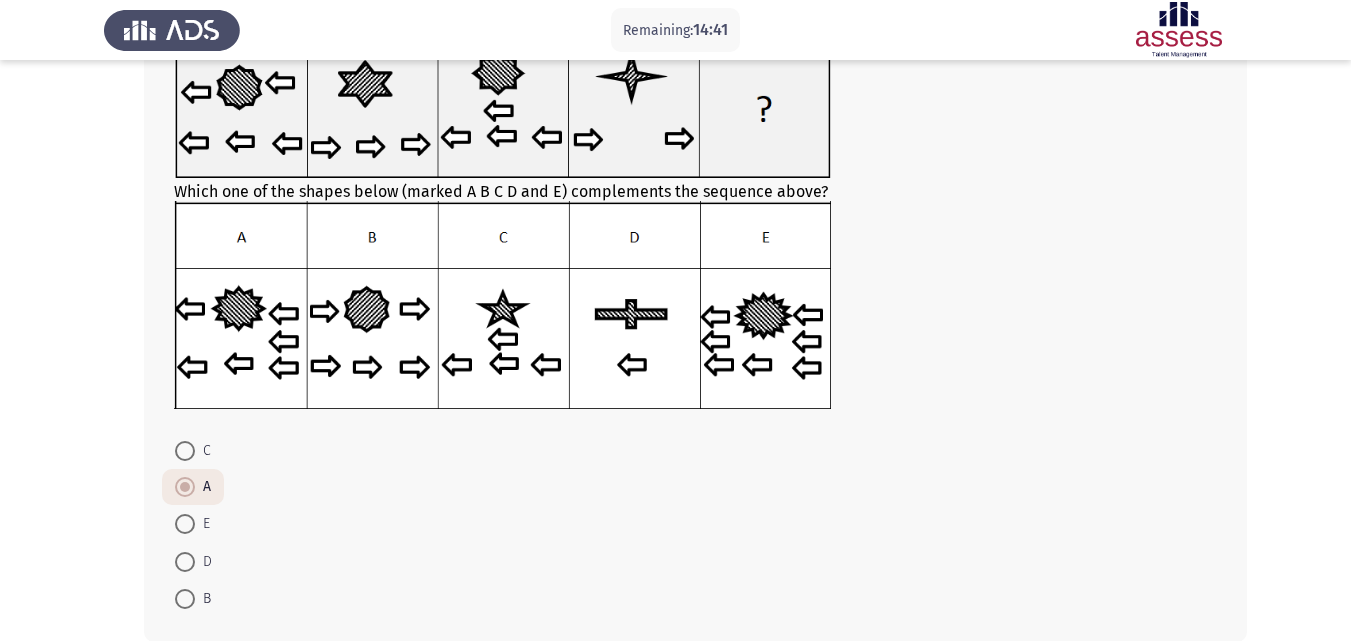 scroll, scrollTop: 259, scrollLeft: 0, axis: vertical 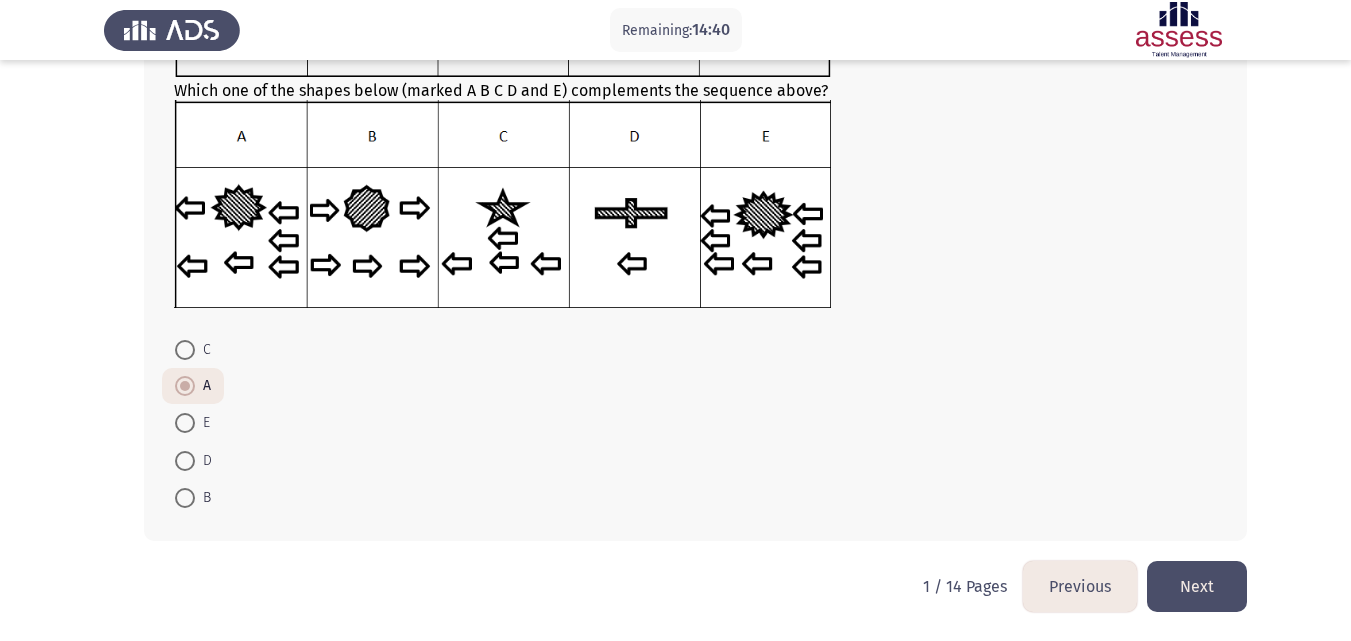 drag, startPoint x: 175, startPoint y: 383, endPoint x: 510, endPoint y: 431, distance: 338.42133 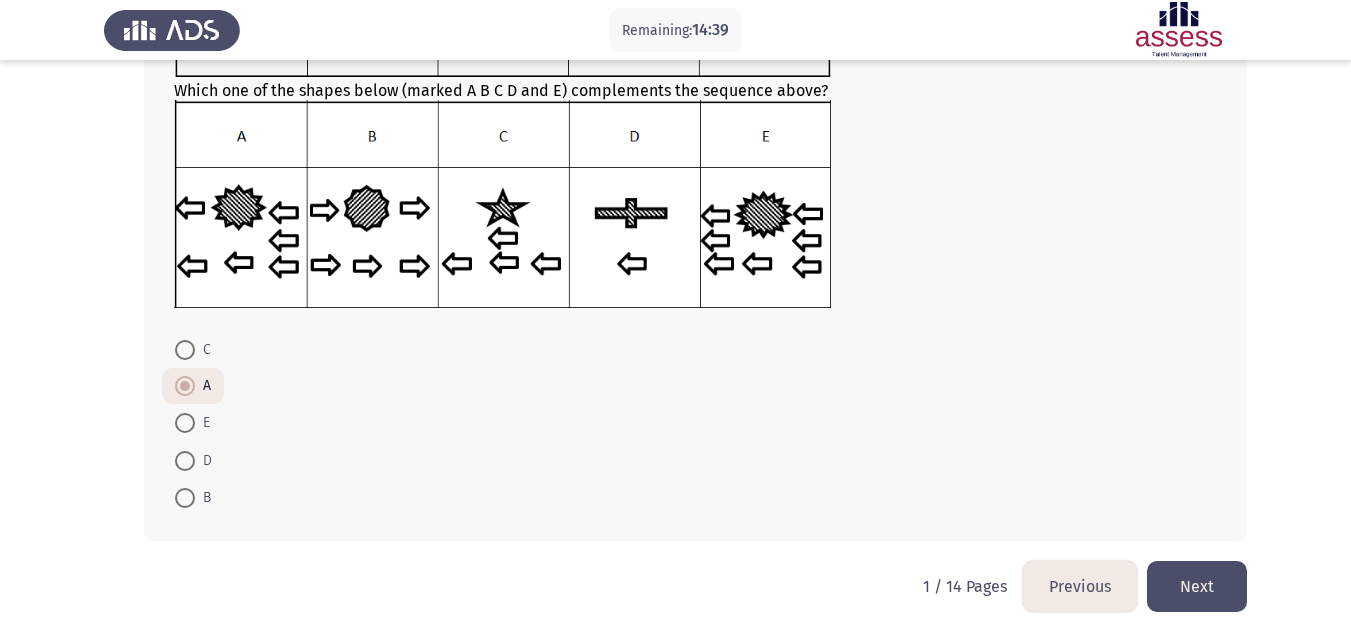 click on "Next" 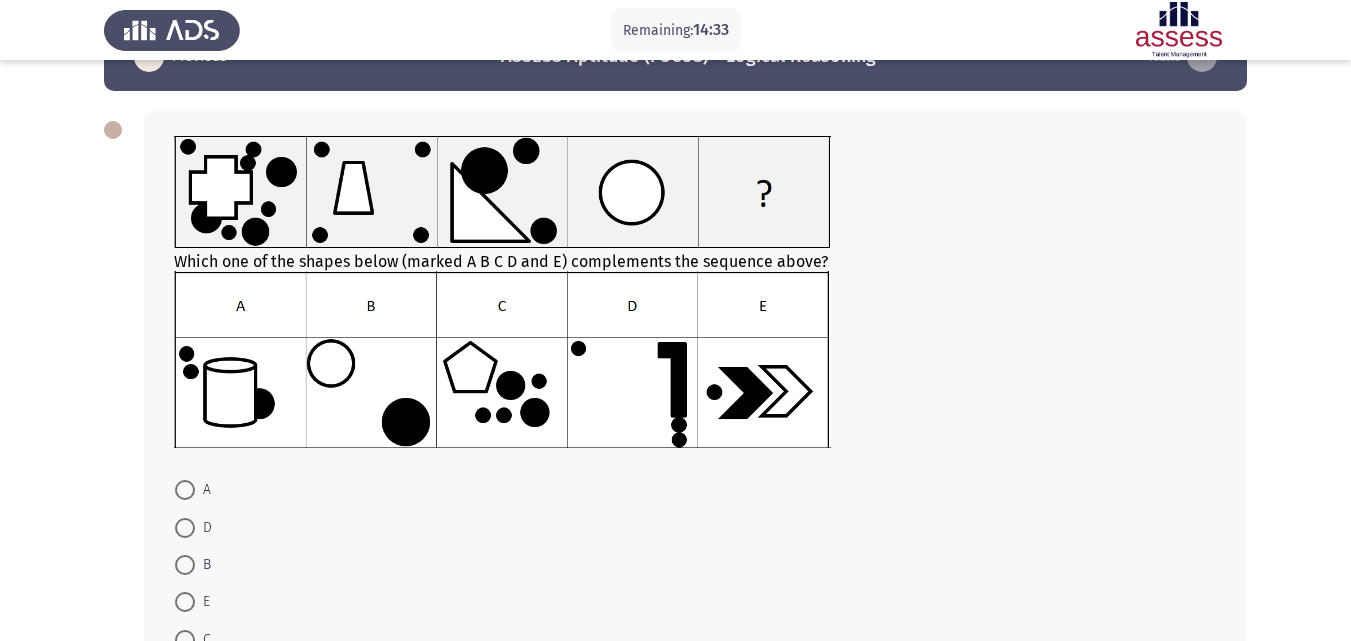 scroll, scrollTop: 100, scrollLeft: 0, axis: vertical 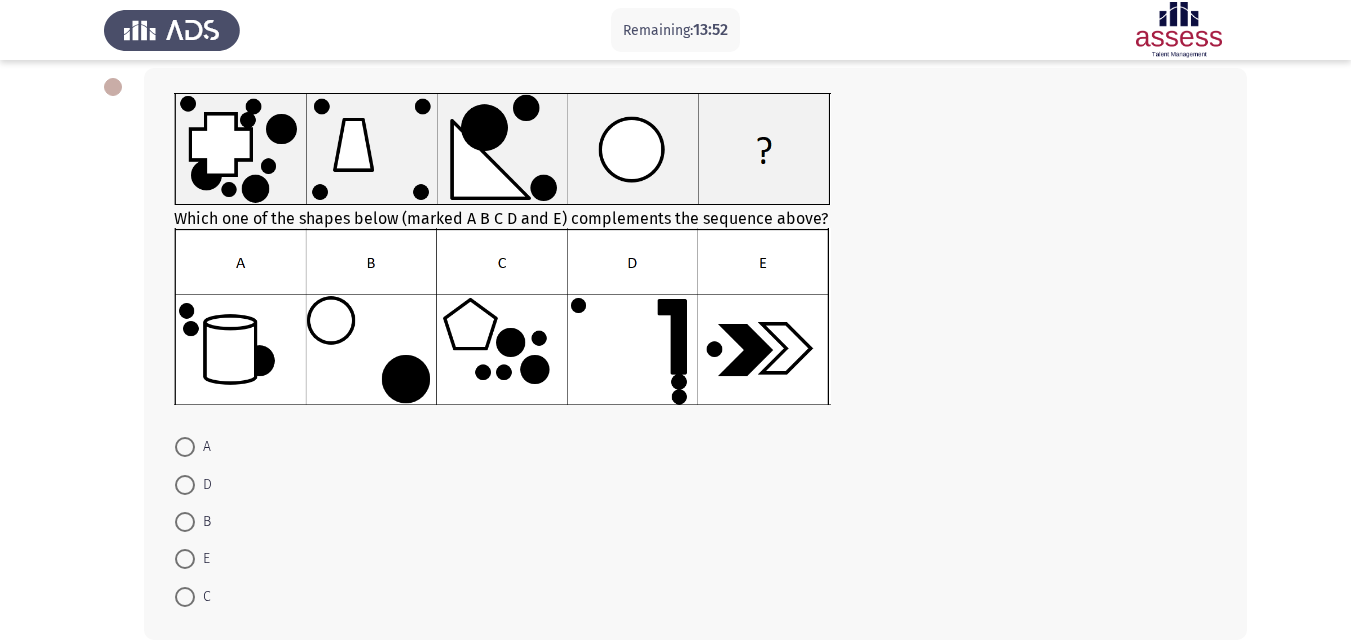 click on "C" at bounding box center (203, 597) 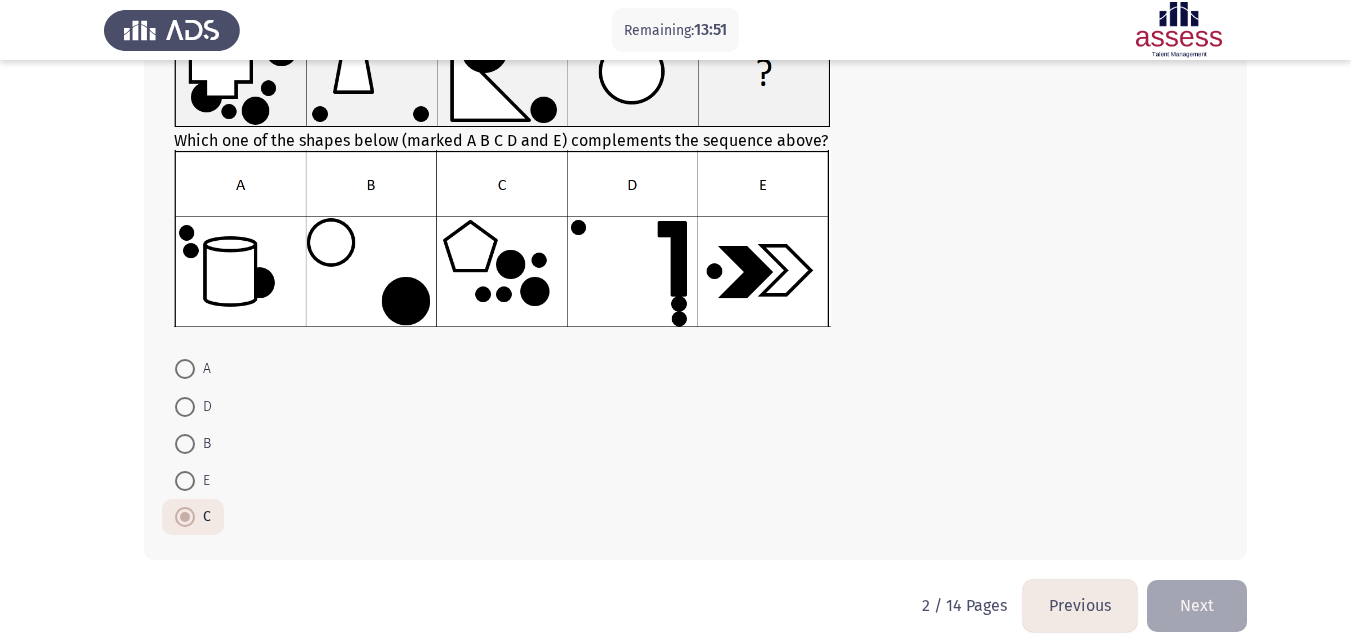 scroll, scrollTop: 197, scrollLeft: 0, axis: vertical 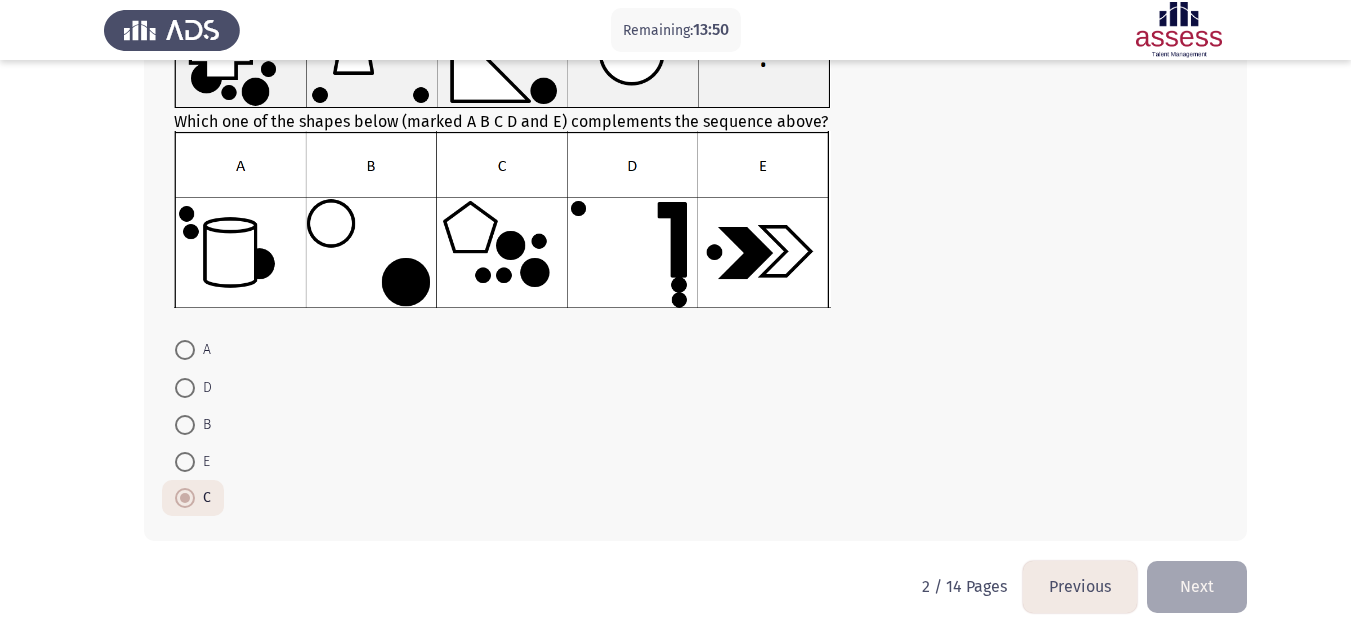 click on "Next" 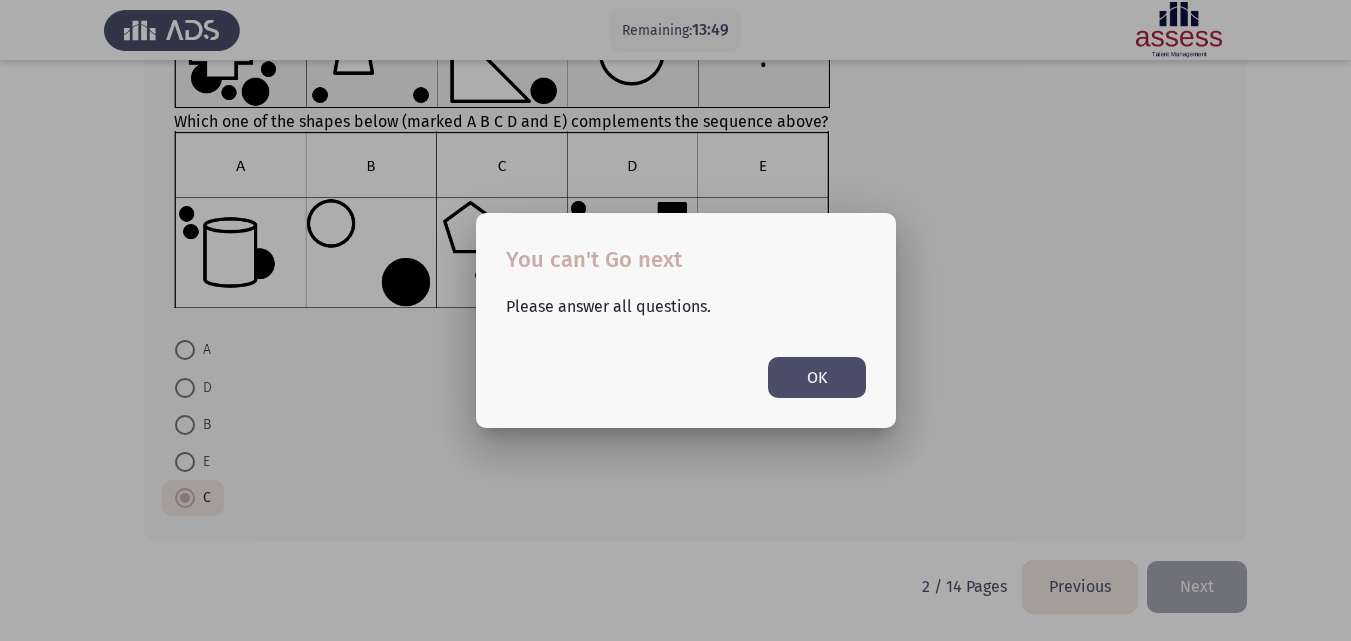 click on "OK" at bounding box center [817, 377] 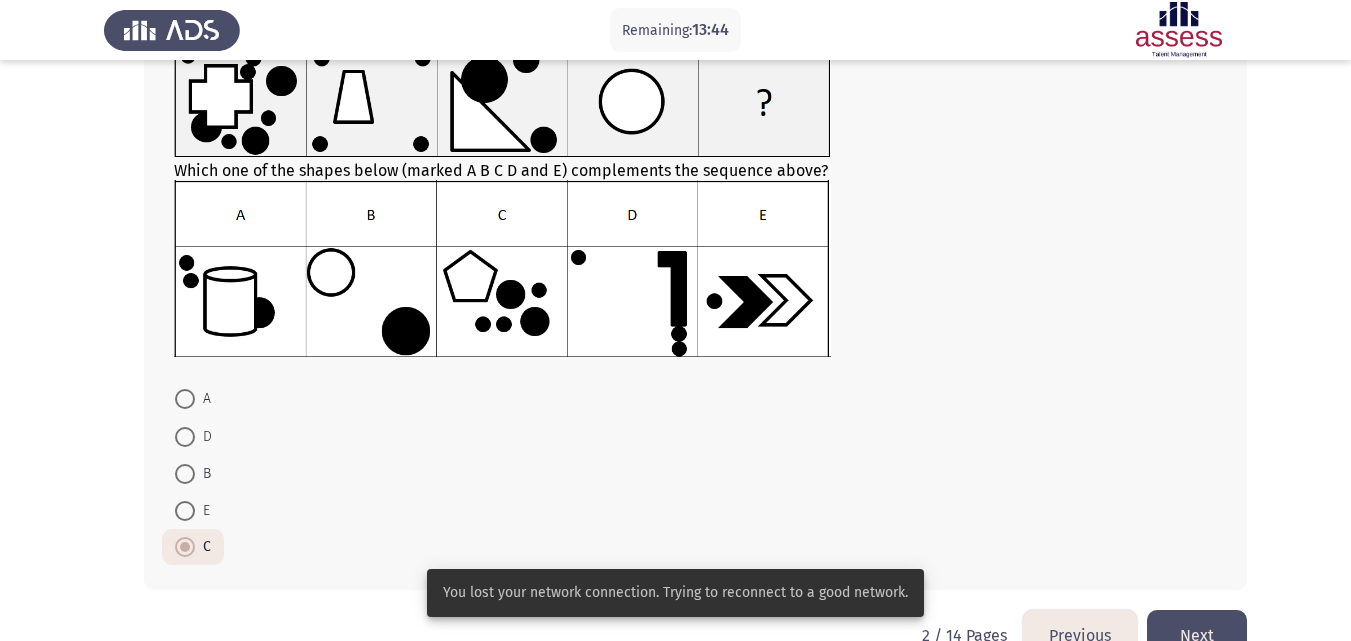 scroll, scrollTop: 197, scrollLeft: 0, axis: vertical 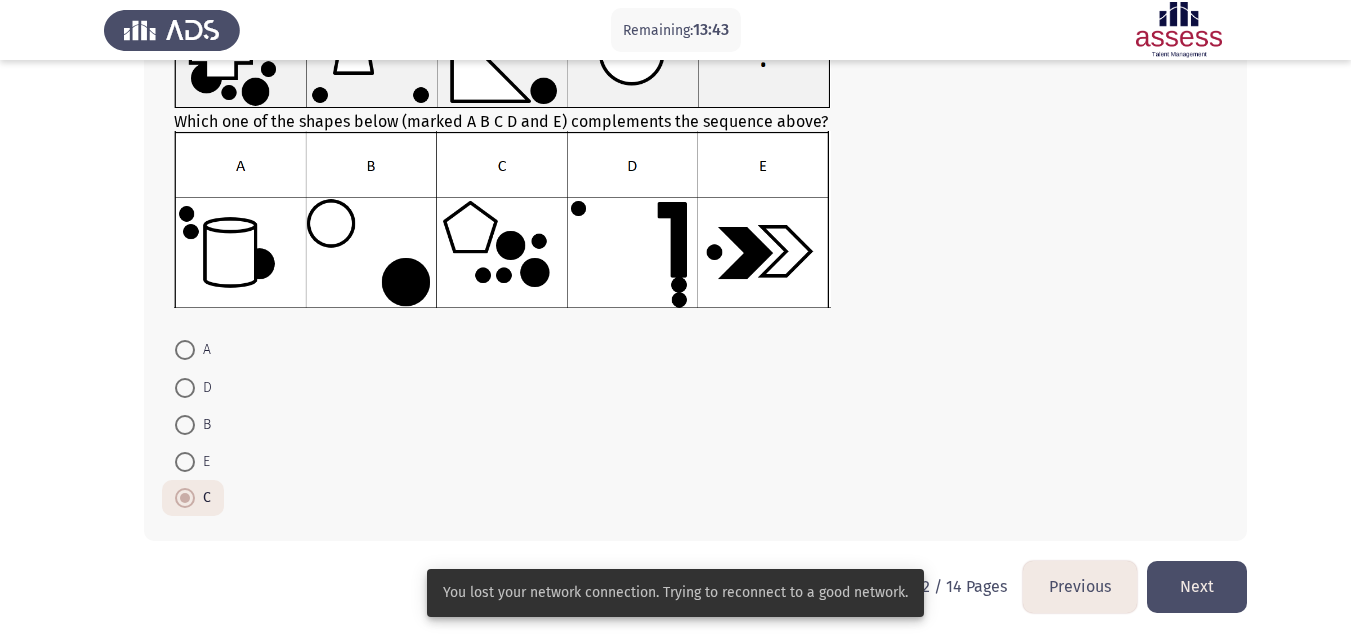 click on "Next" 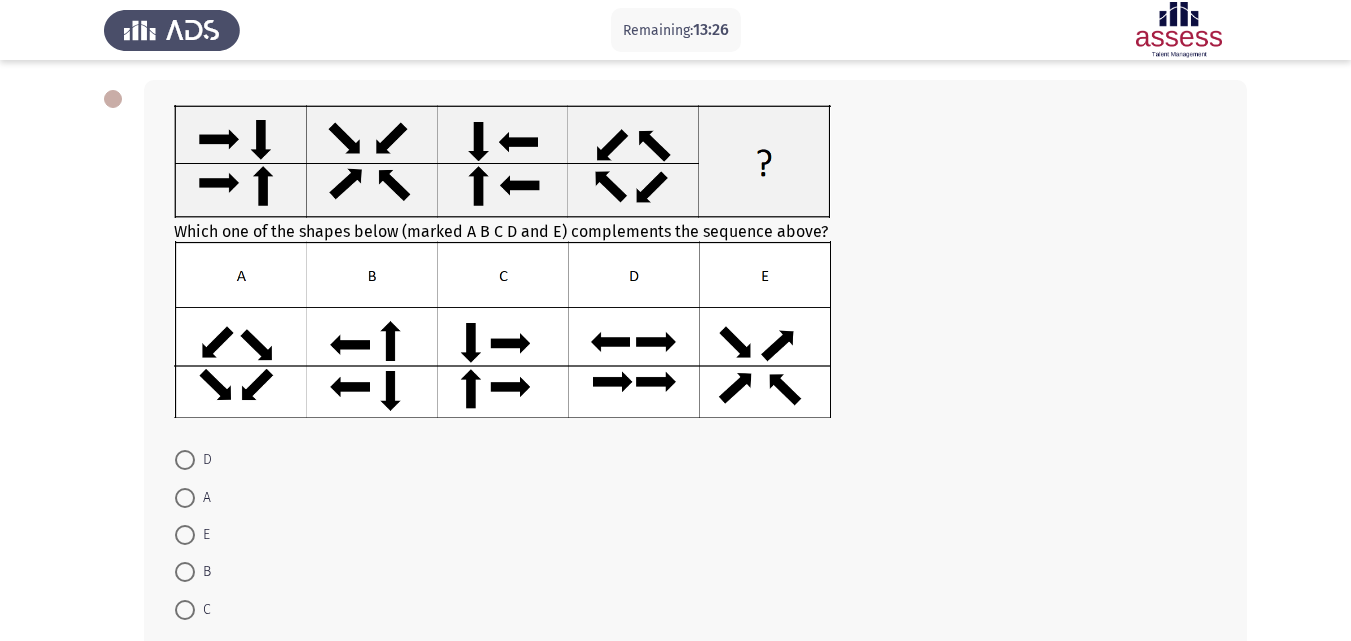 scroll, scrollTop: 100, scrollLeft: 0, axis: vertical 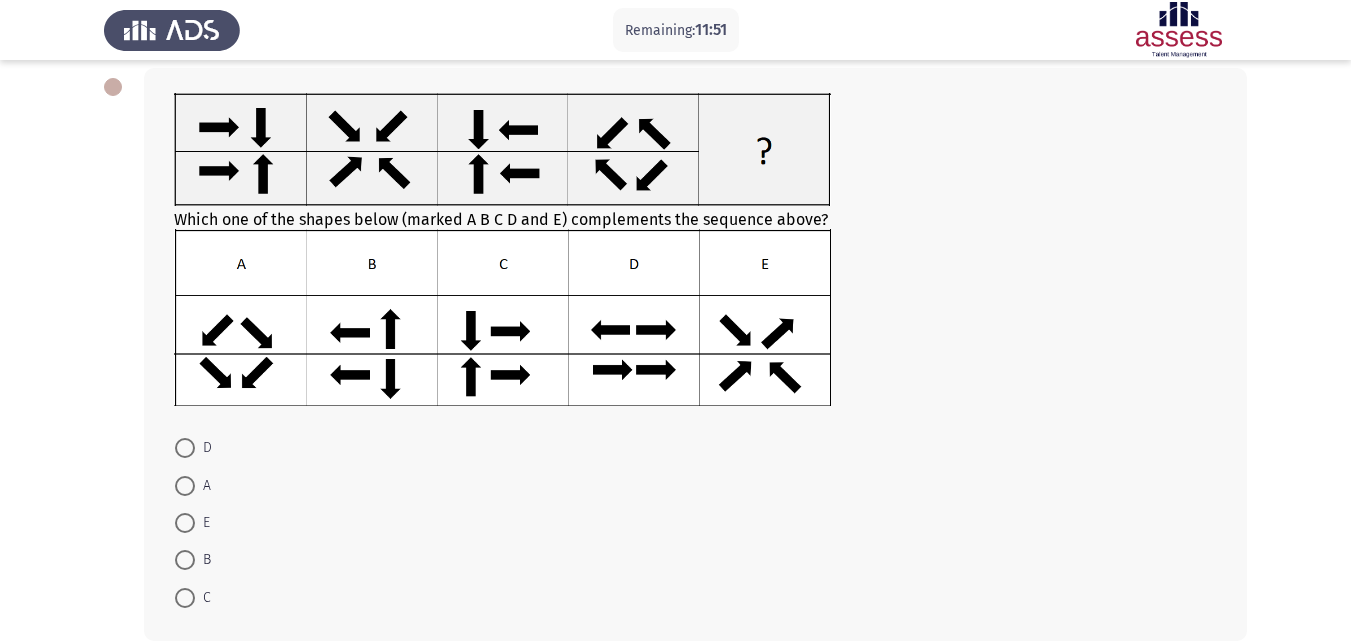 click at bounding box center [185, 560] 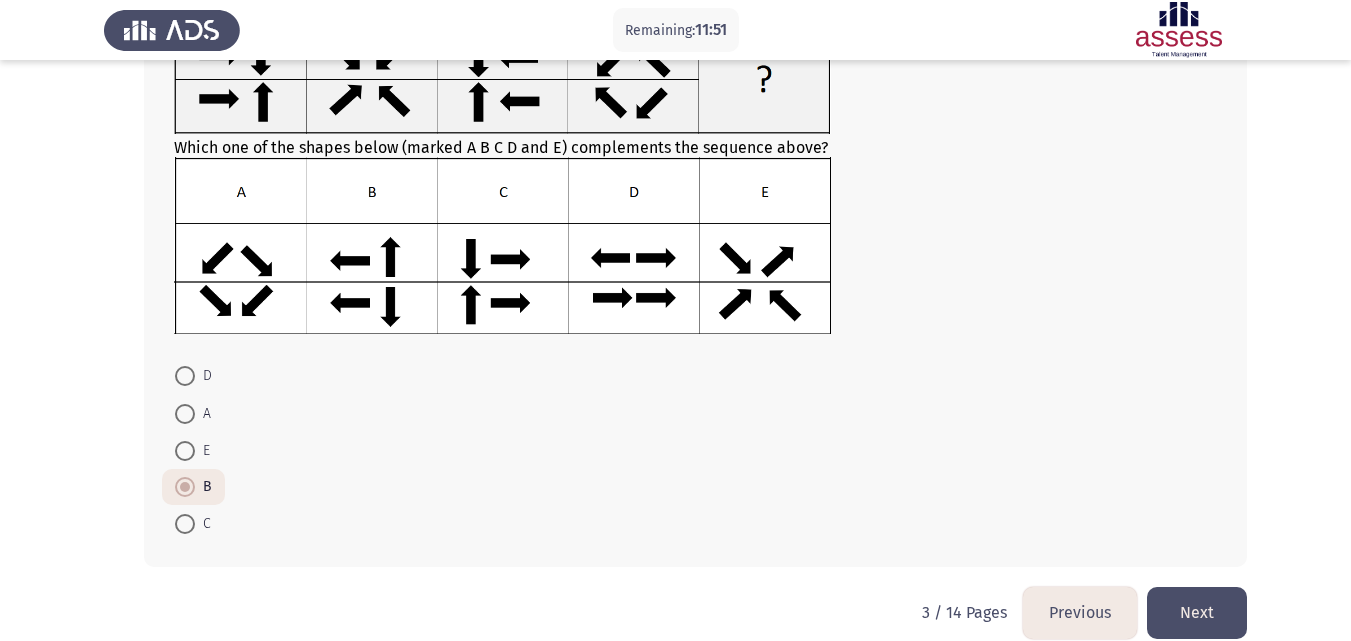 scroll, scrollTop: 198, scrollLeft: 0, axis: vertical 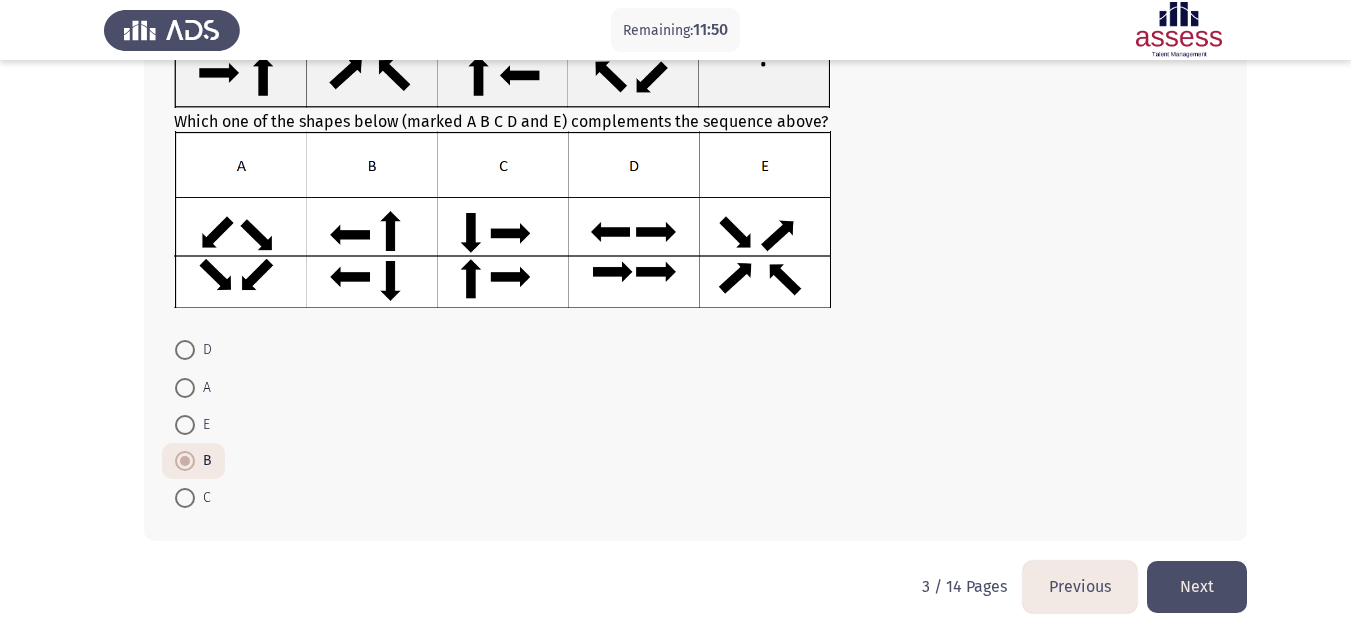 click on "Next" 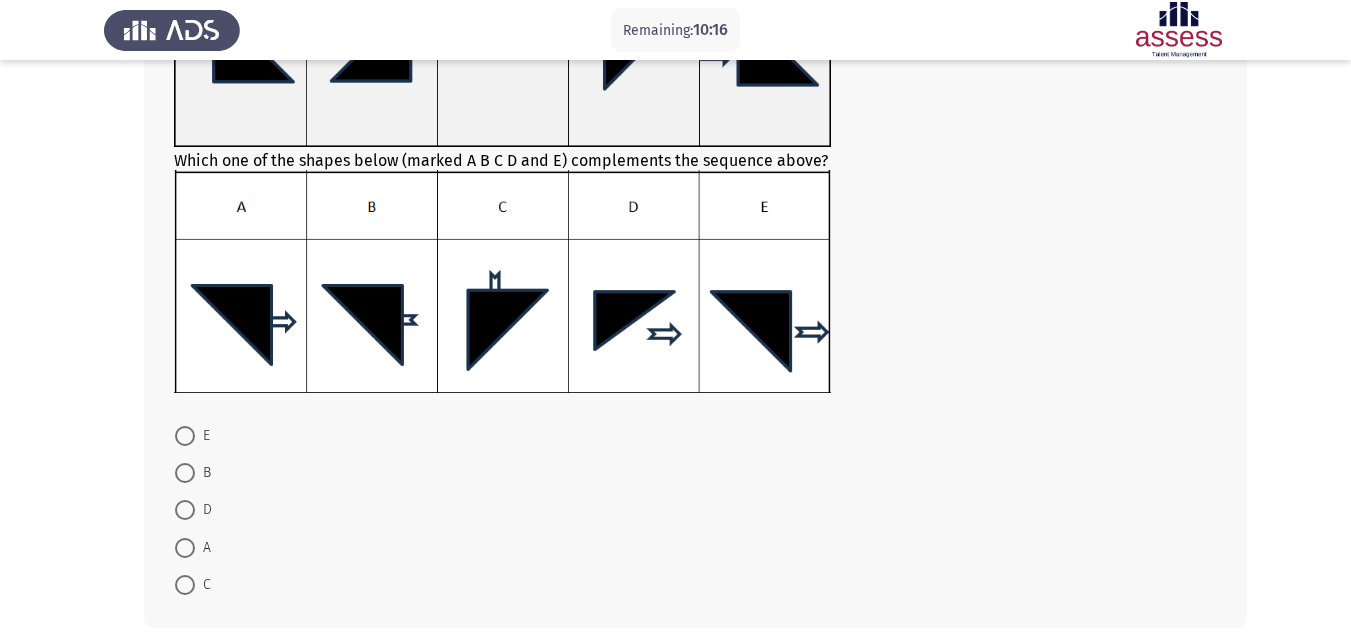 scroll, scrollTop: 150, scrollLeft: 0, axis: vertical 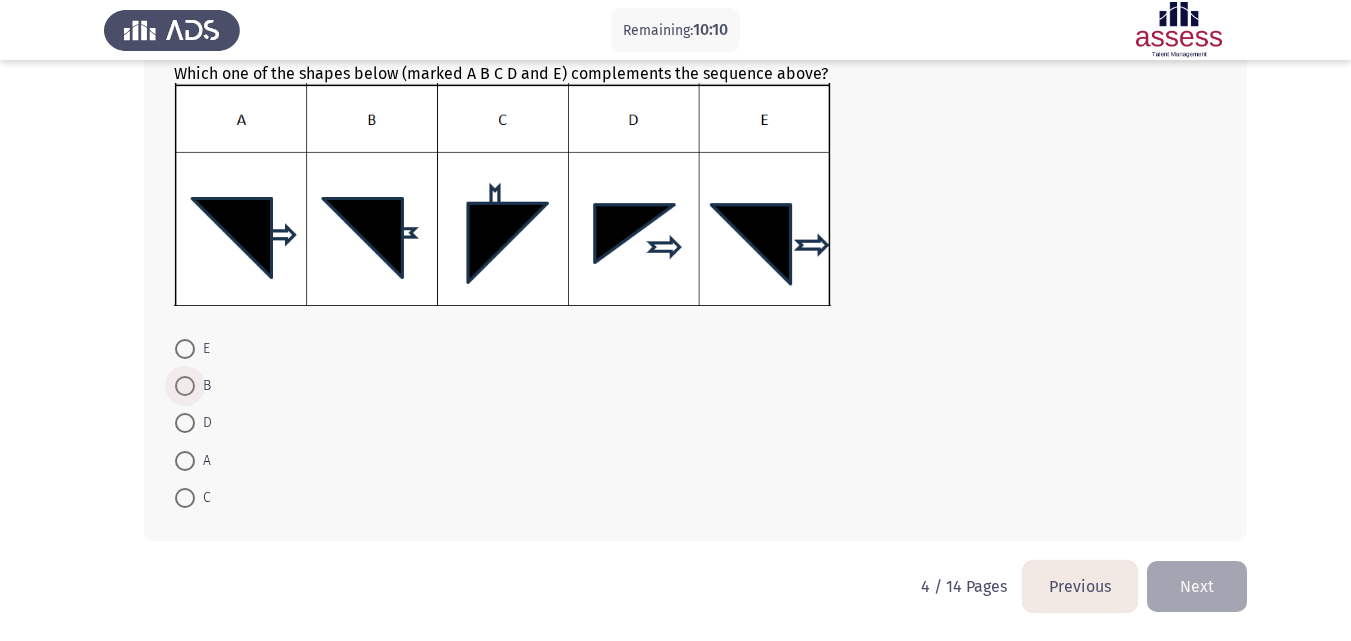 click at bounding box center [185, 386] 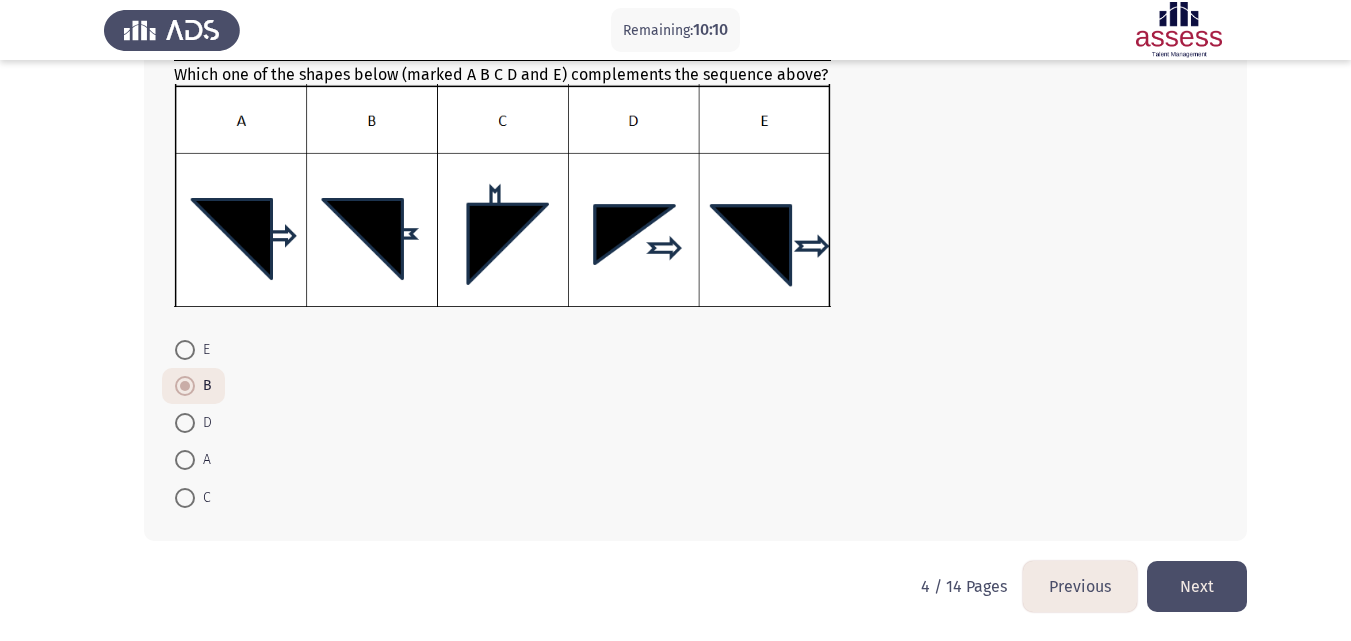 click on "Next" 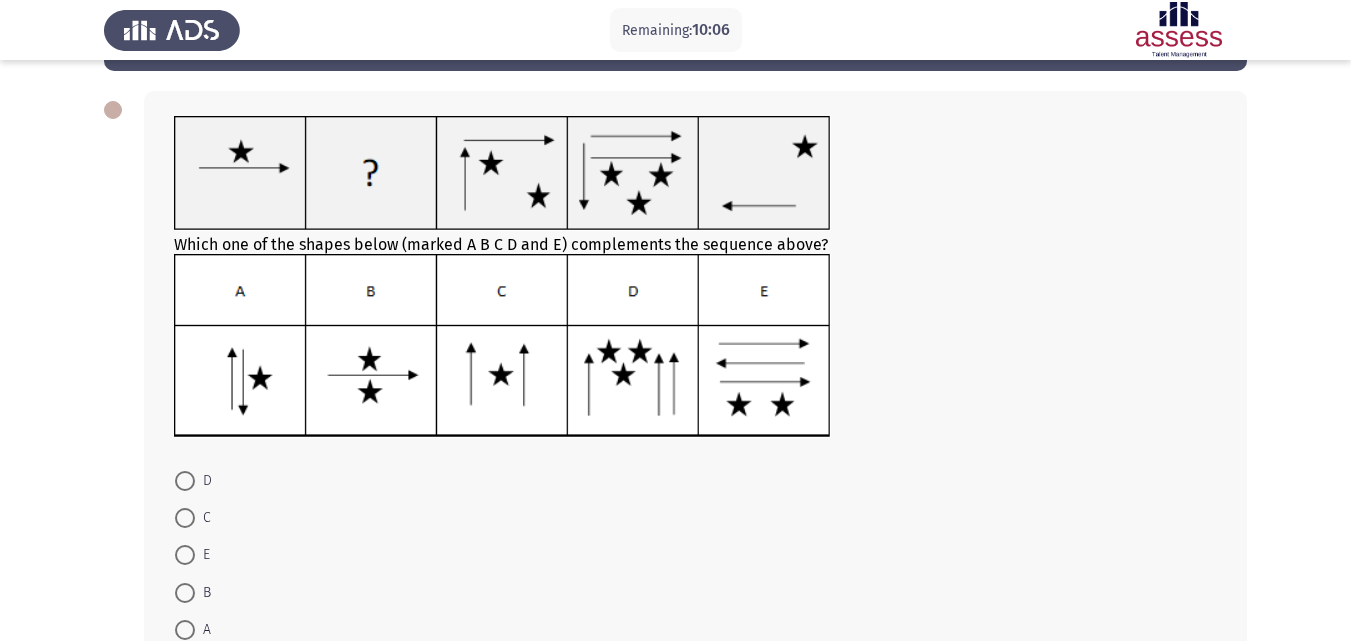 scroll, scrollTop: 100, scrollLeft: 0, axis: vertical 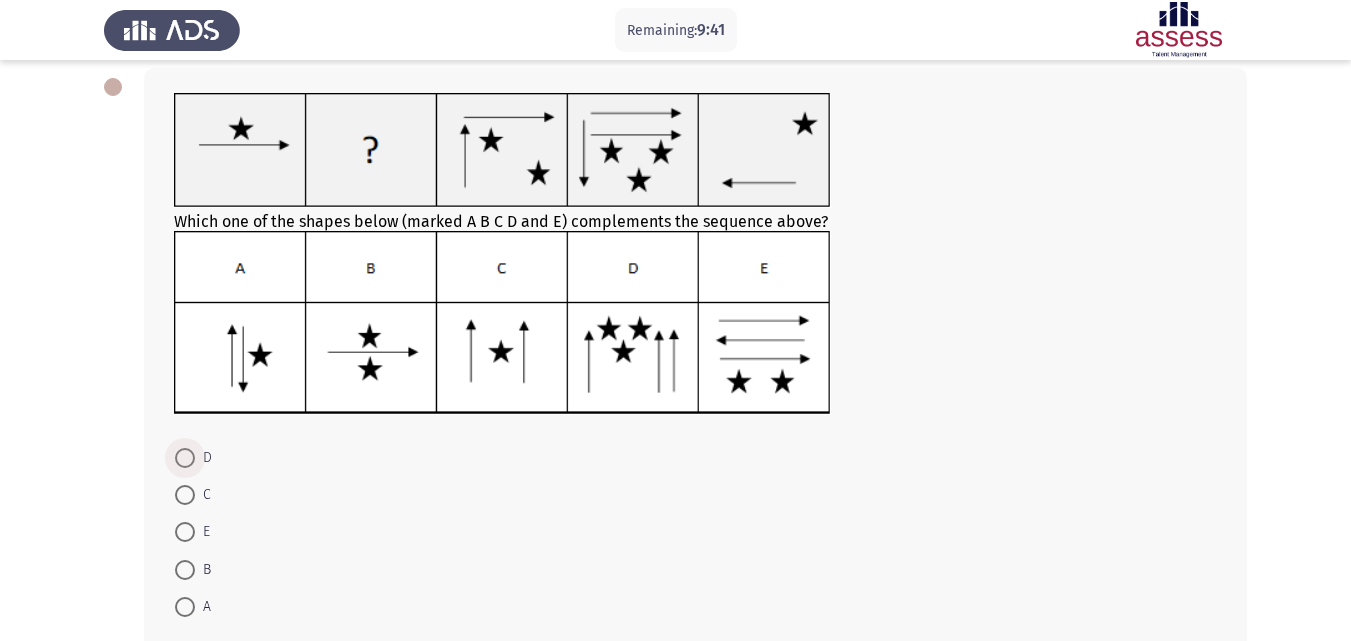 click on "D" at bounding box center (203, 458) 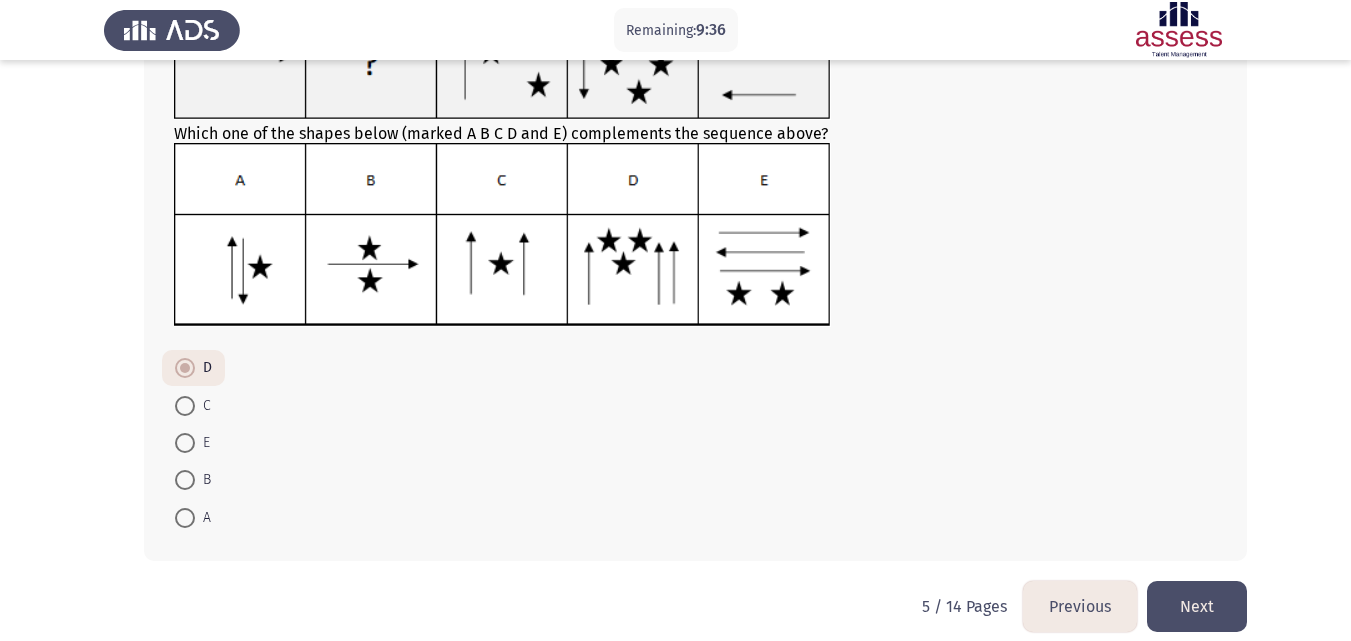 scroll, scrollTop: 200, scrollLeft: 0, axis: vertical 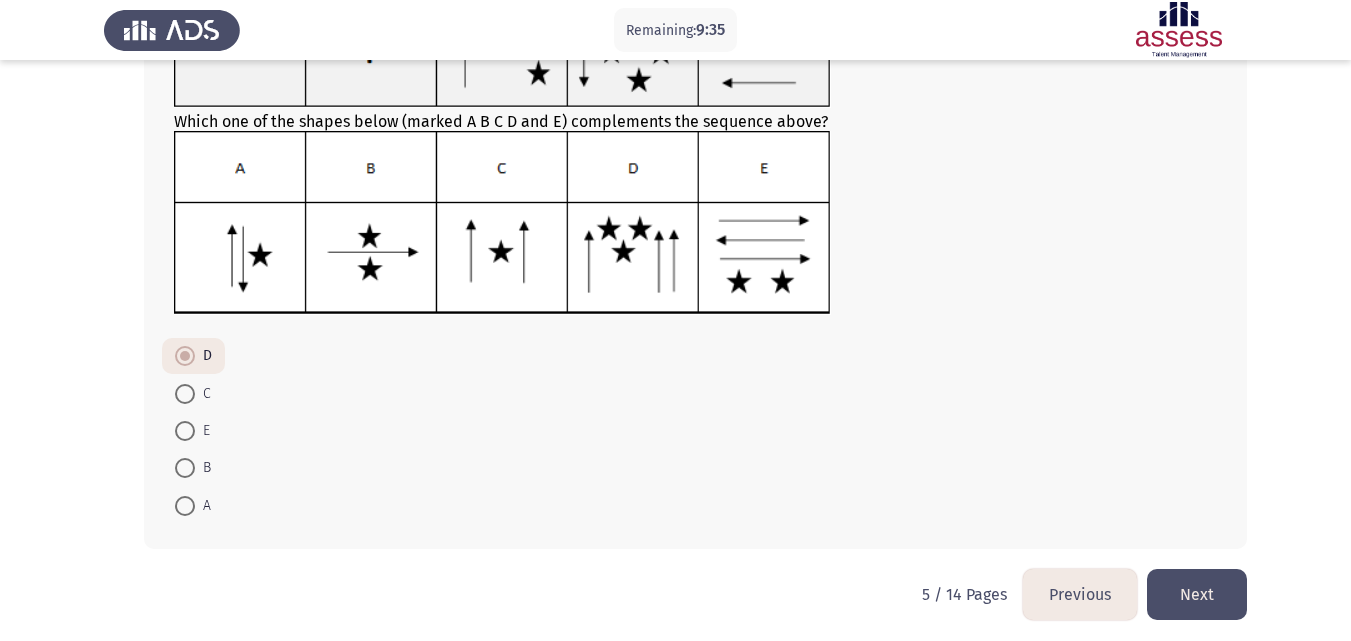click on "Next" 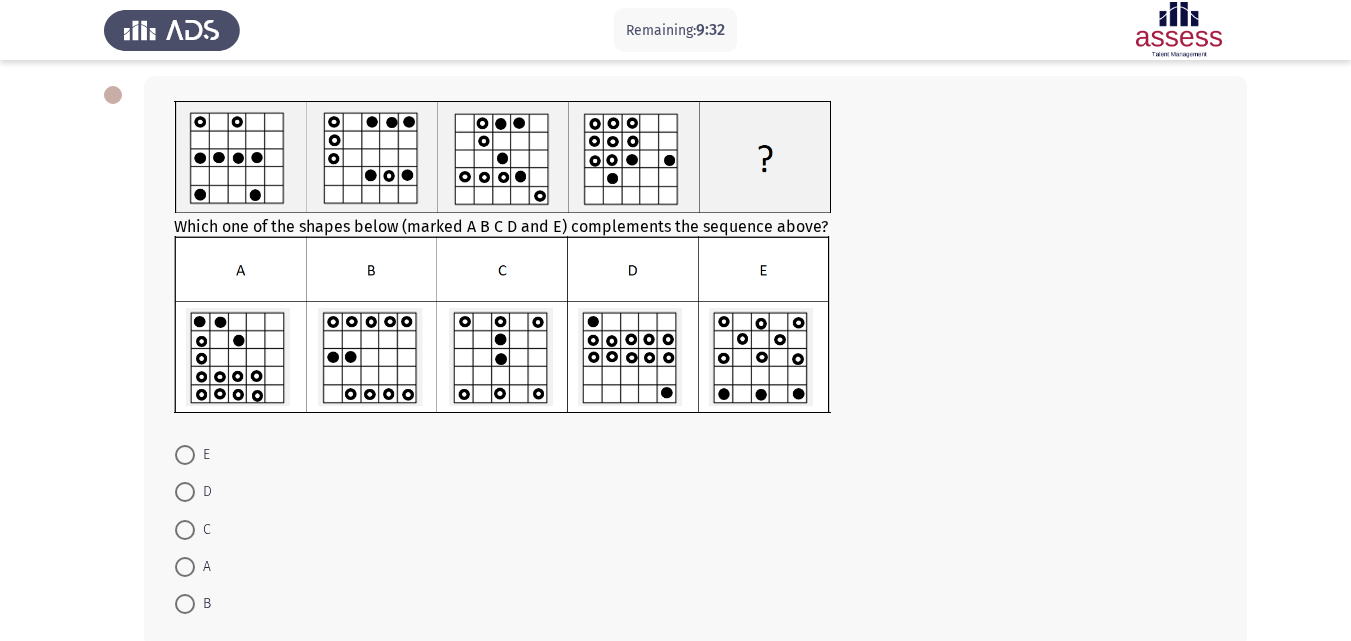 scroll, scrollTop: 100, scrollLeft: 0, axis: vertical 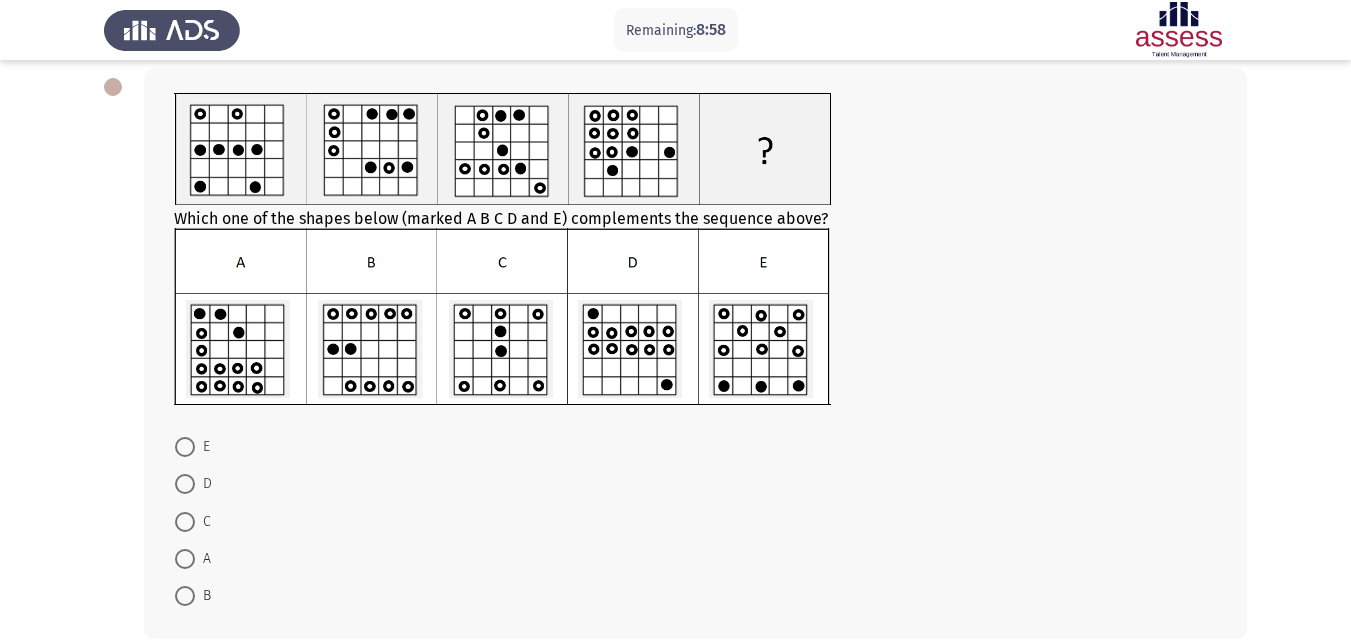 click on "D" at bounding box center [193, 484] 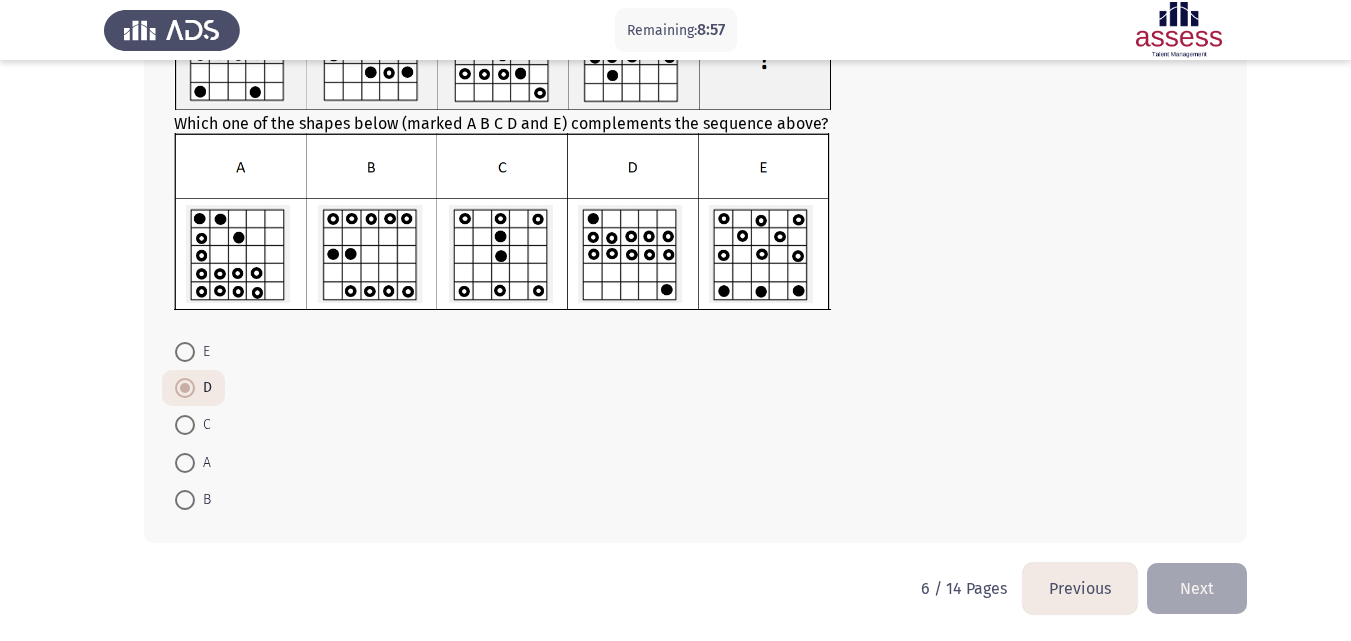 scroll, scrollTop: 197, scrollLeft: 0, axis: vertical 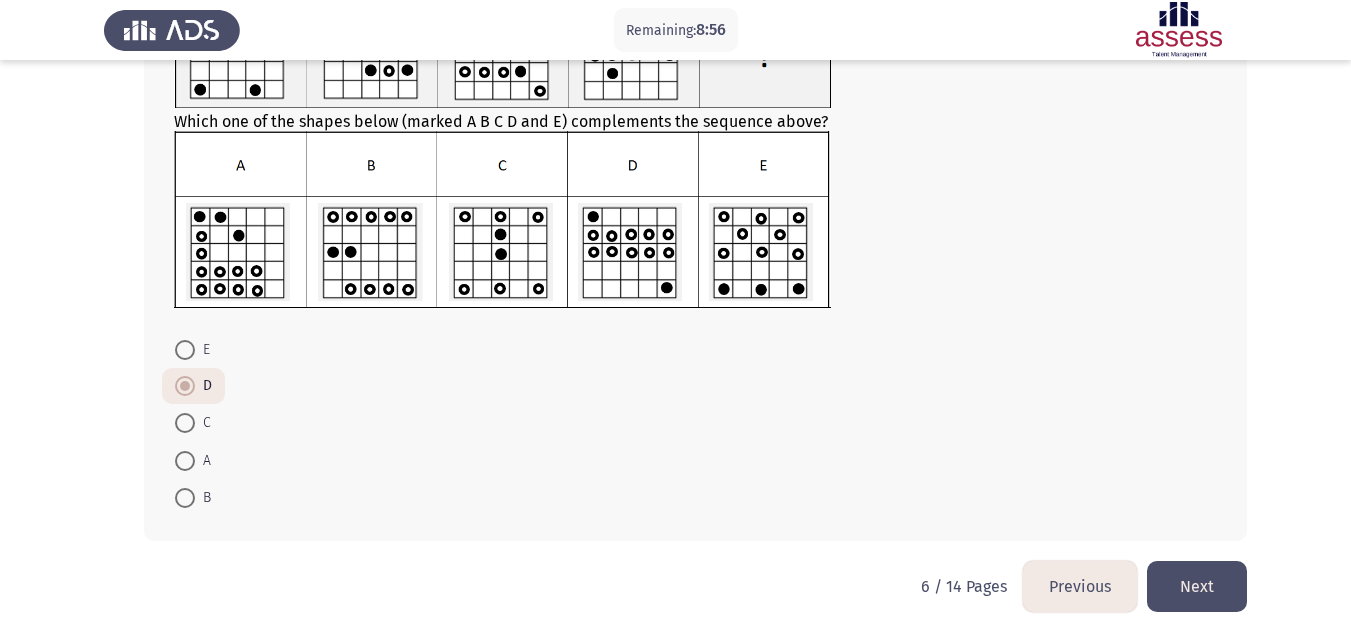 click on "Next" 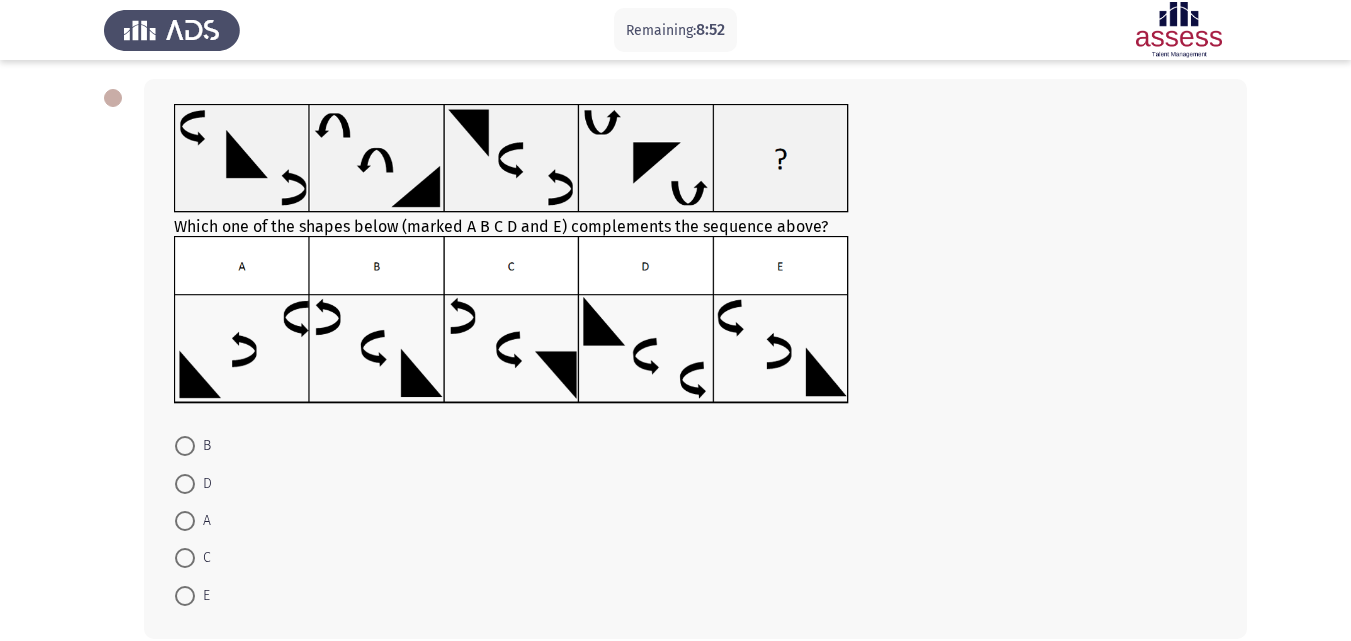 scroll, scrollTop: 100, scrollLeft: 0, axis: vertical 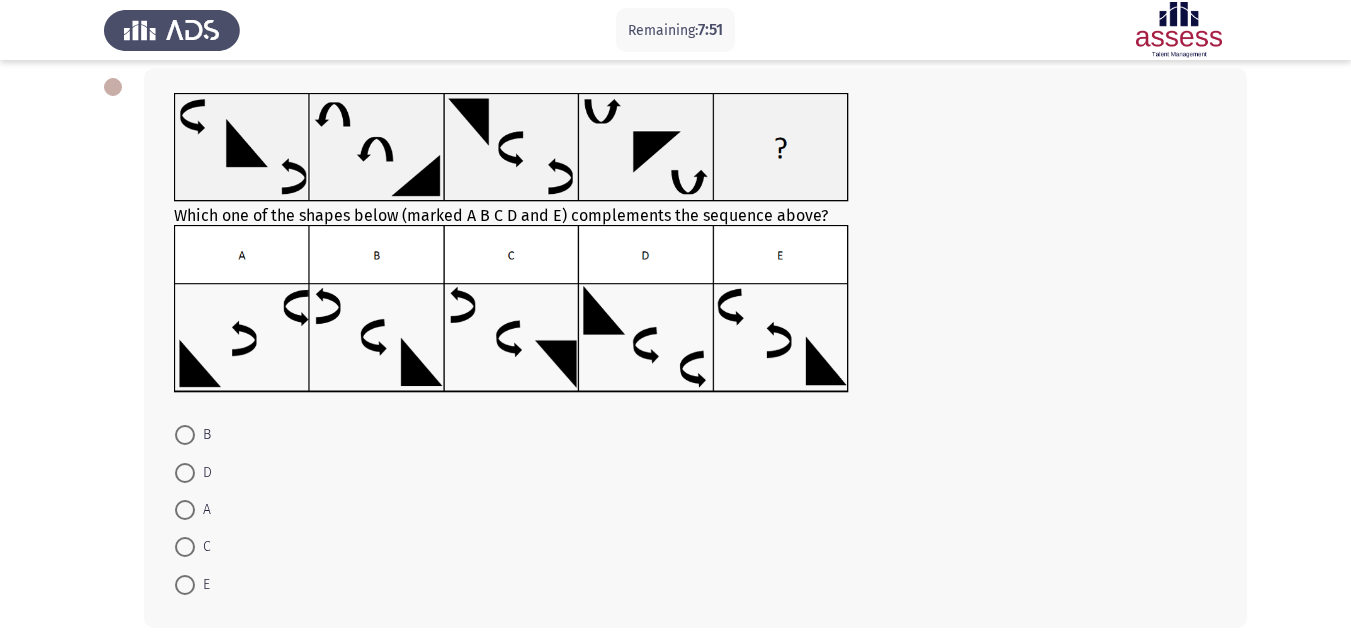 drag, startPoint x: 193, startPoint y: 567, endPoint x: 194, endPoint y: 577, distance: 10.049875 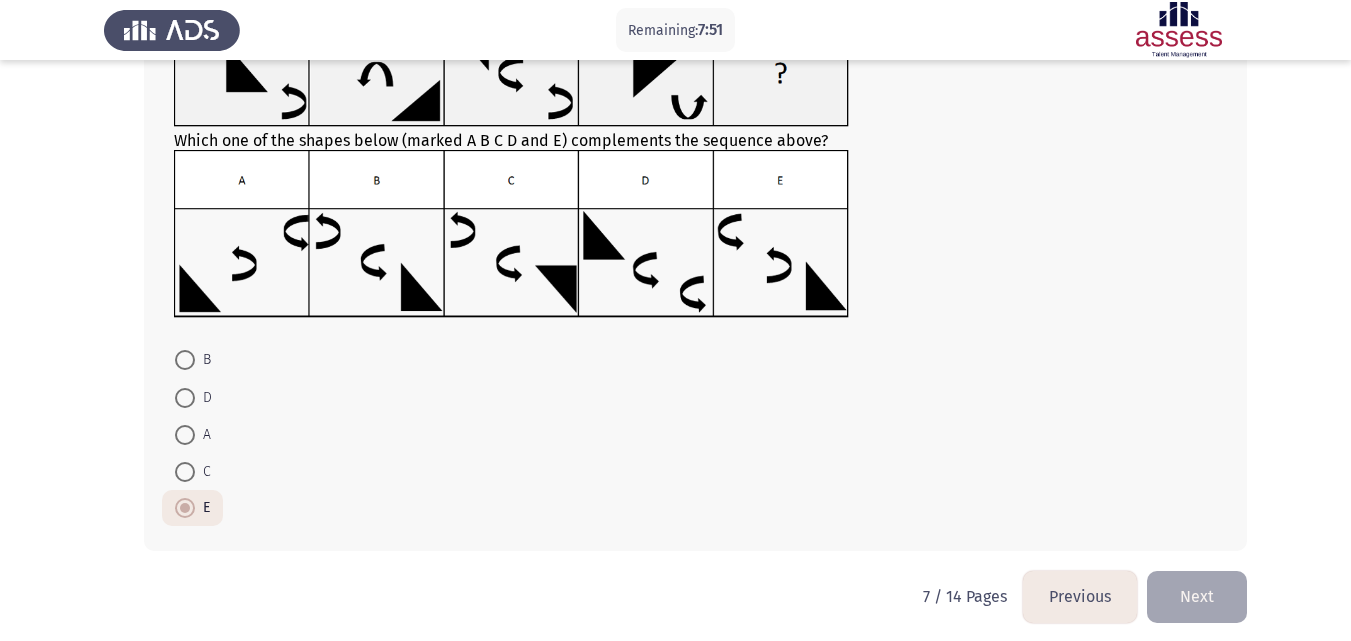 scroll, scrollTop: 185, scrollLeft: 0, axis: vertical 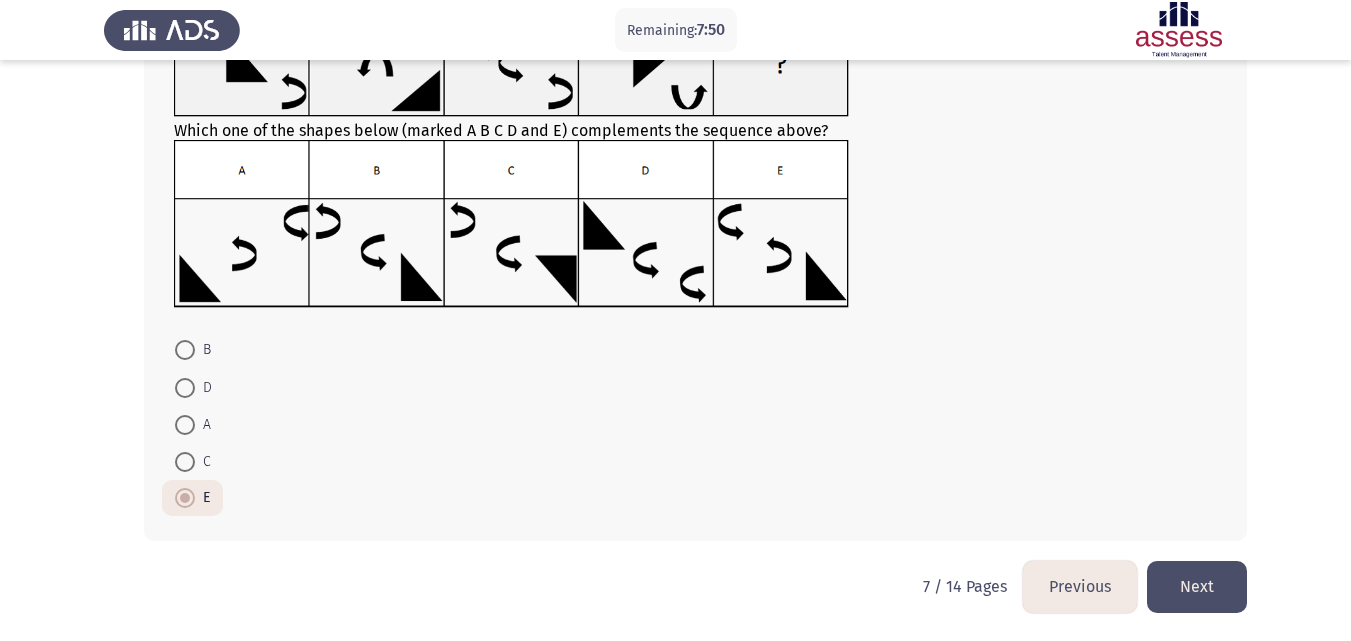 click on "Next" 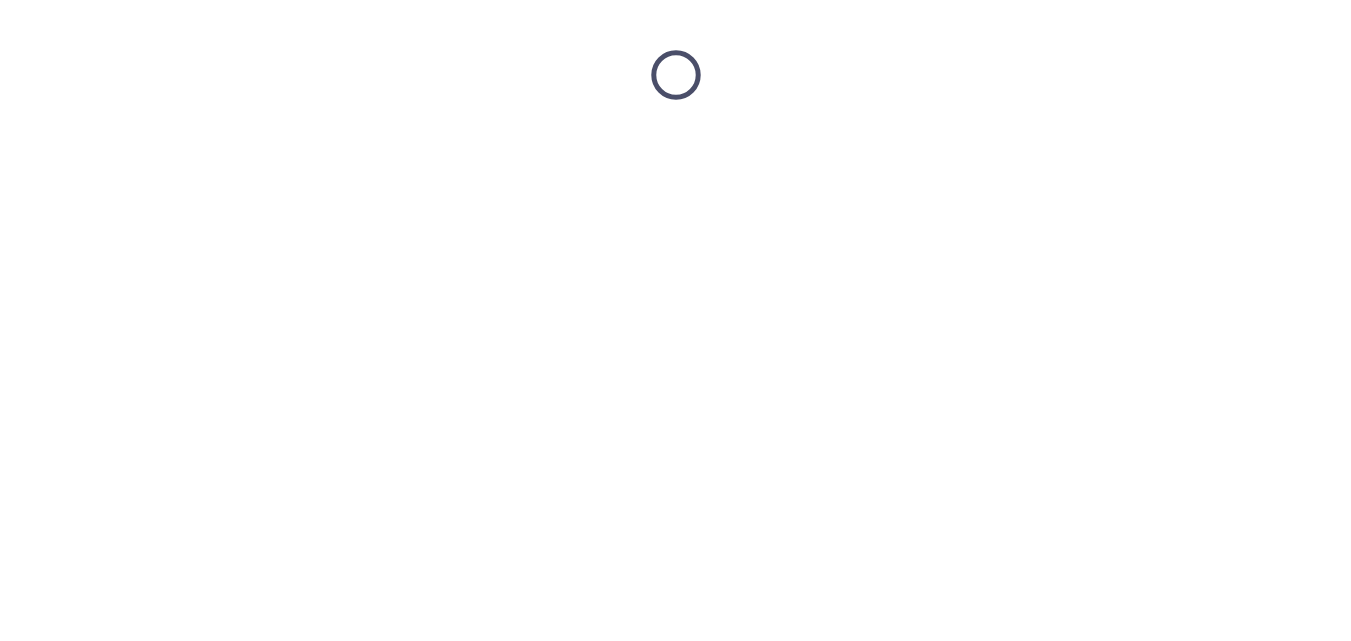 scroll, scrollTop: 0, scrollLeft: 0, axis: both 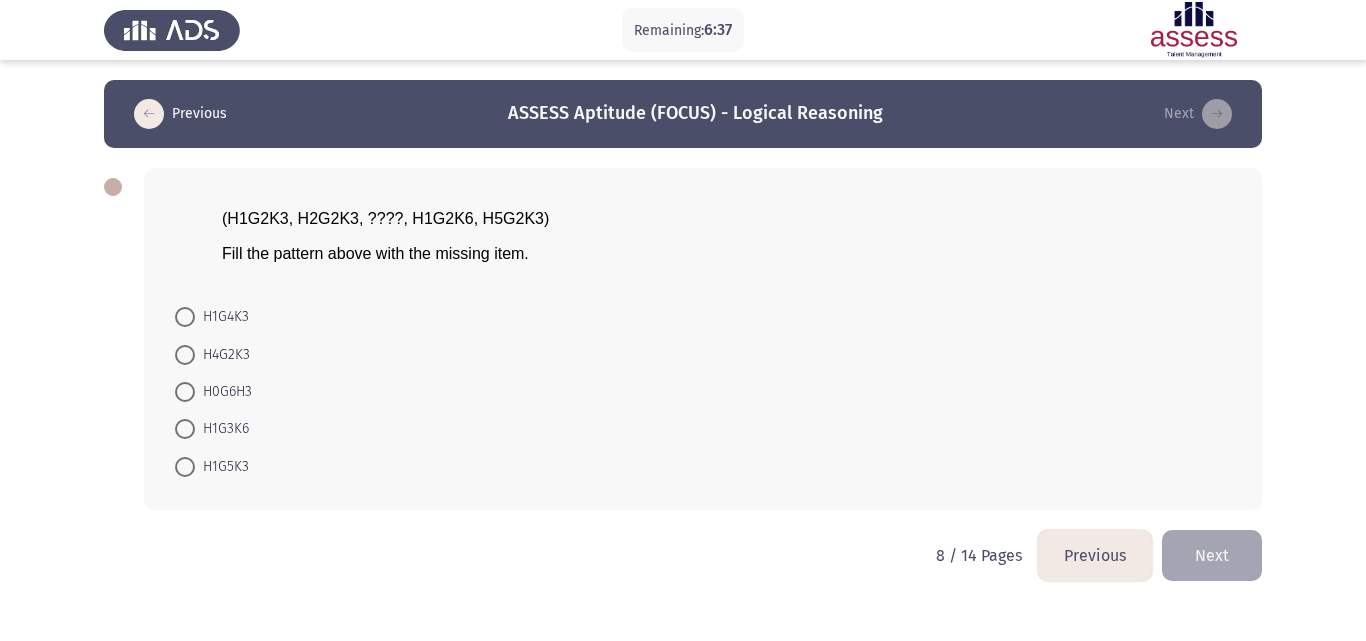 click on "H1G4K3" at bounding box center (222, 317) 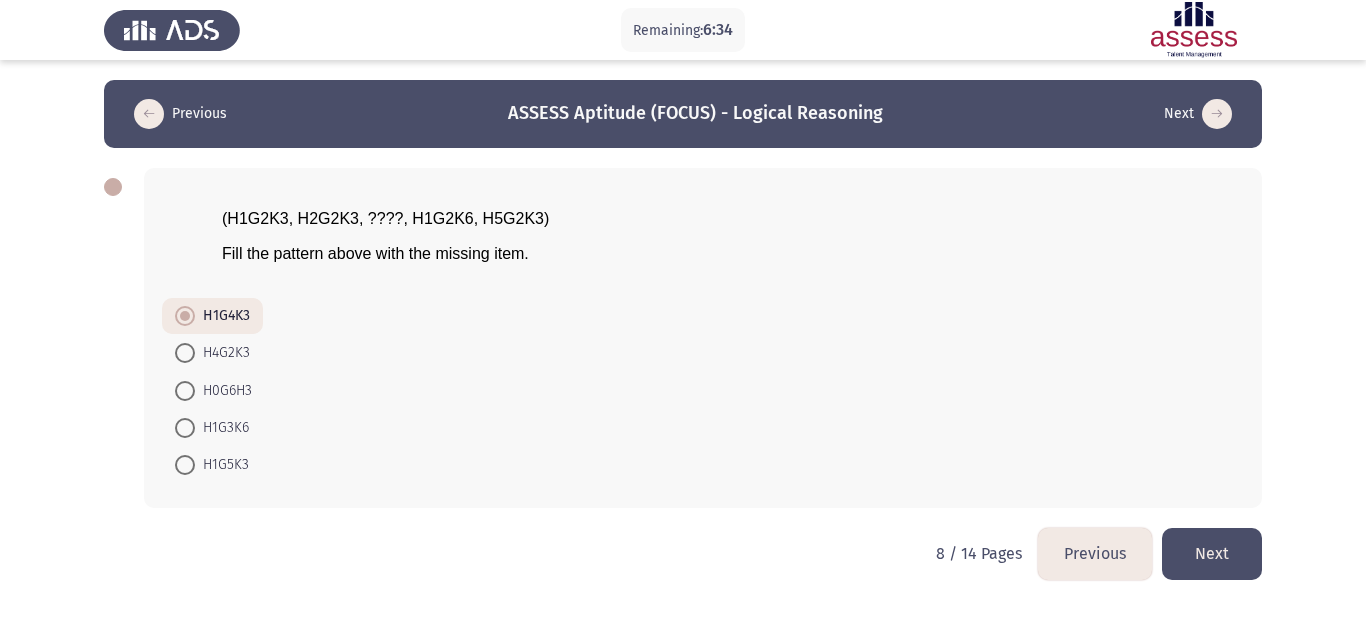 click on "Next" 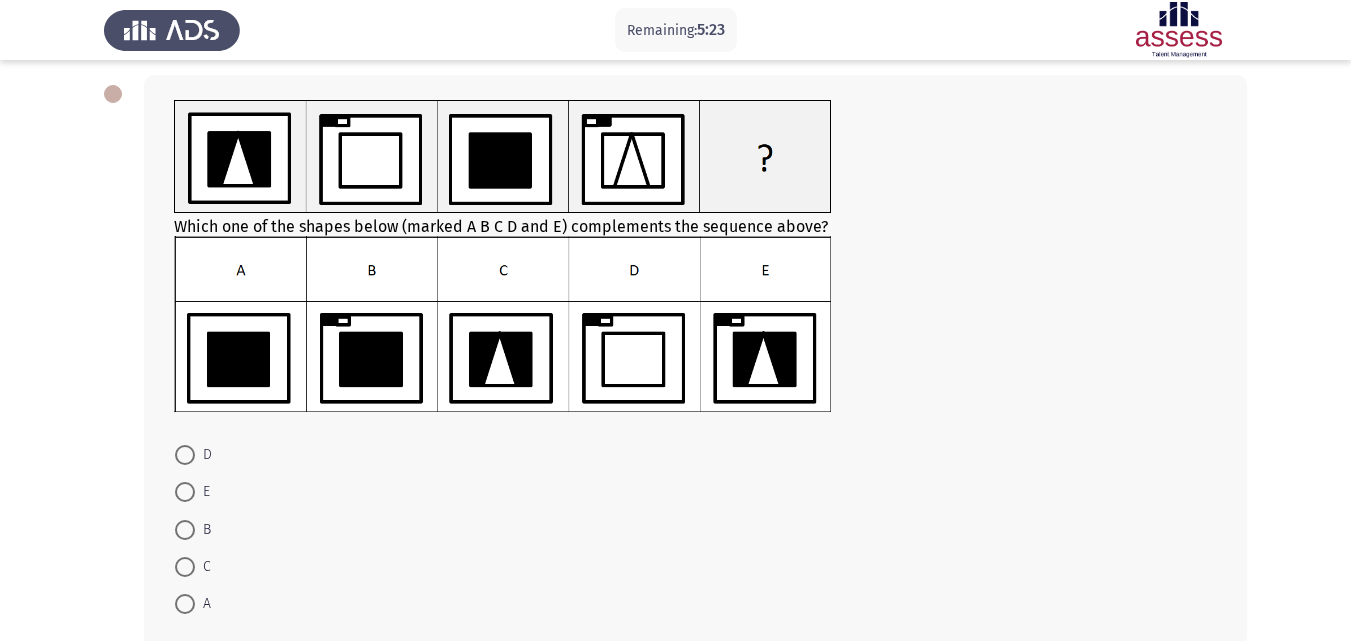 scroll, scrollTop: 100, scrollLeft: 0, axis: vertical 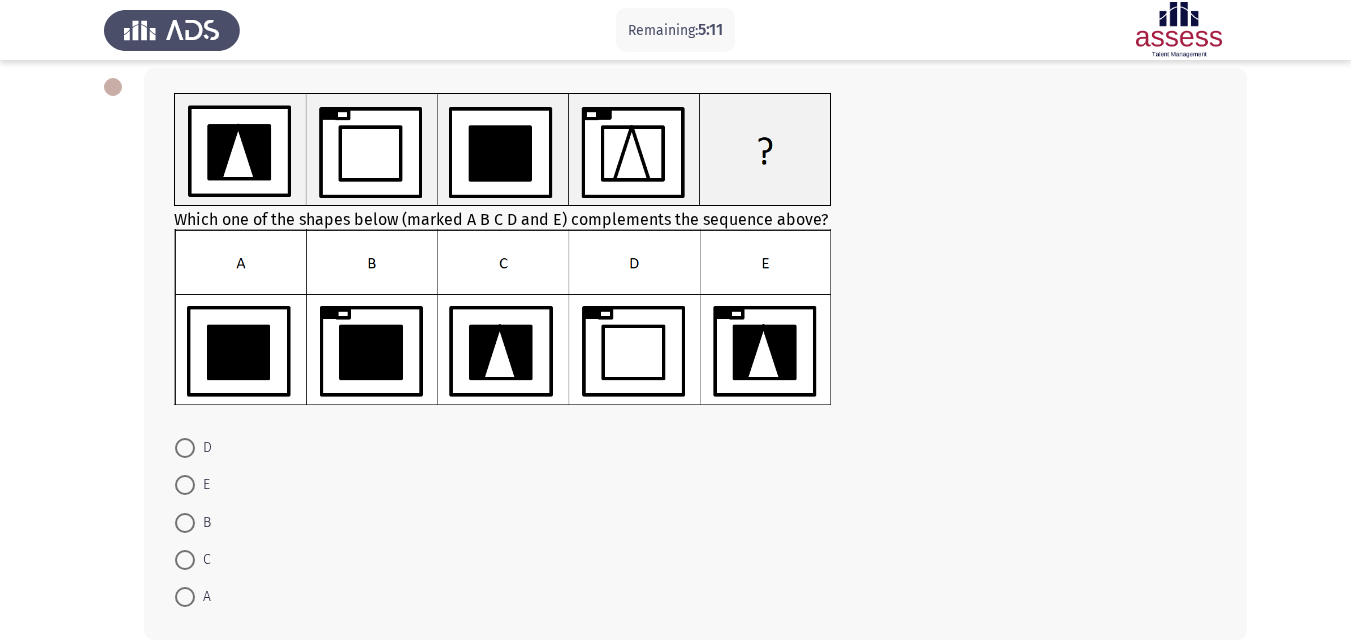 click 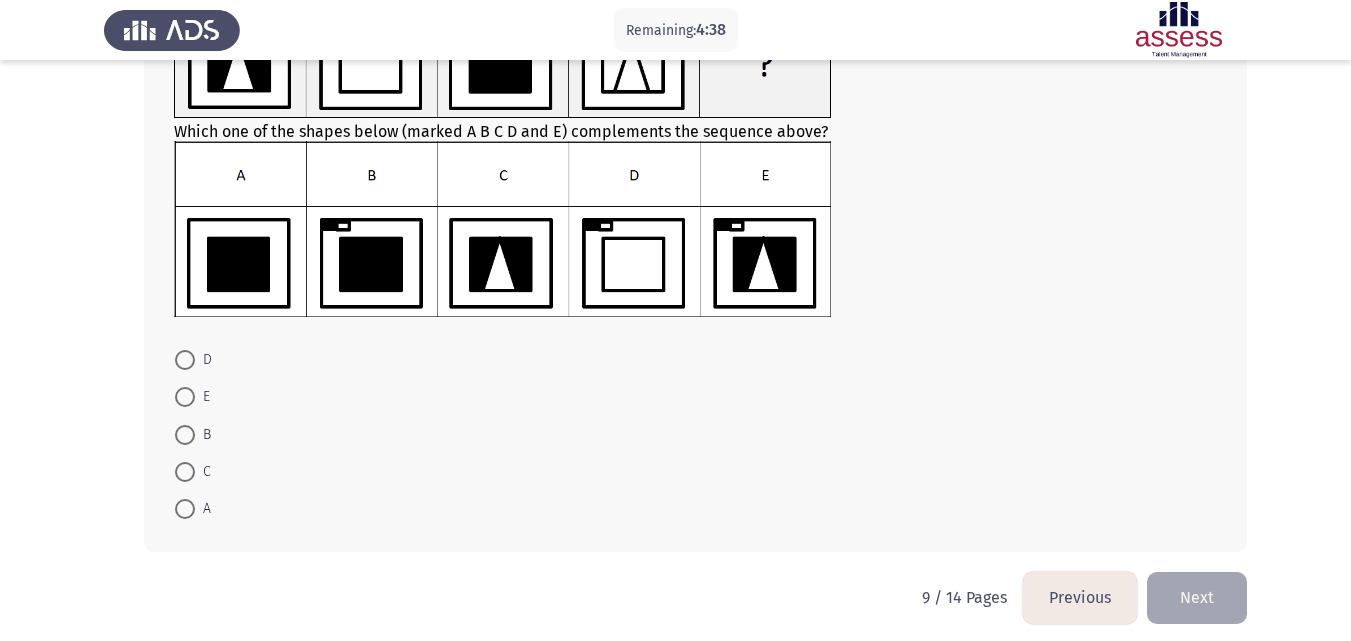 scroll, scrollTop: 199, scrollLeft: 0, axis: vertical 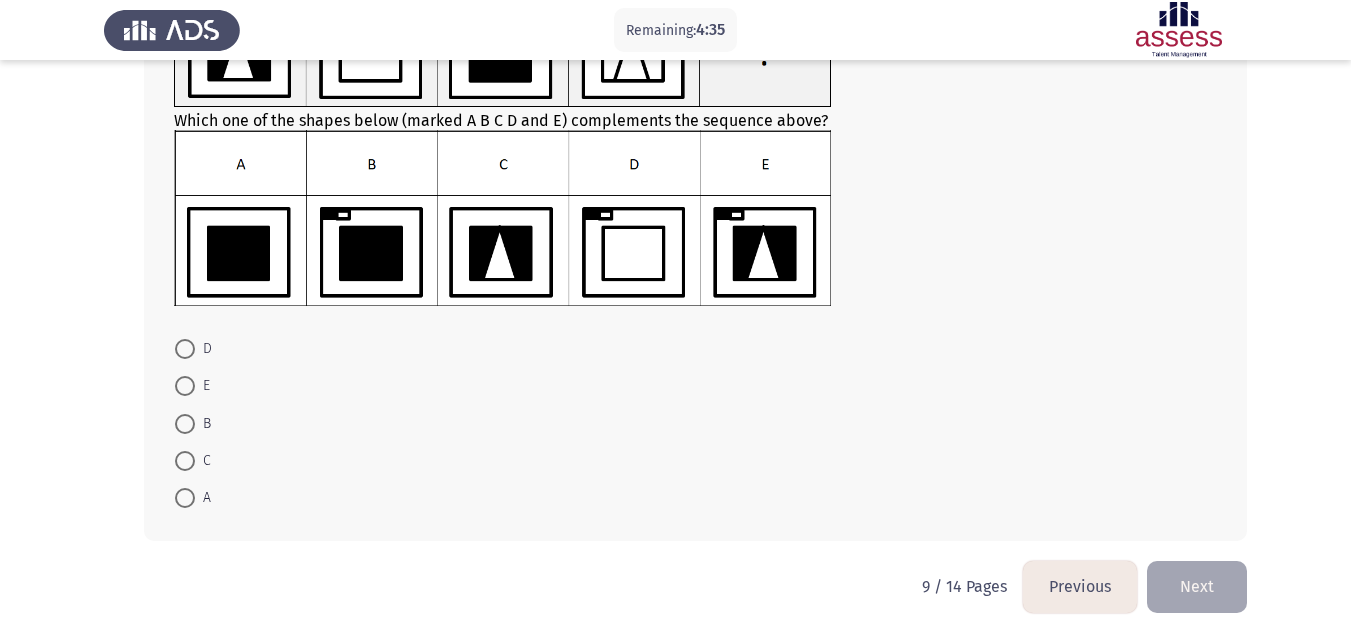 click at bounding box center (185, 349) 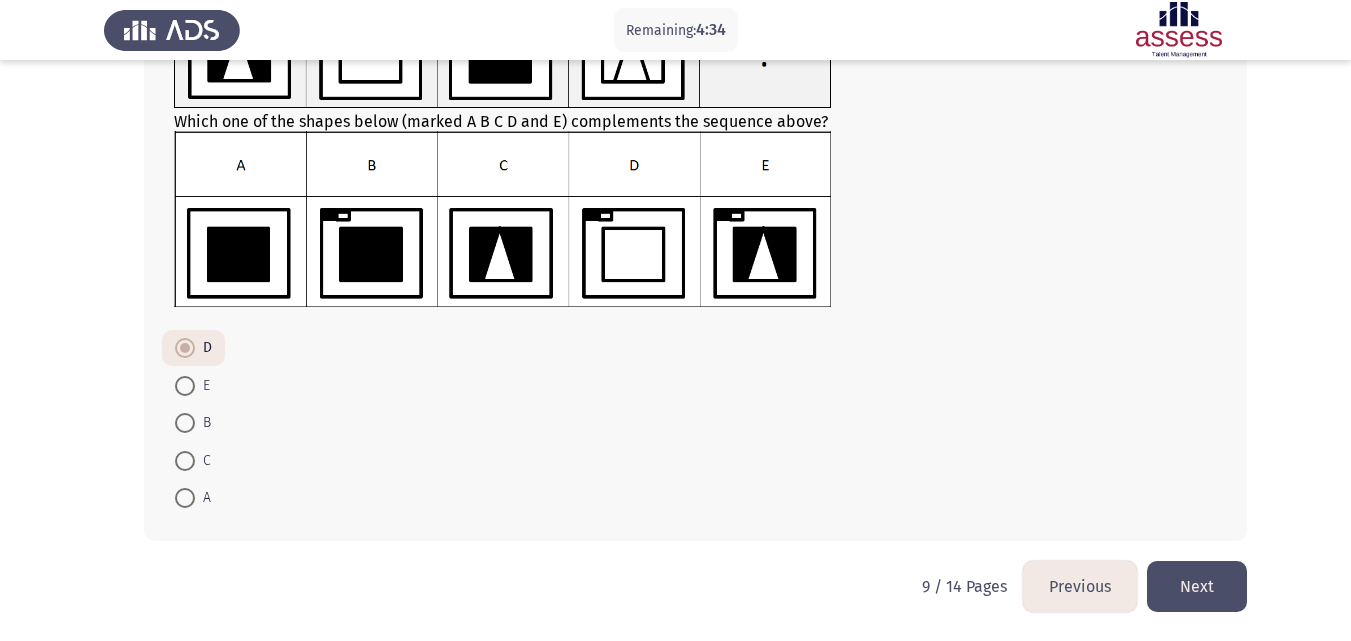 click on "Next" 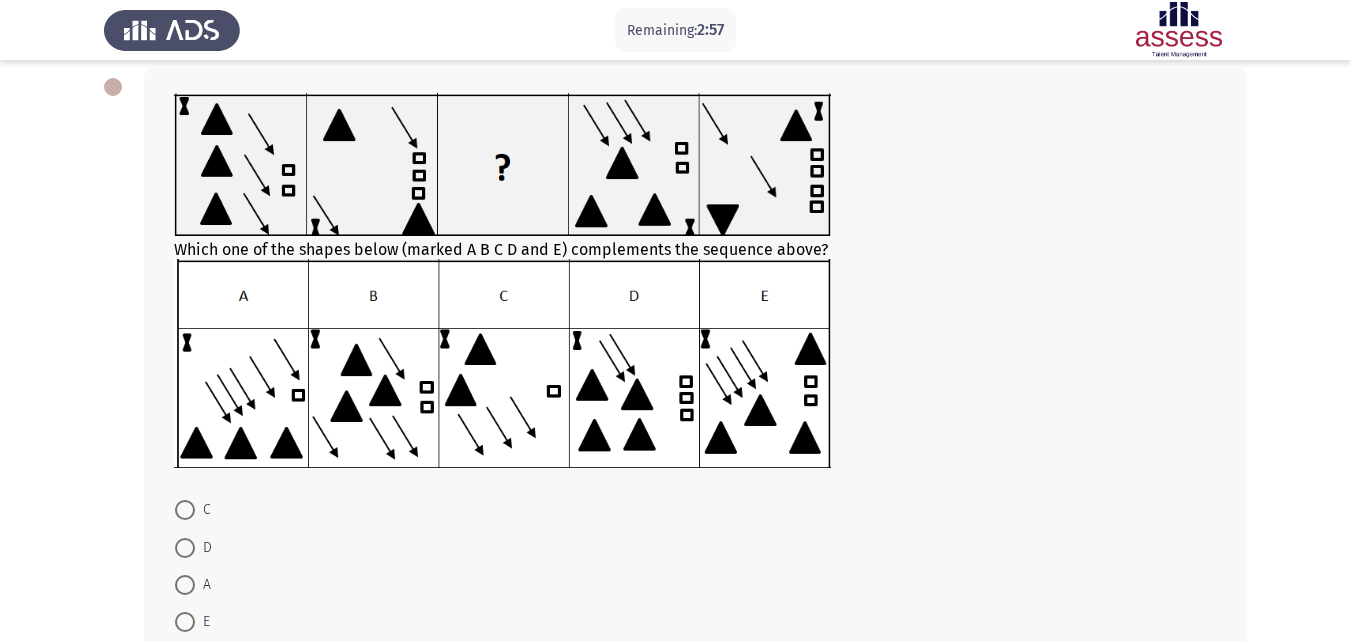 scroll, scrollTop: 200, scrollLeft: 0, axis: vertical 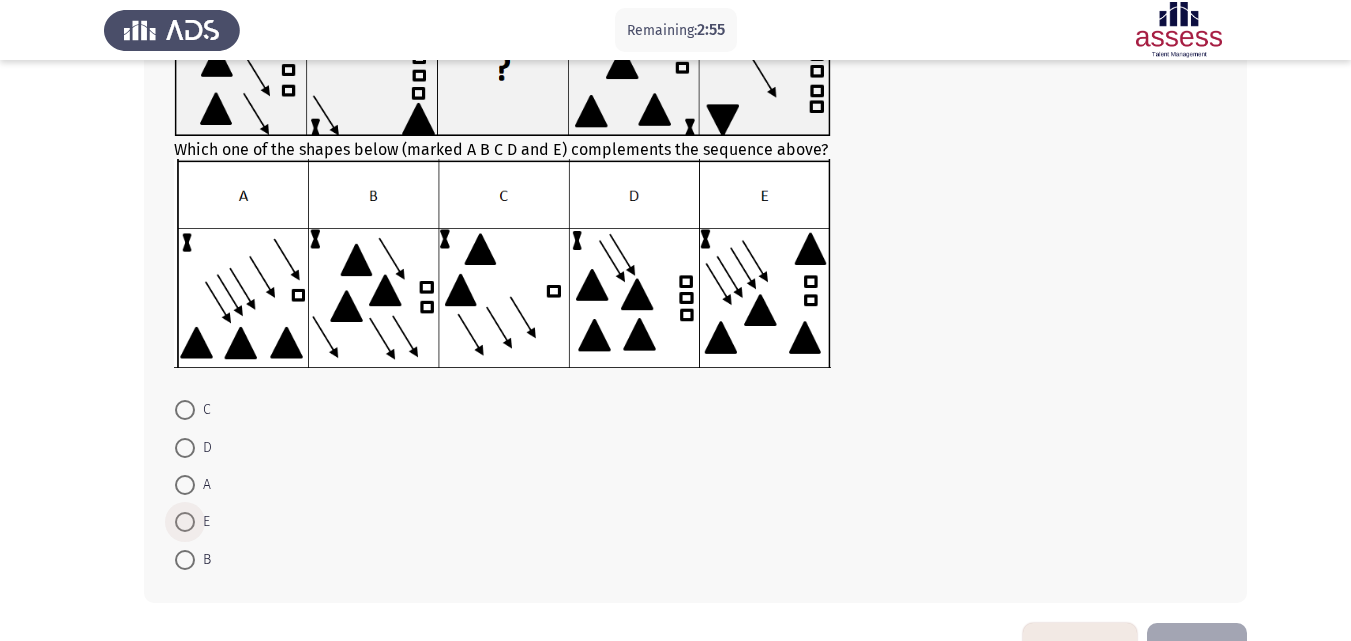 click at bounding box center [185, 522] 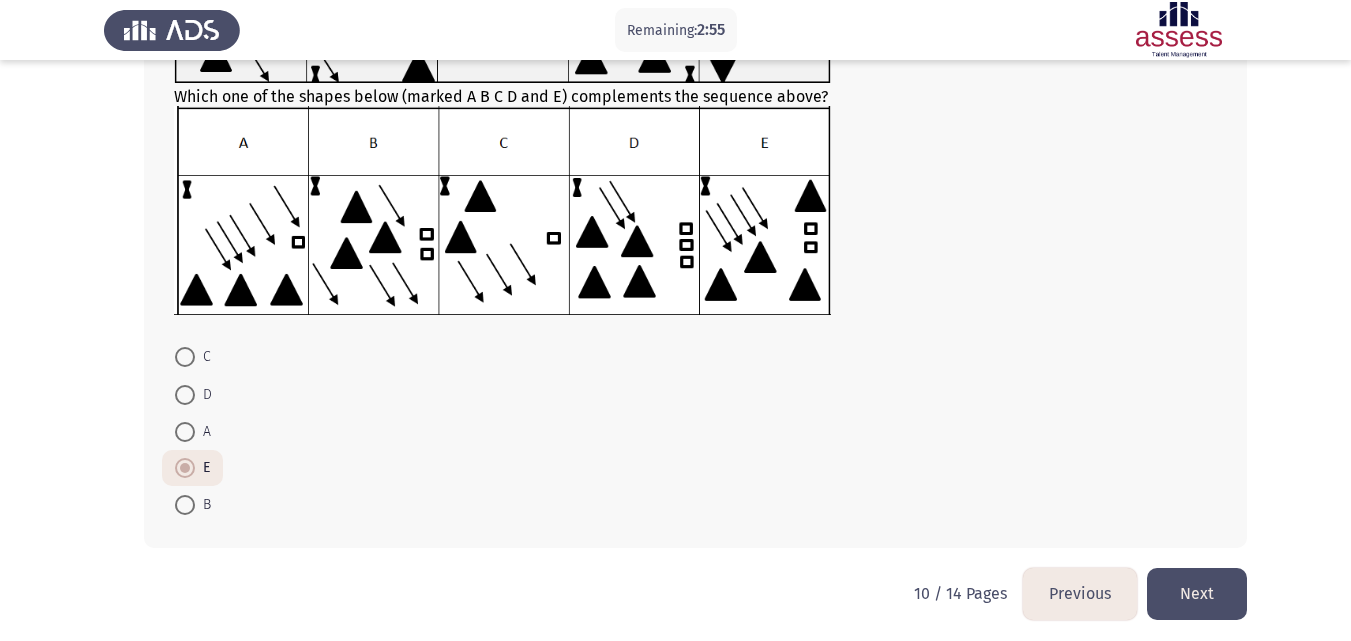 scroll, scrollTop: 260, scrollLeft: 0, axis: vertical 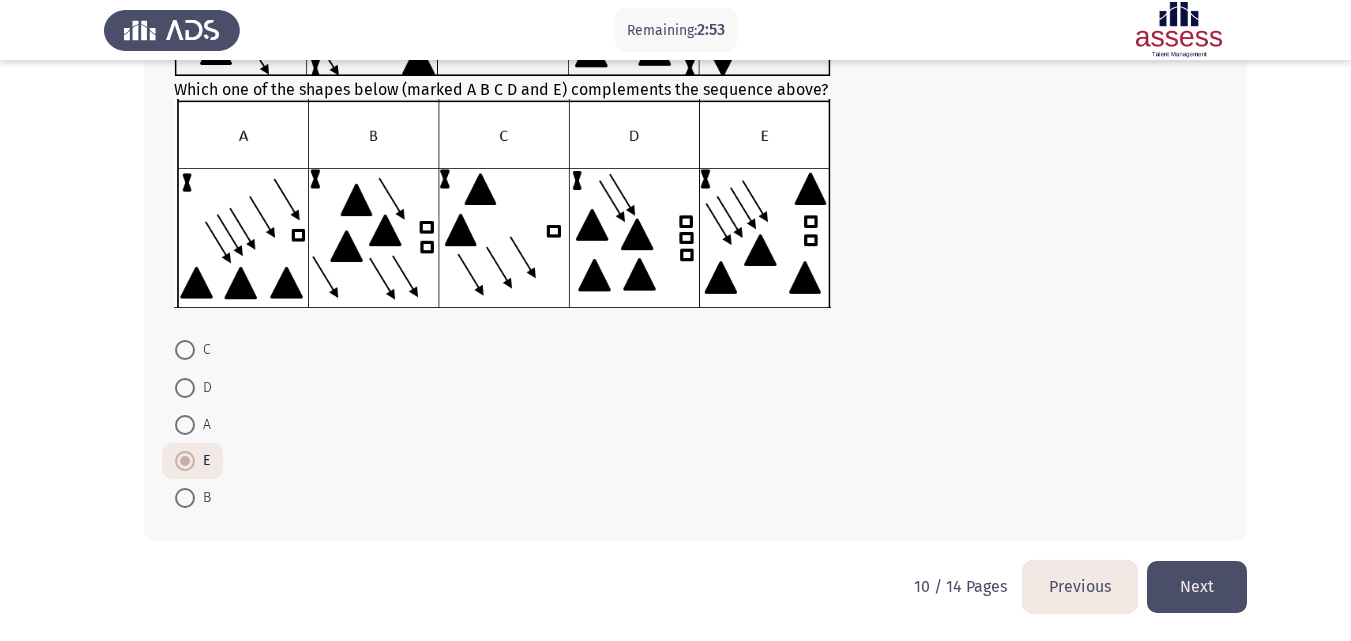 click on "Next" 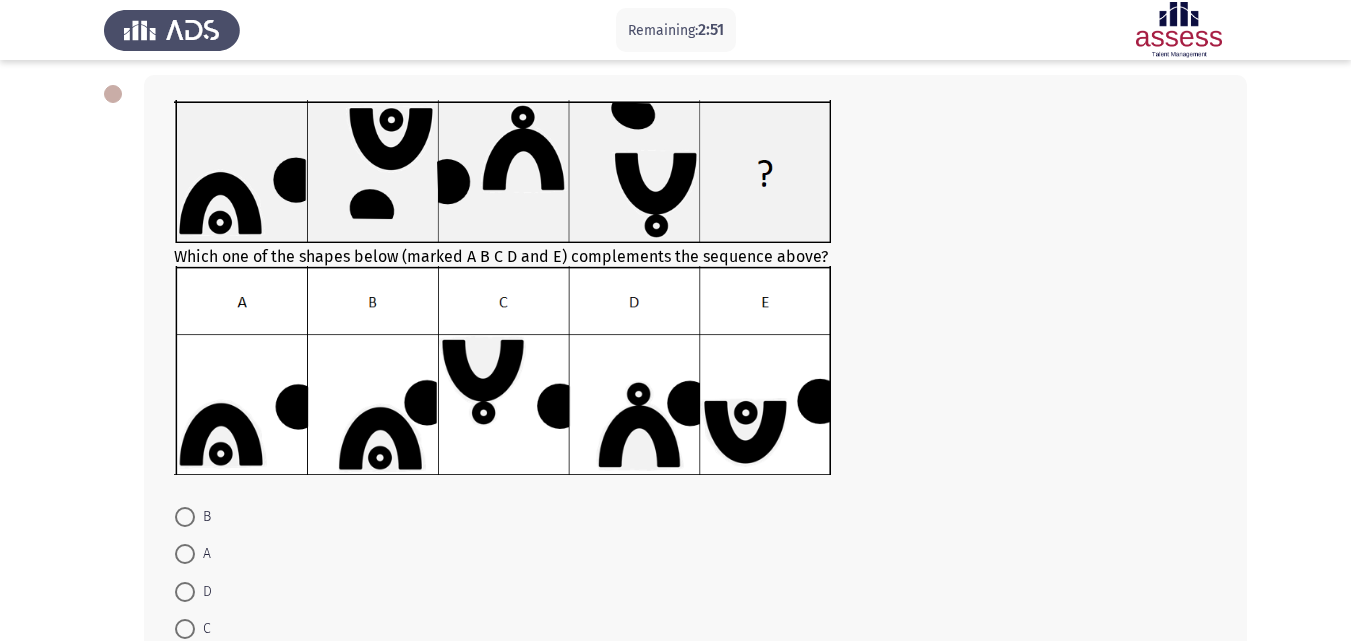 scroll, scrollTop: 100, scrollLeft: 0, axis: vertical 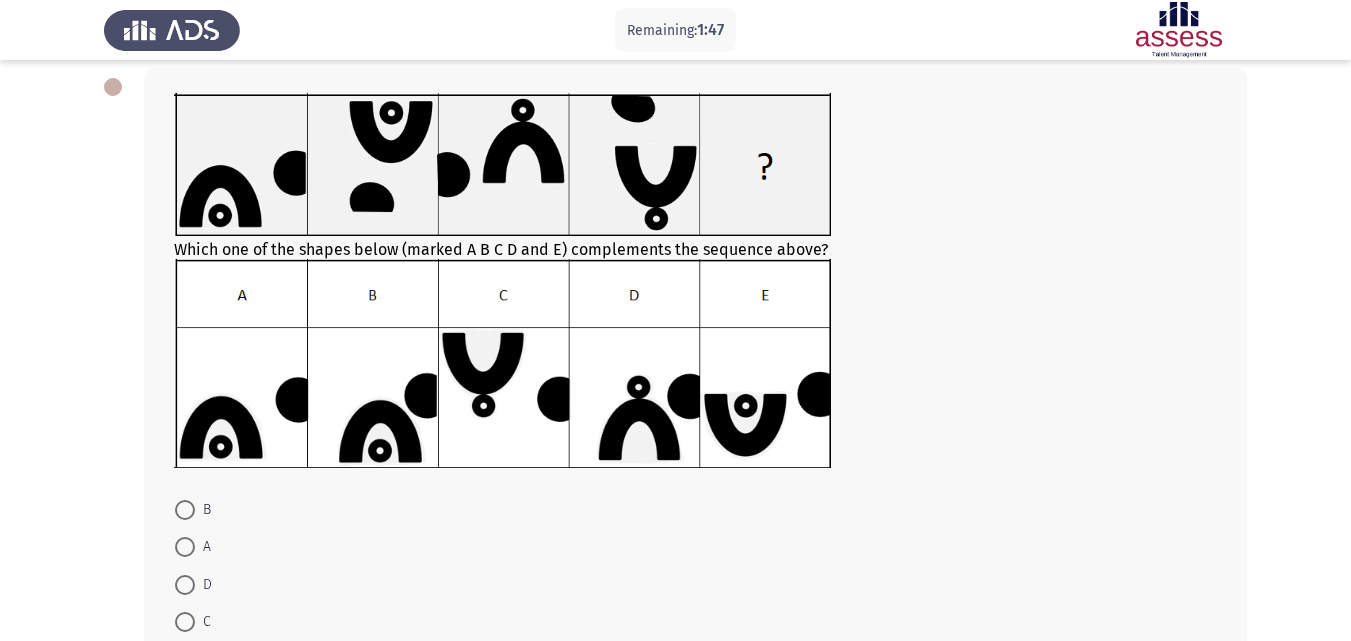 click on "B" at bounding box center (193, 509) 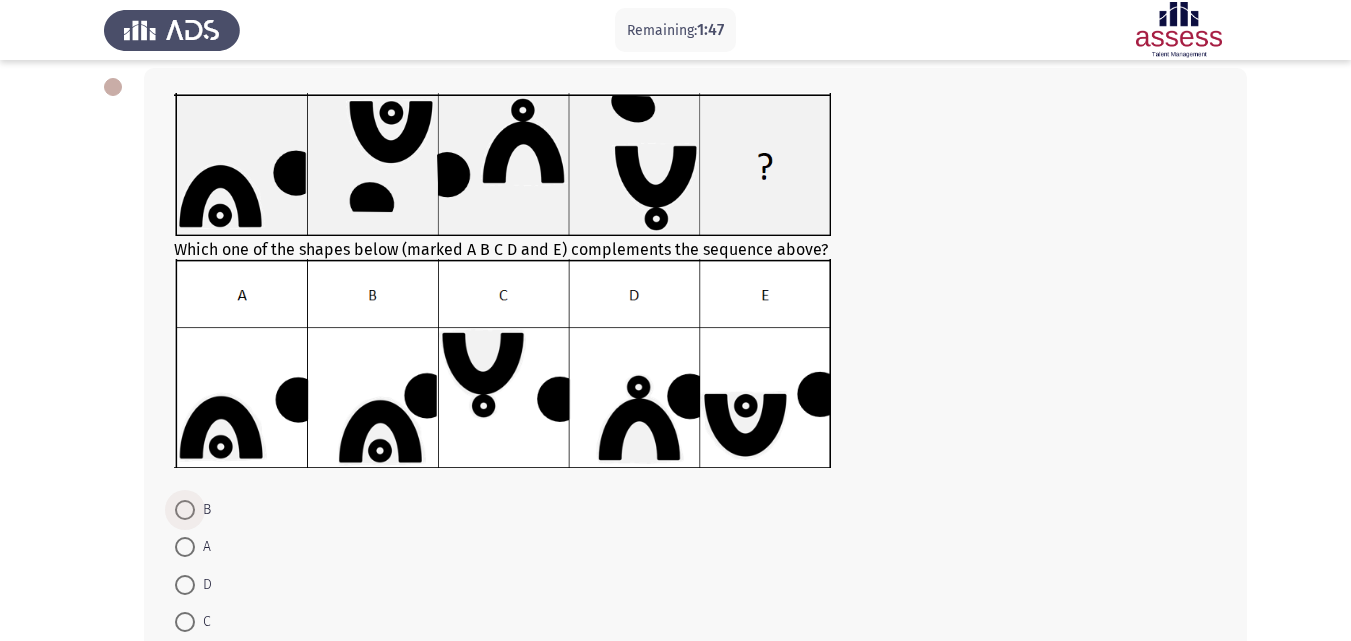 click at bounding box center (185, 510) 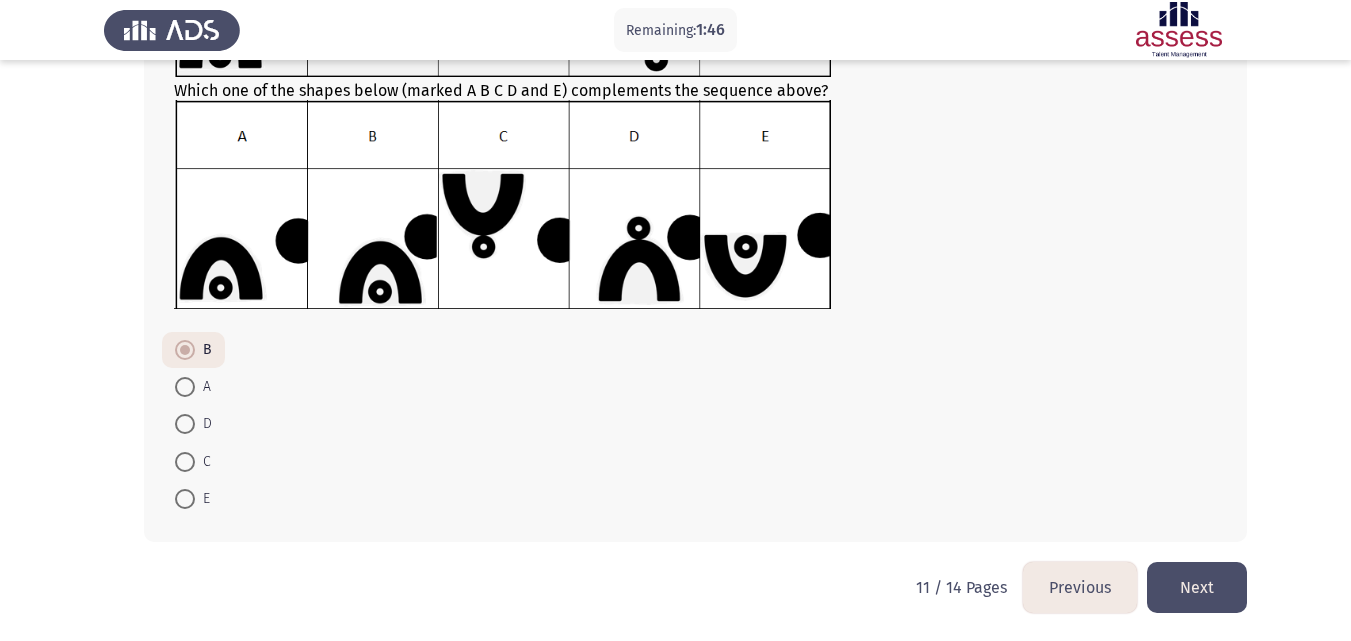 scroll, scrollTop: 260, scrollLeft: 0, axis: vertical 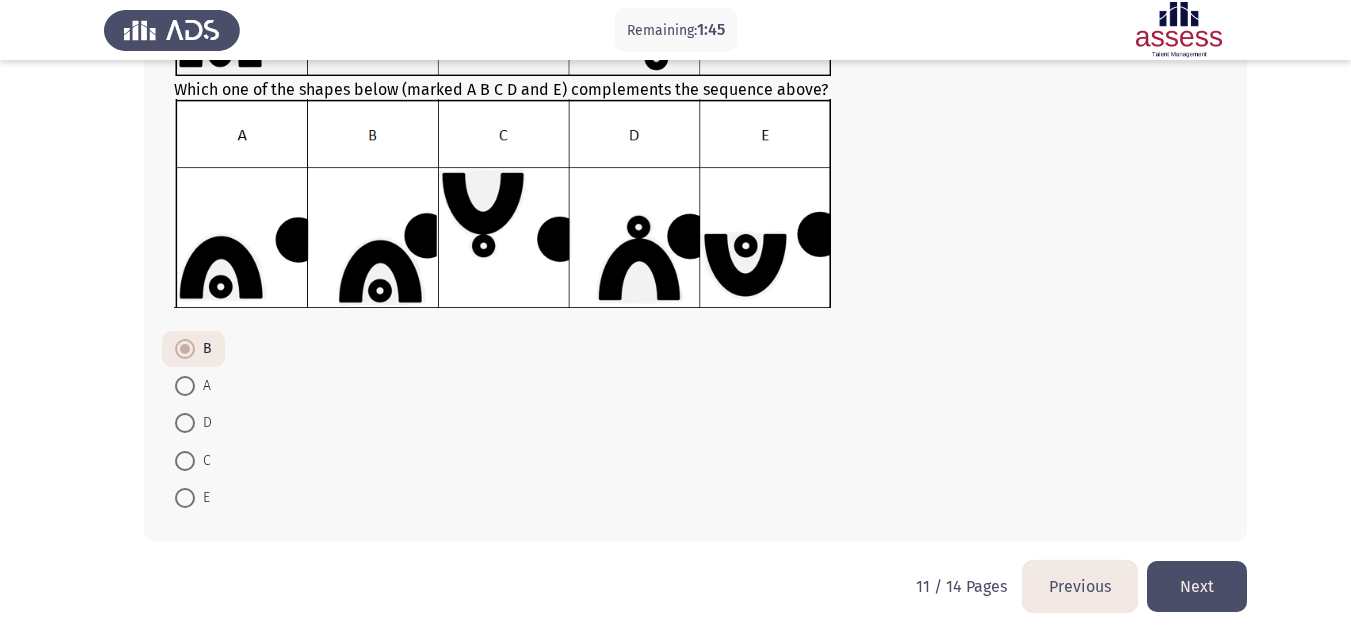 click on "Next" 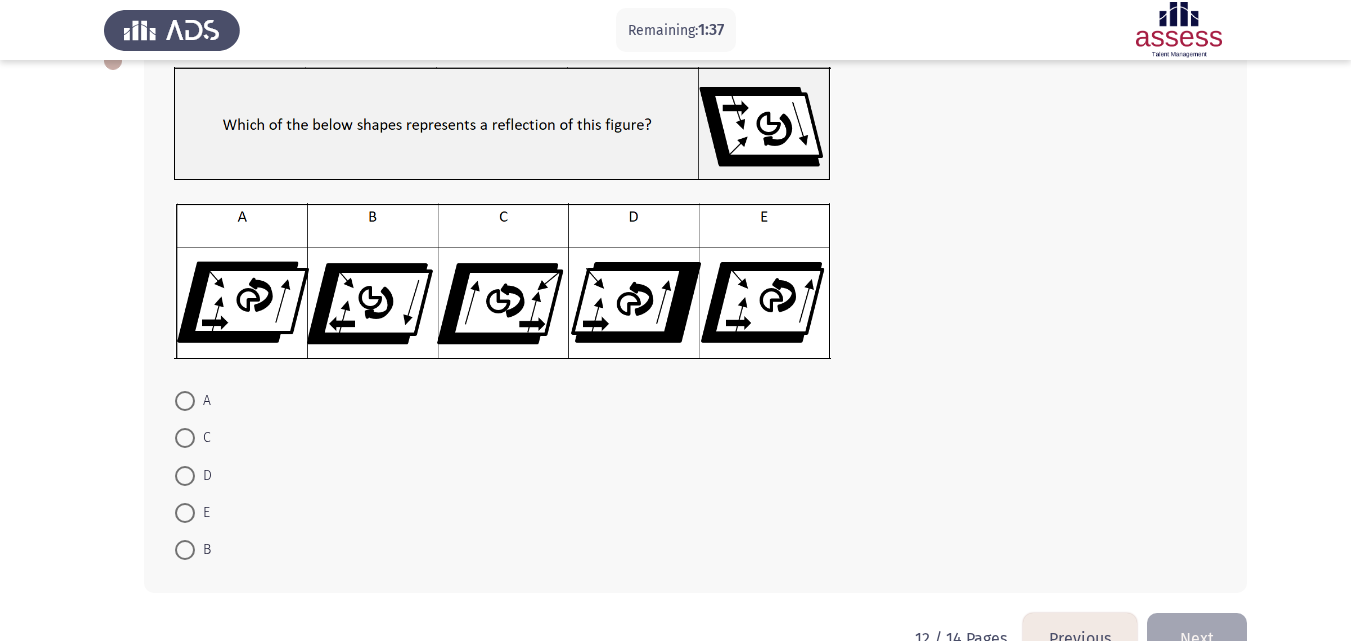 scroll, scrollTop: 78, scrollLeft: 0, axis: vertical 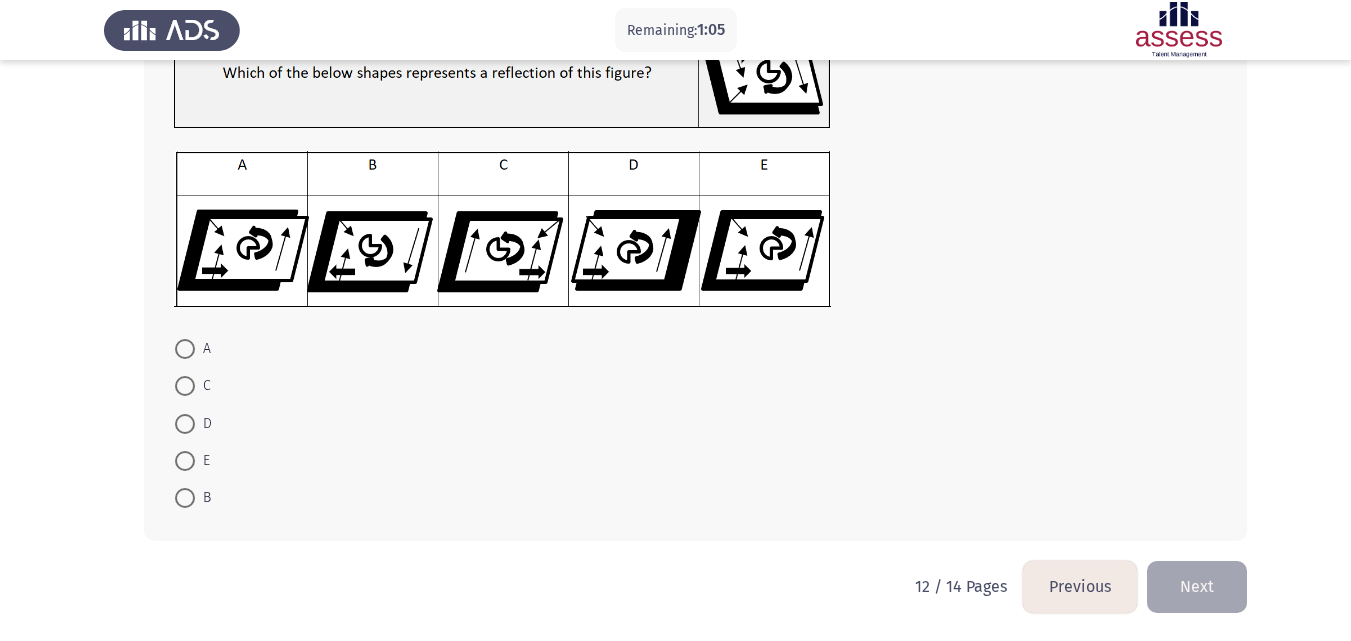 click on "E" at bounding box center [202, 461] 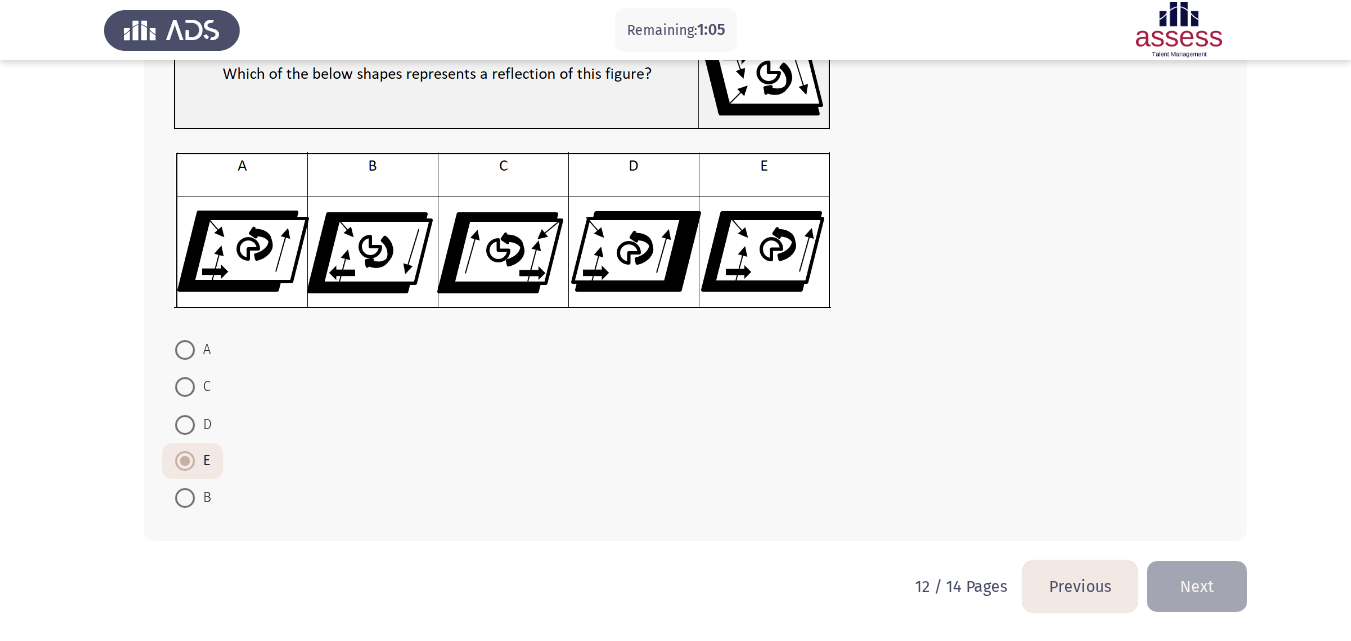 scroll, scrollTop: 177, scrollLeft: 0, axis: vertical 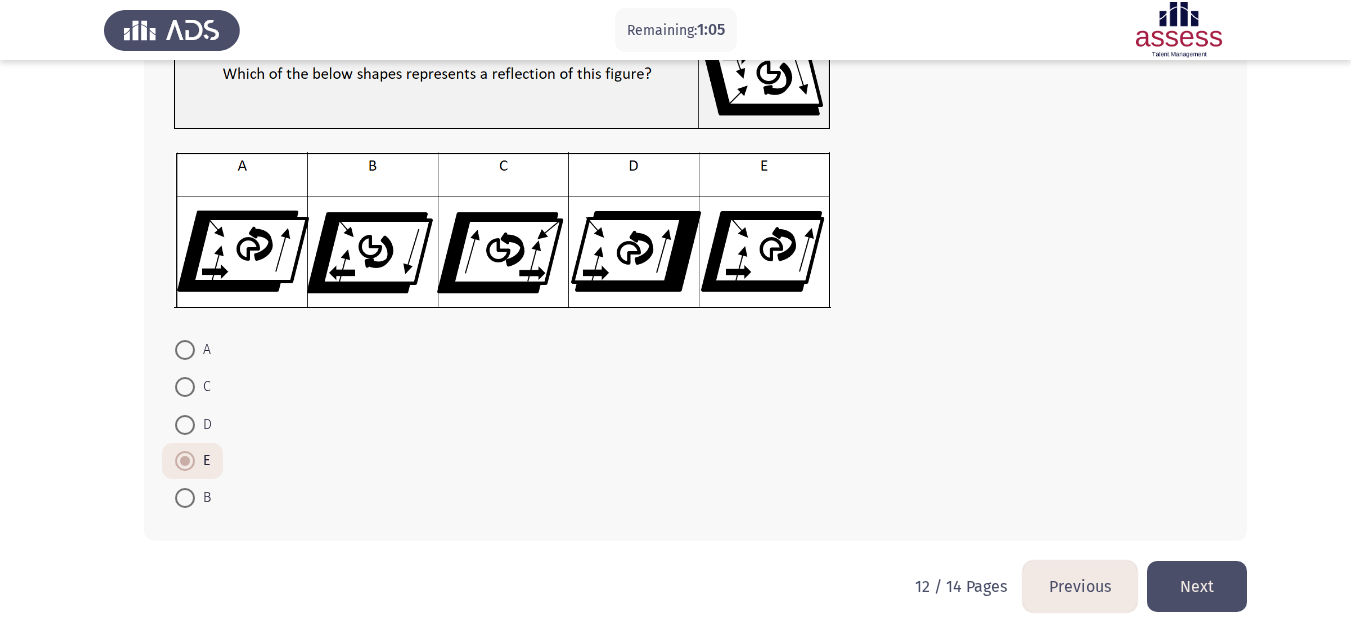 click on "Next" 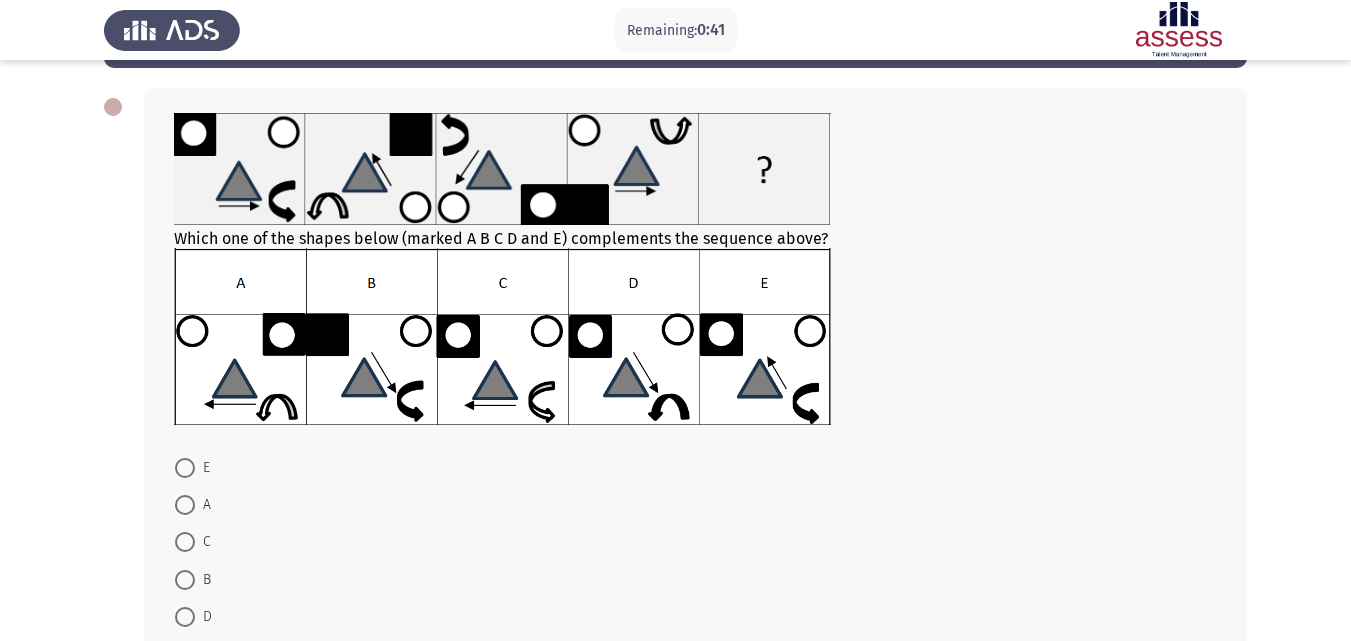 scroll, scrollTop: 0, scrollLeft: 0, axis: both 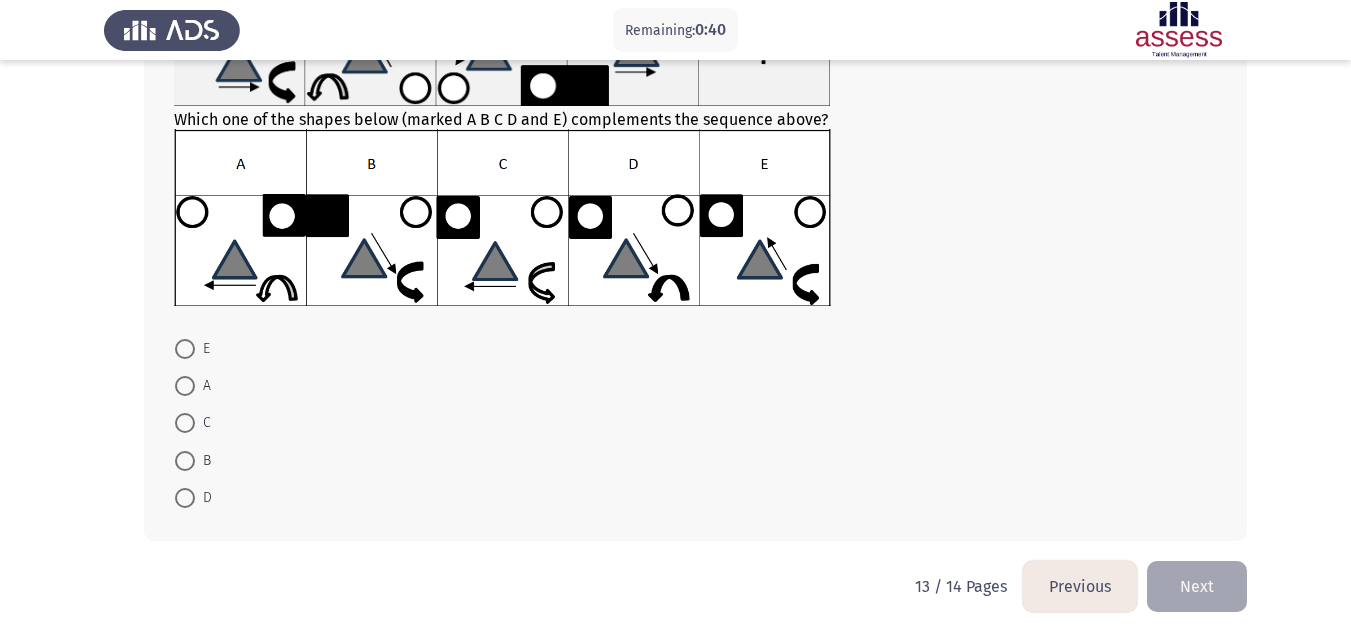 click at bounding box center (185, 349) 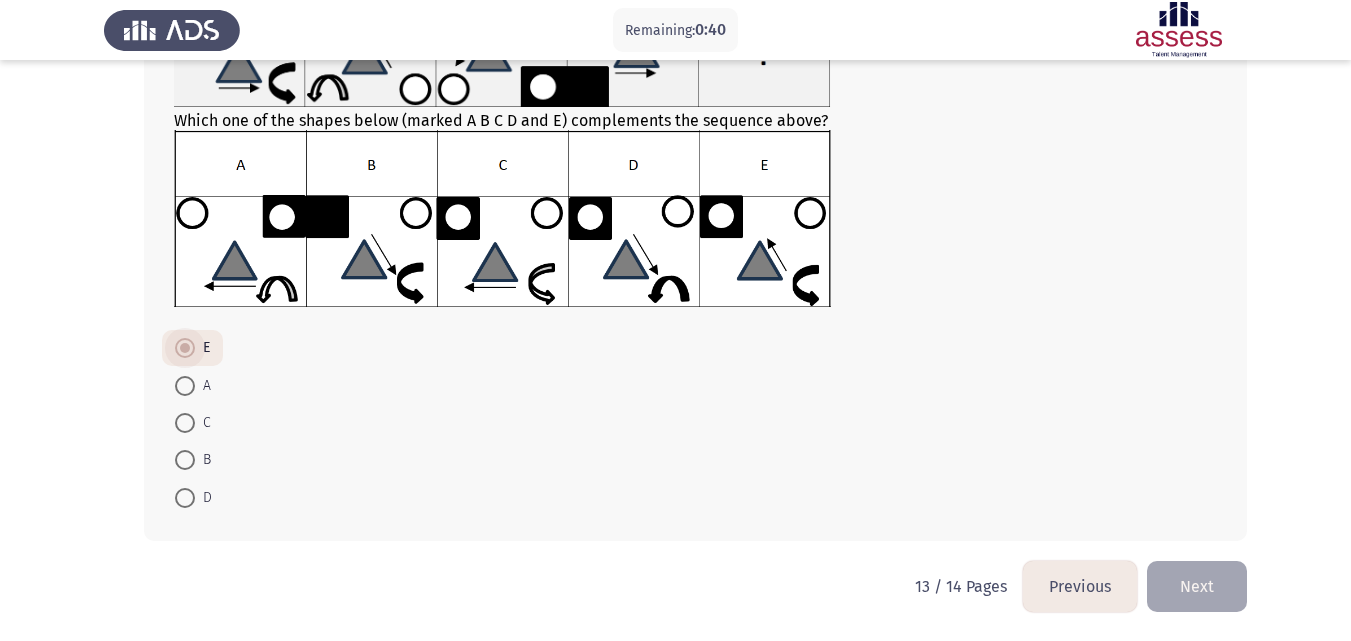 scroll, scrollTop: 198, scrollLeft: 0, axis: vertical 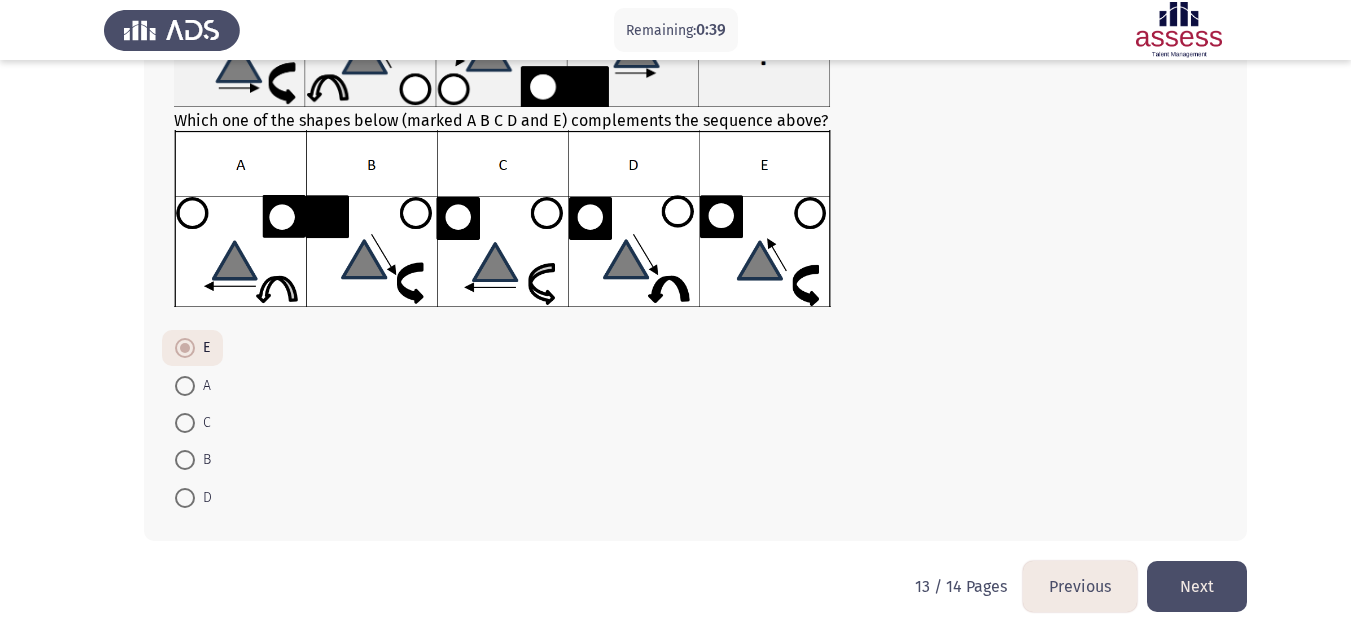 click on "Next" 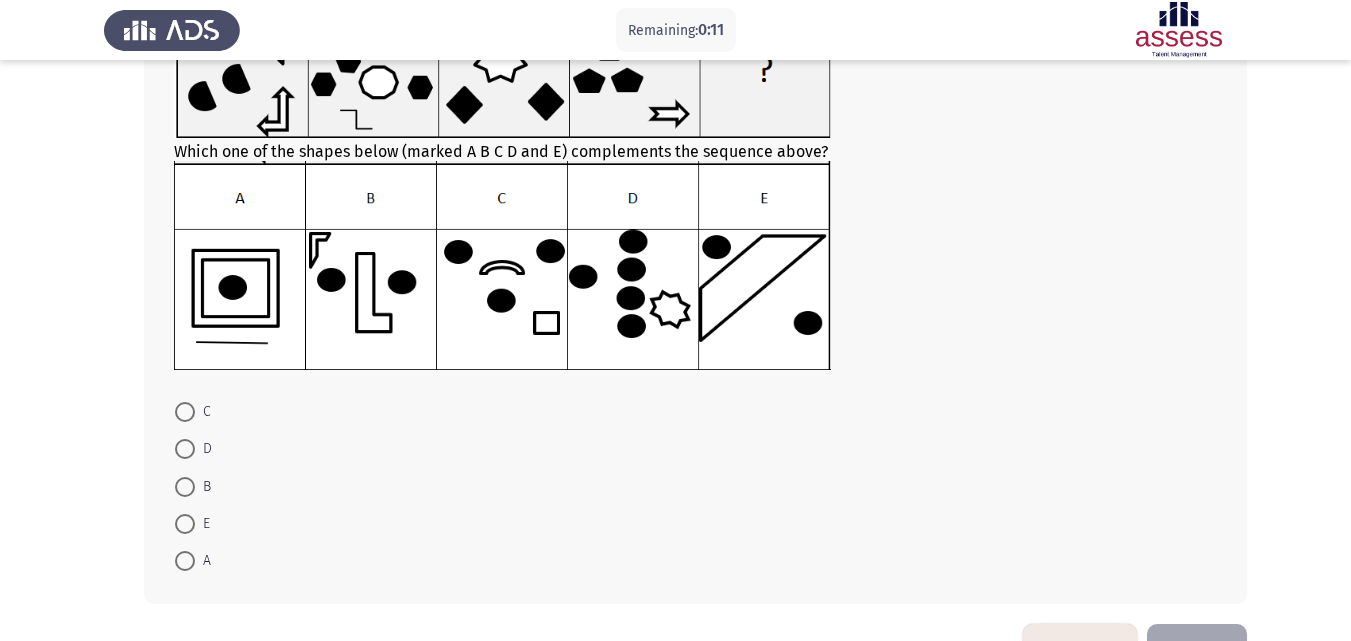 scroll, scrollTop: 260, scrollLeft: 0, axis: vertical 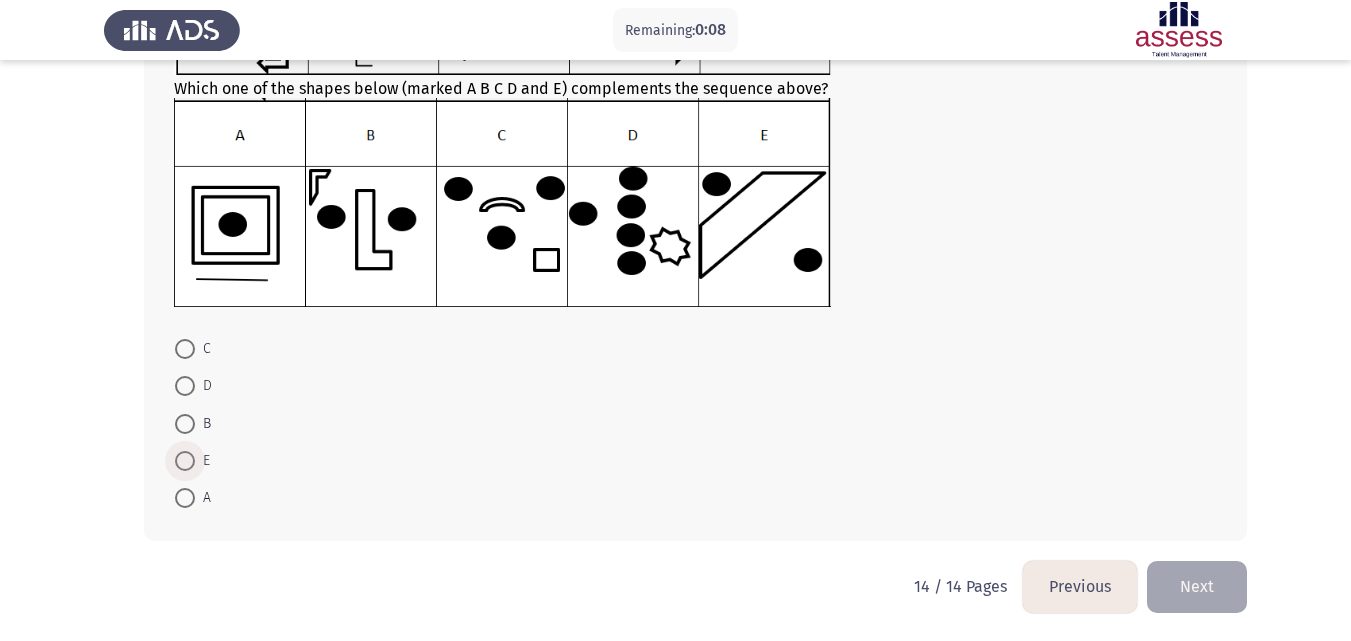 click on "E" at bounding box center [202, 461] 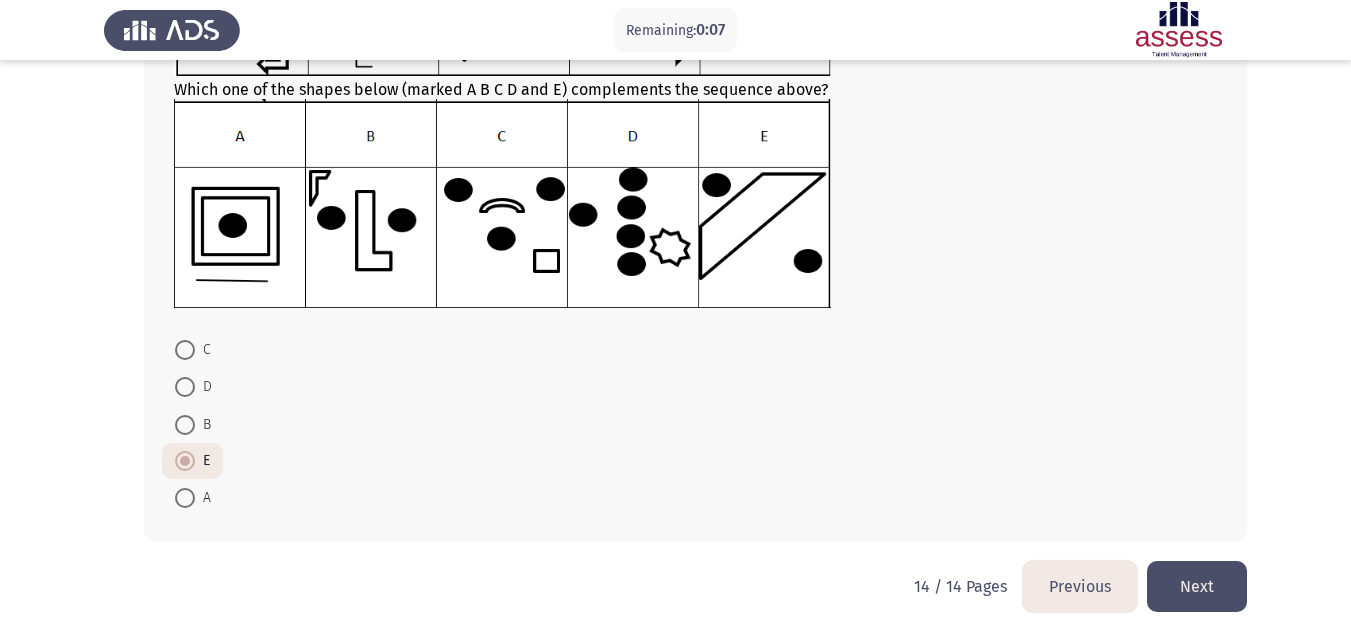 click on "Next" 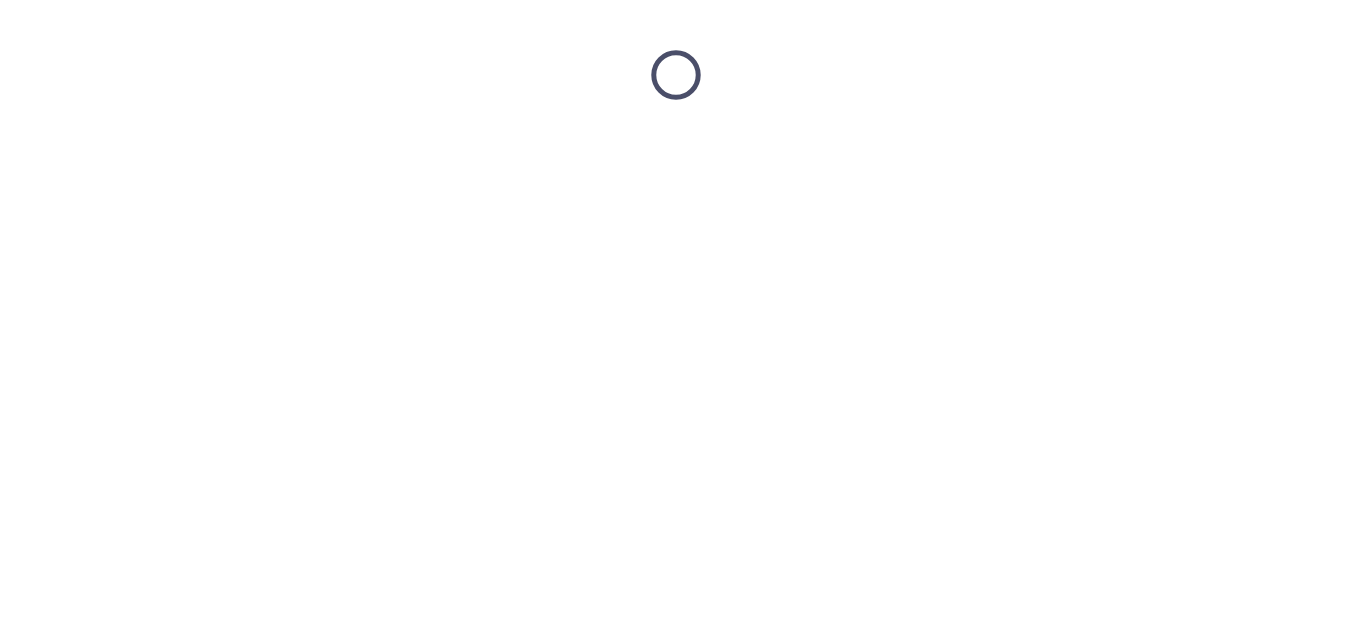 scroll, scrollTop: 0, scrollLeft: 0, axis: both 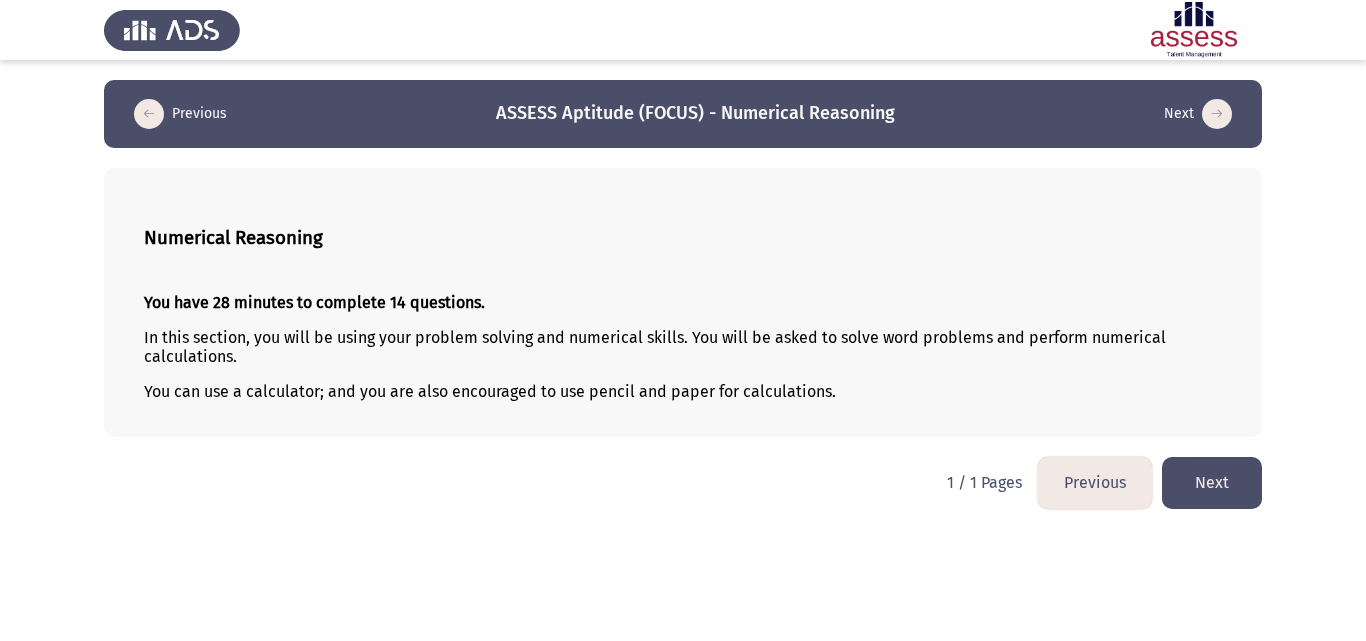 click on "Next" 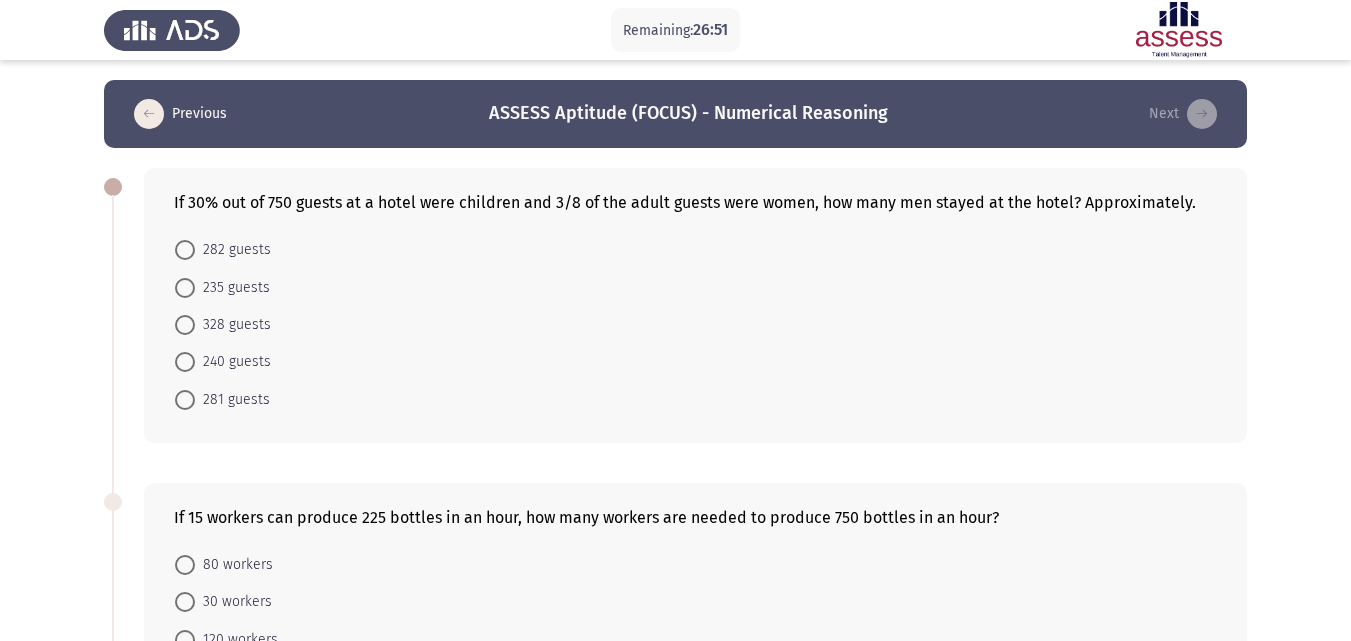 click on "328 guests" at bounding box center (223, 324) 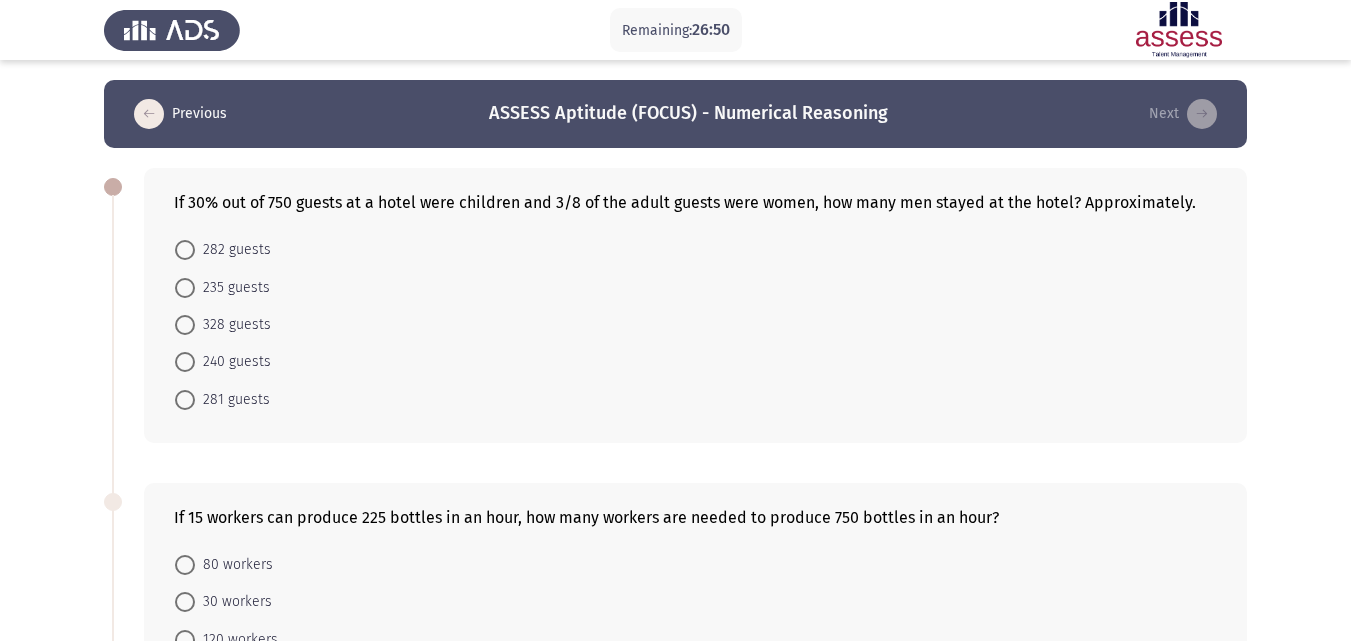 click on "328 guests" at bounding box center [233, 325] 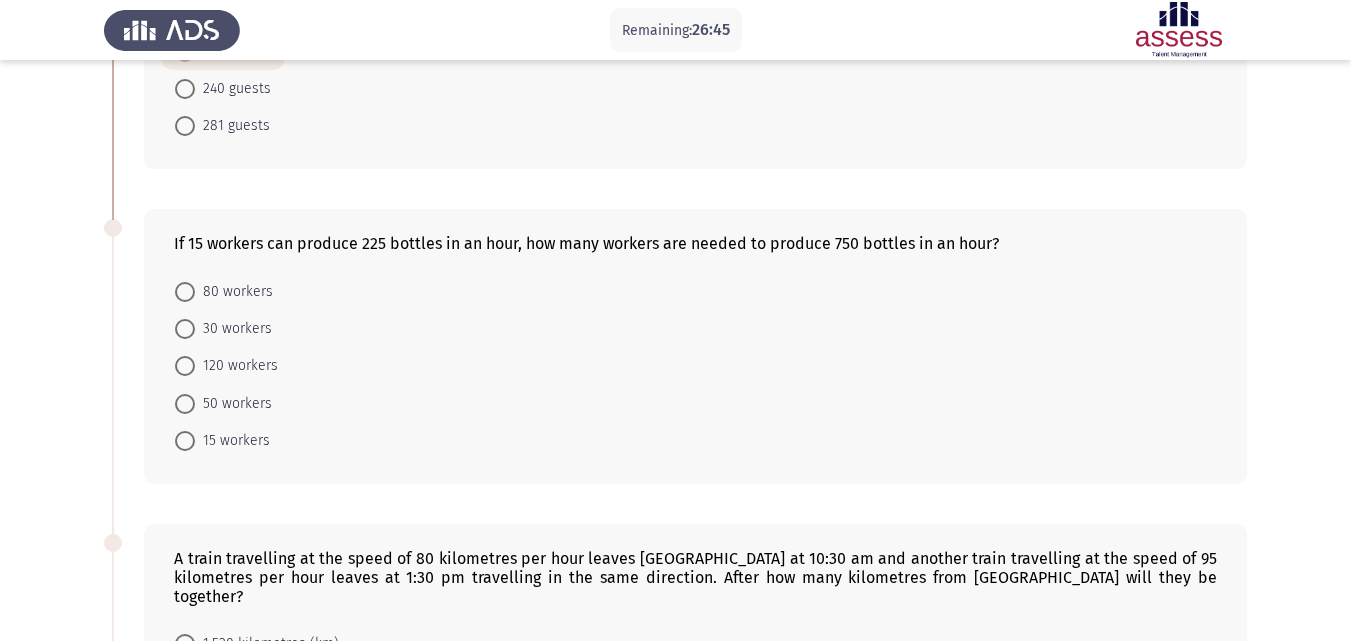 scroll, scrollTop: 300, scrollLeft: 0, axis: vertical 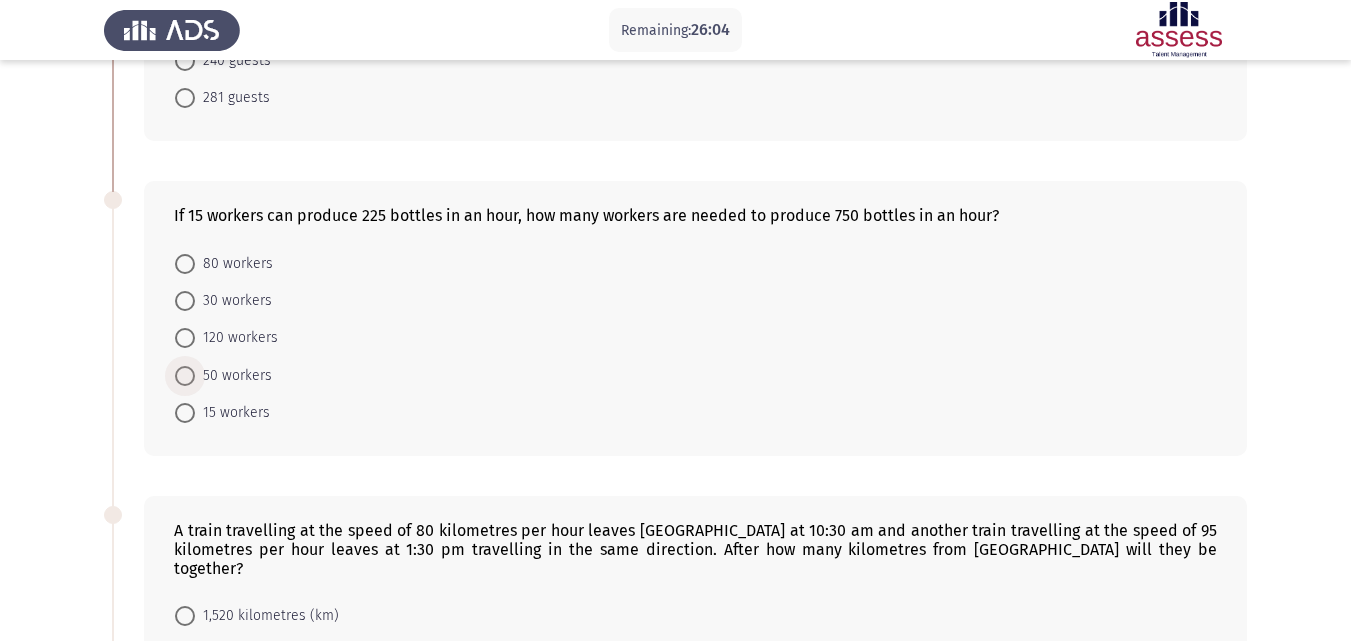 click on "50 workers" at bounding box center (233, 376) 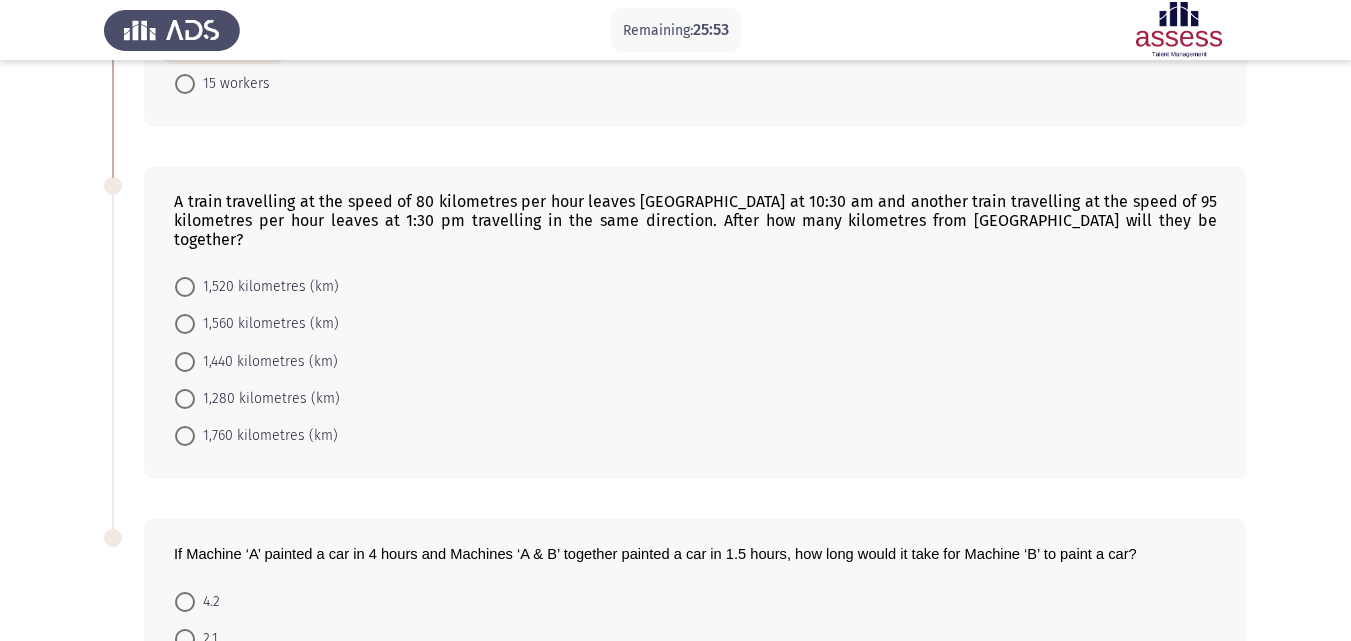 scroll, scrollTop: 700, scrollLeft: 0, axis: vertical 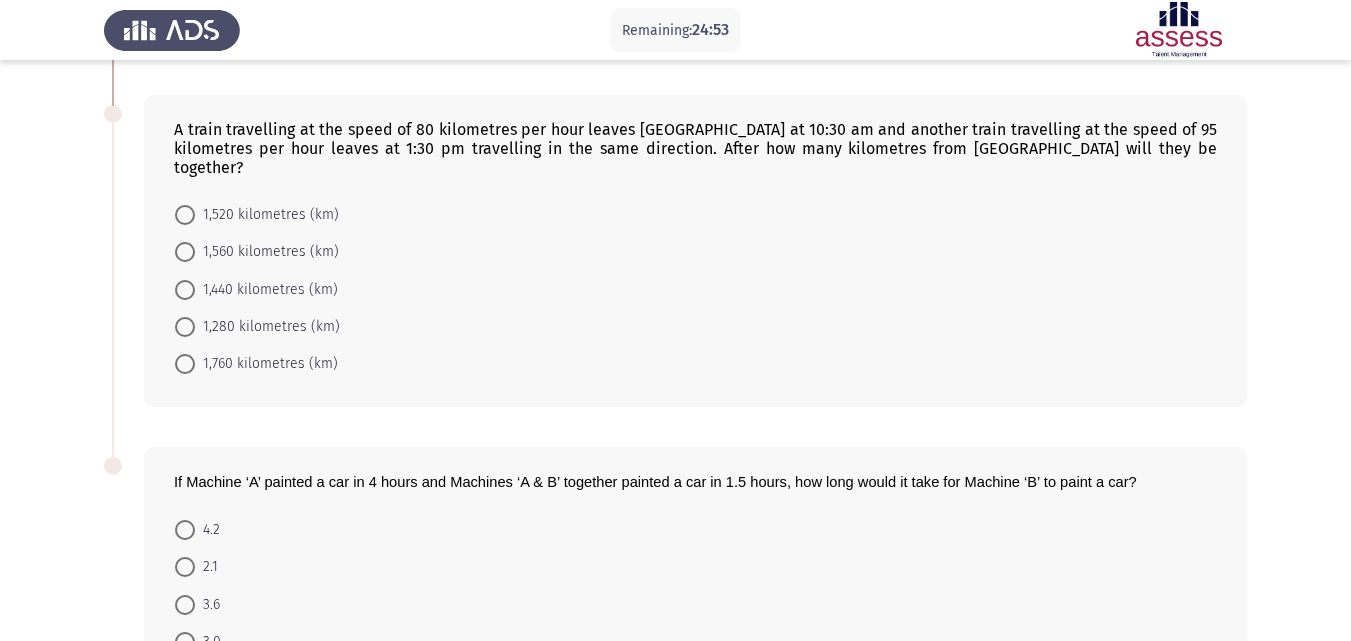 click on "1,520 kilometres (km)" at bounding box center (267, 215) 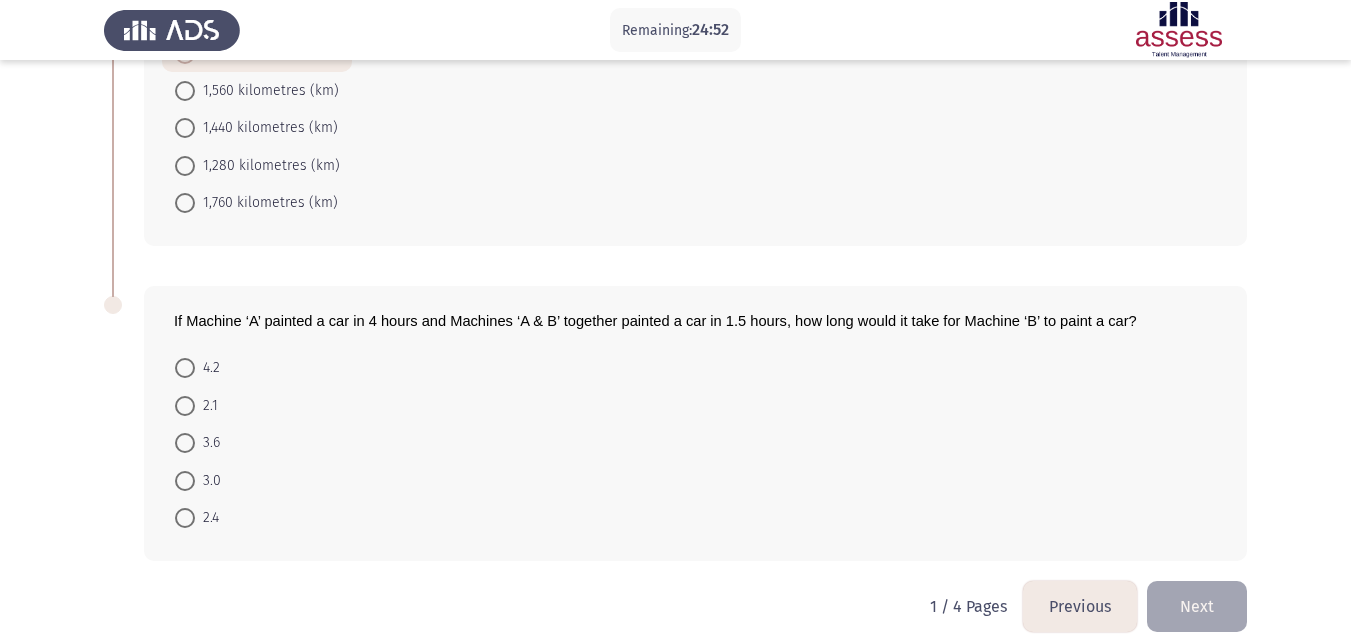 scroll, scrollTop: 861, scrollLeft: 0, axis: vertical 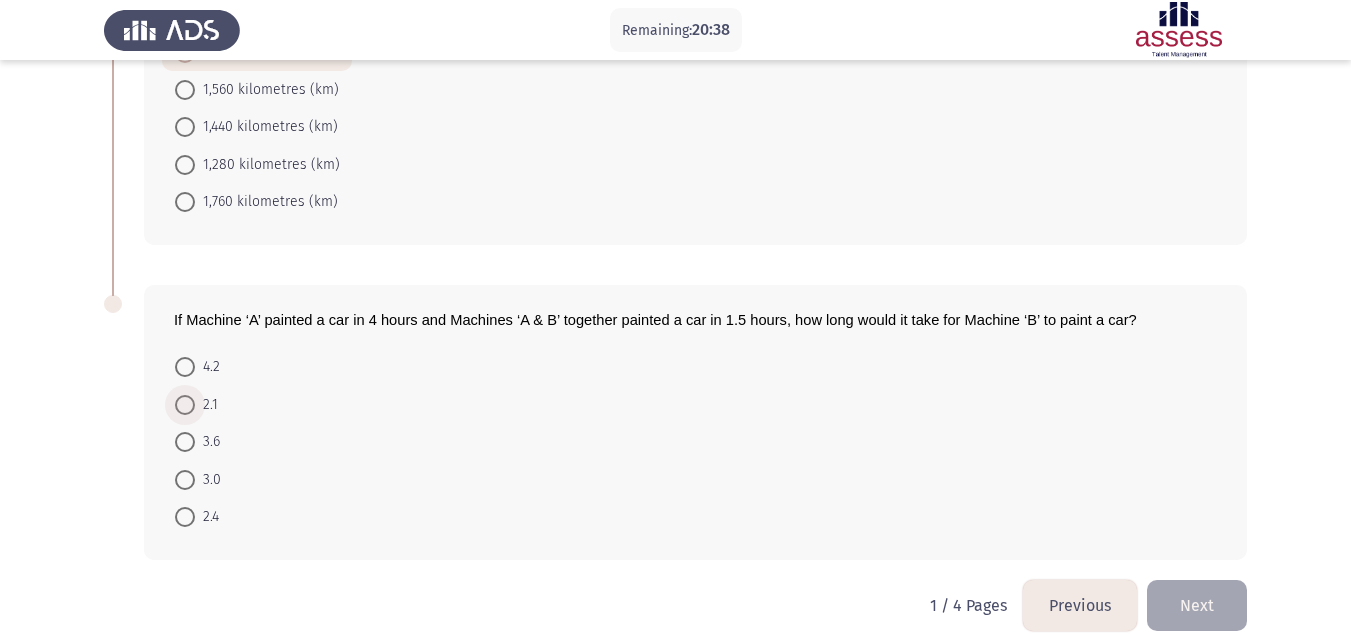 click on "2.1" at bounding box center (206, 405) 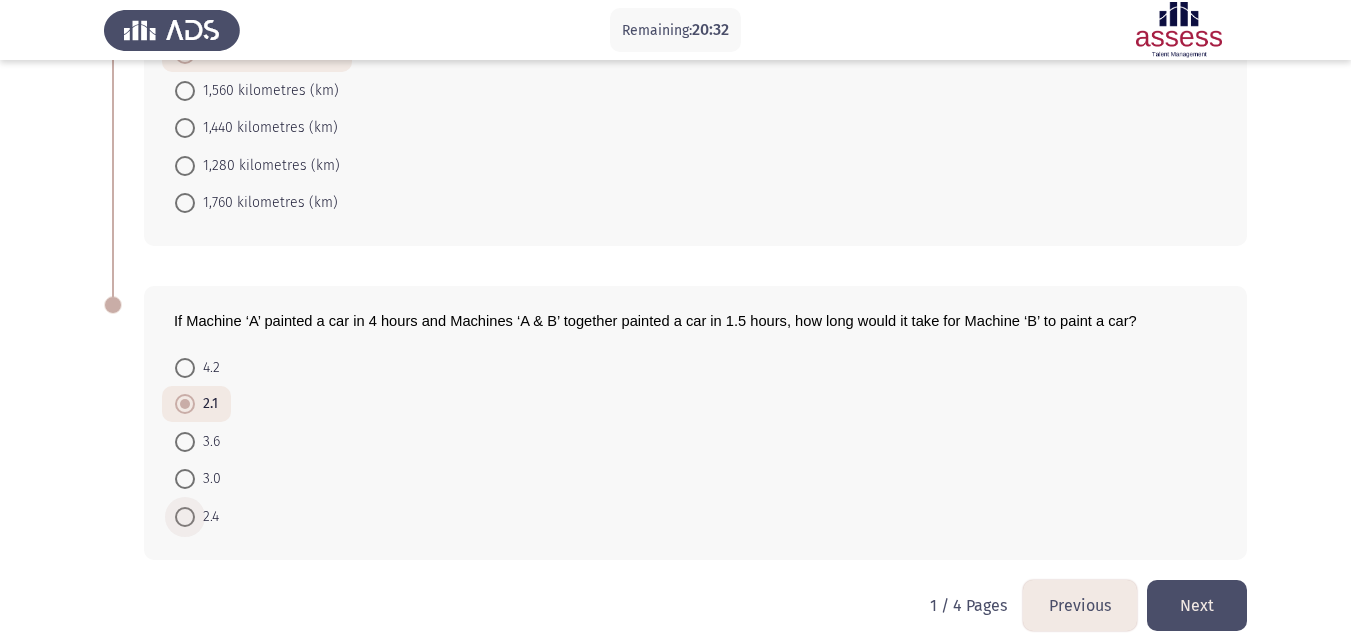 click on "2.4" at bounding box center (207, 517) 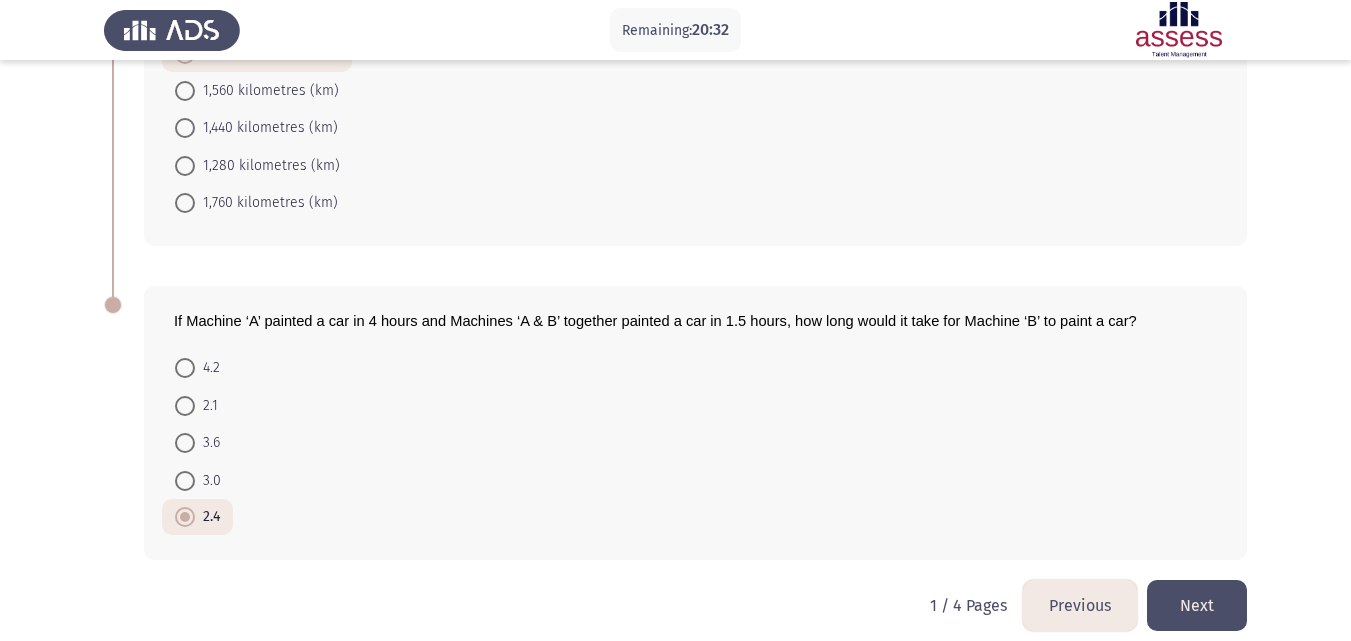 click on "Next" 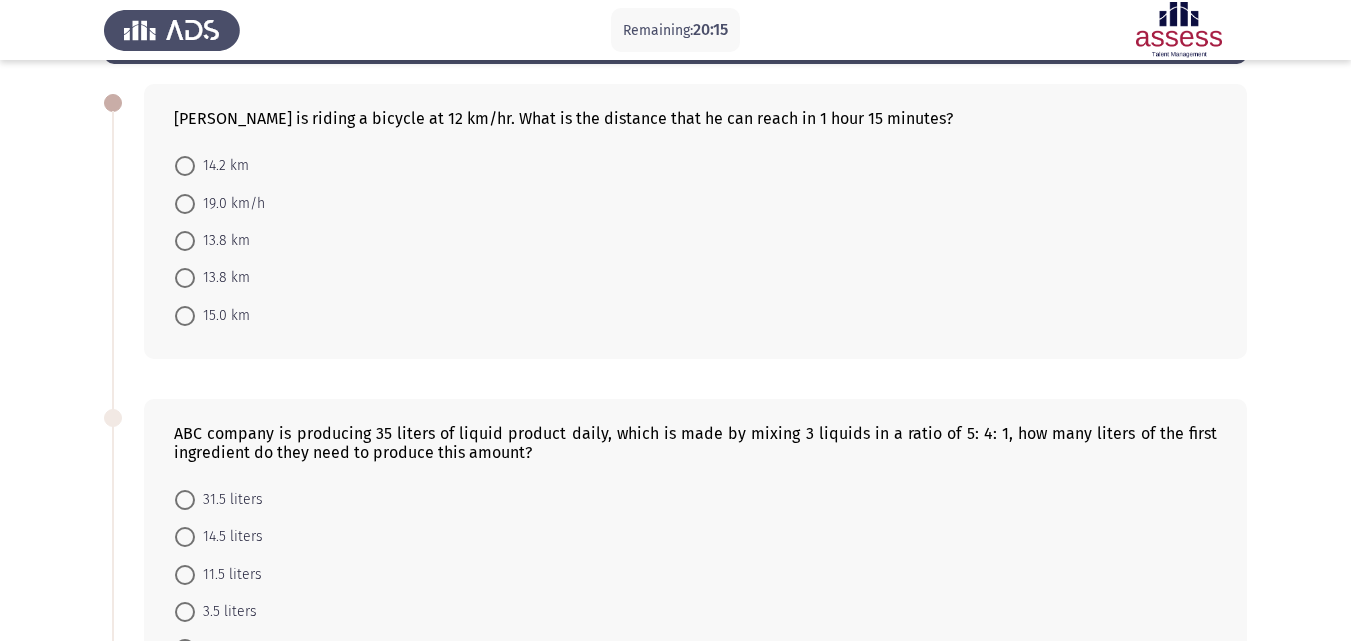scroll, scrollTop: 0, scrollLeft: 0, axis: both 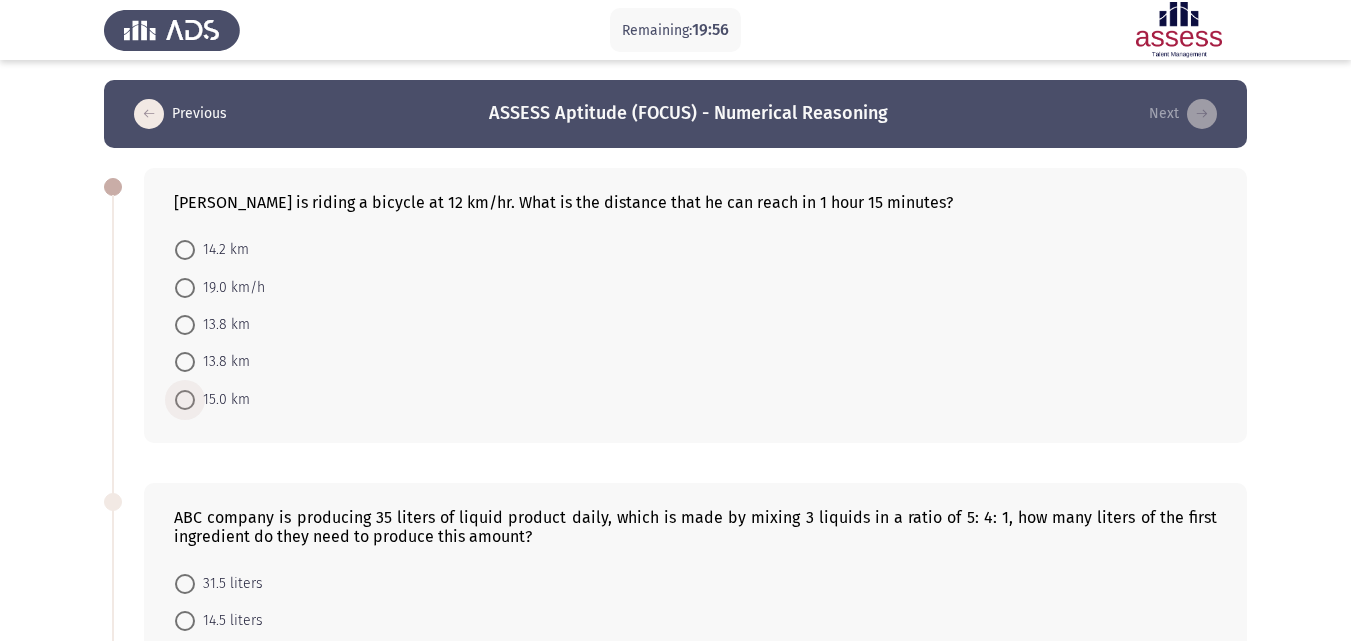 click on "15.0 km" at bounding box center (222, 400) 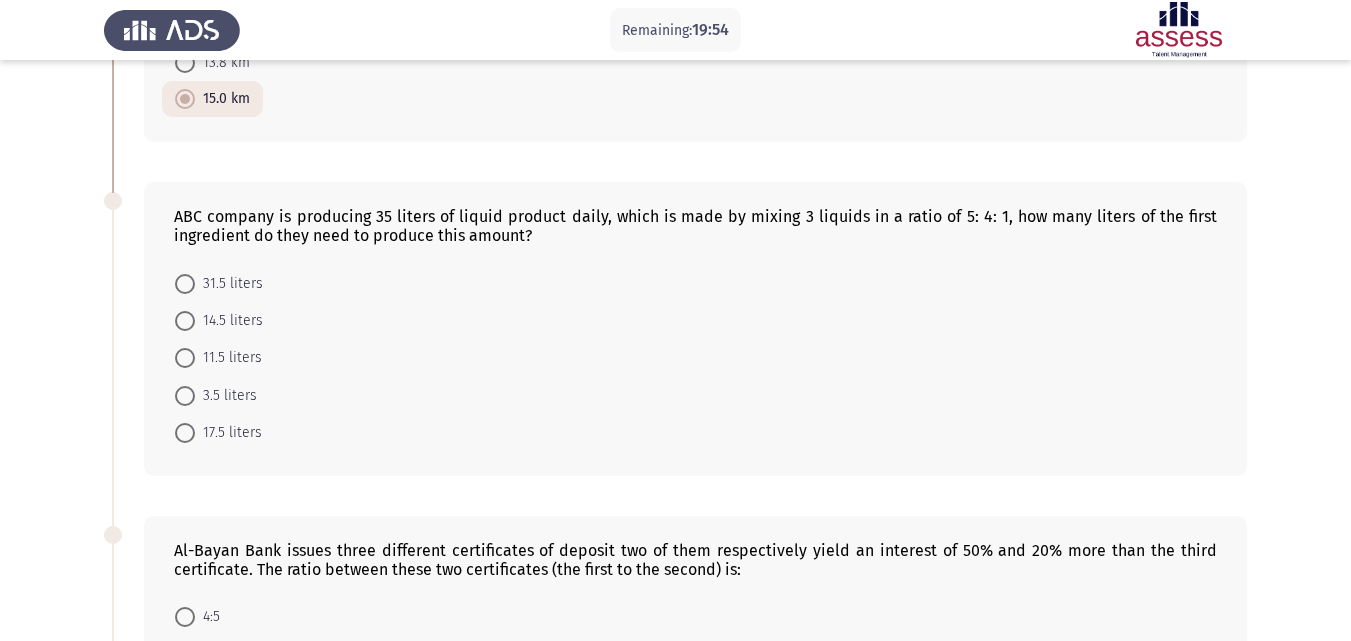 scroll, scrollTop: 300, scrollLeft: 0, axis: vertical 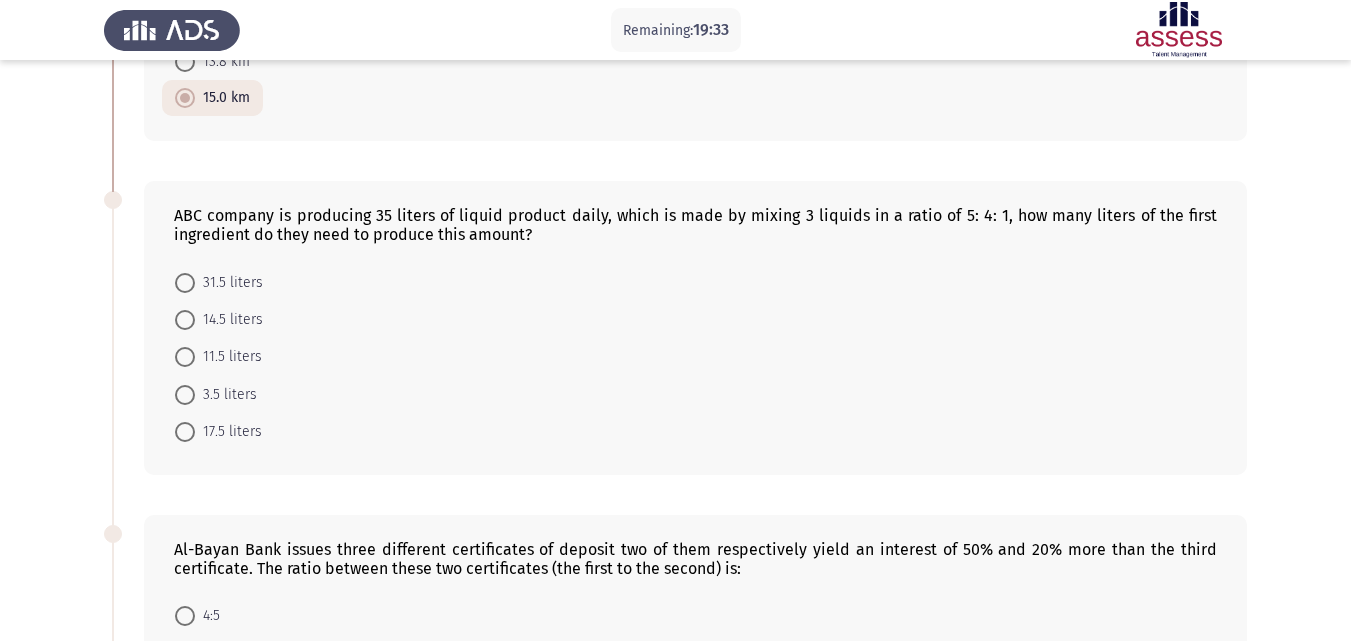 click on "17.5 liters" at bounding box center [228, 432] 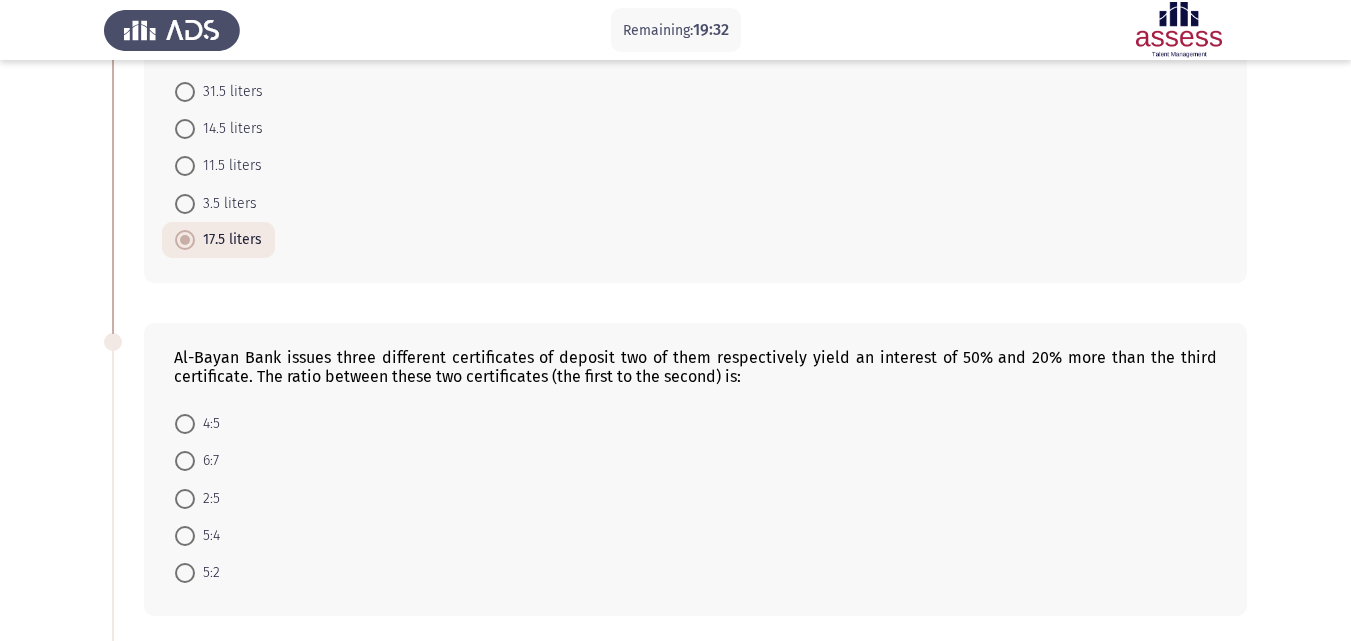 scroll, scrollTop: 700, scrollLeft: 0, axis: vertical 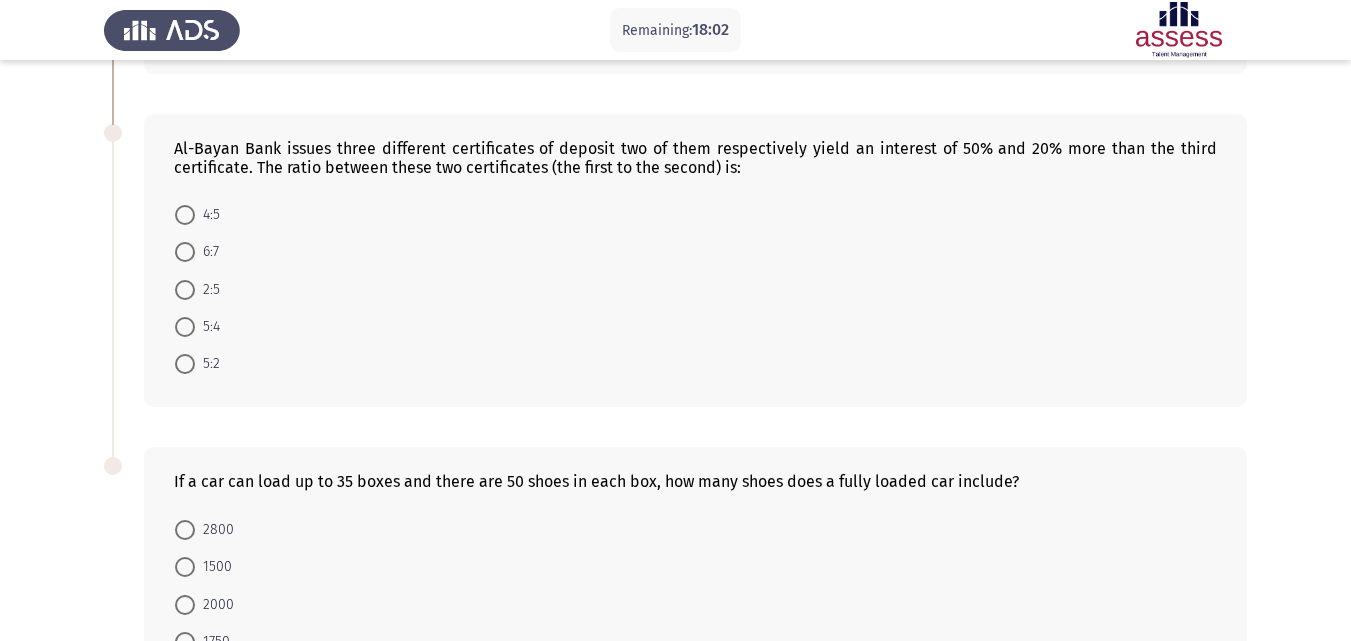 click at bounding box center [185, 327] 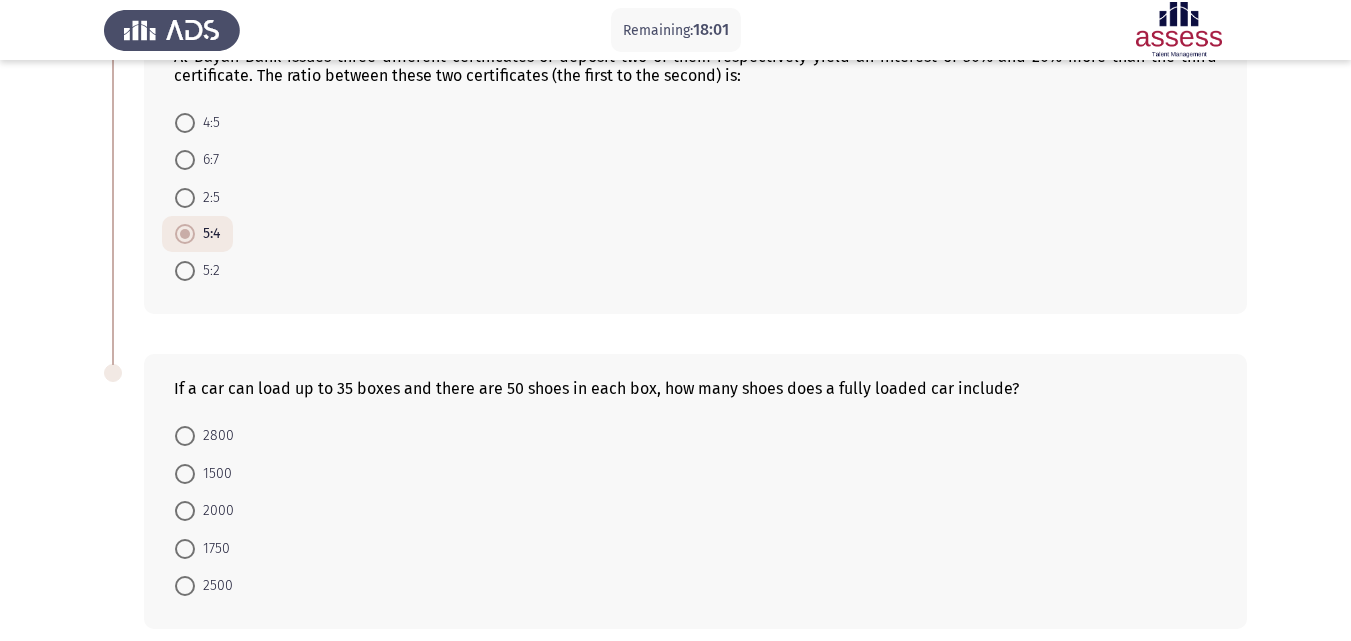 scroll, scrollTop: 880, scrollLeft: 0, axis: vertical 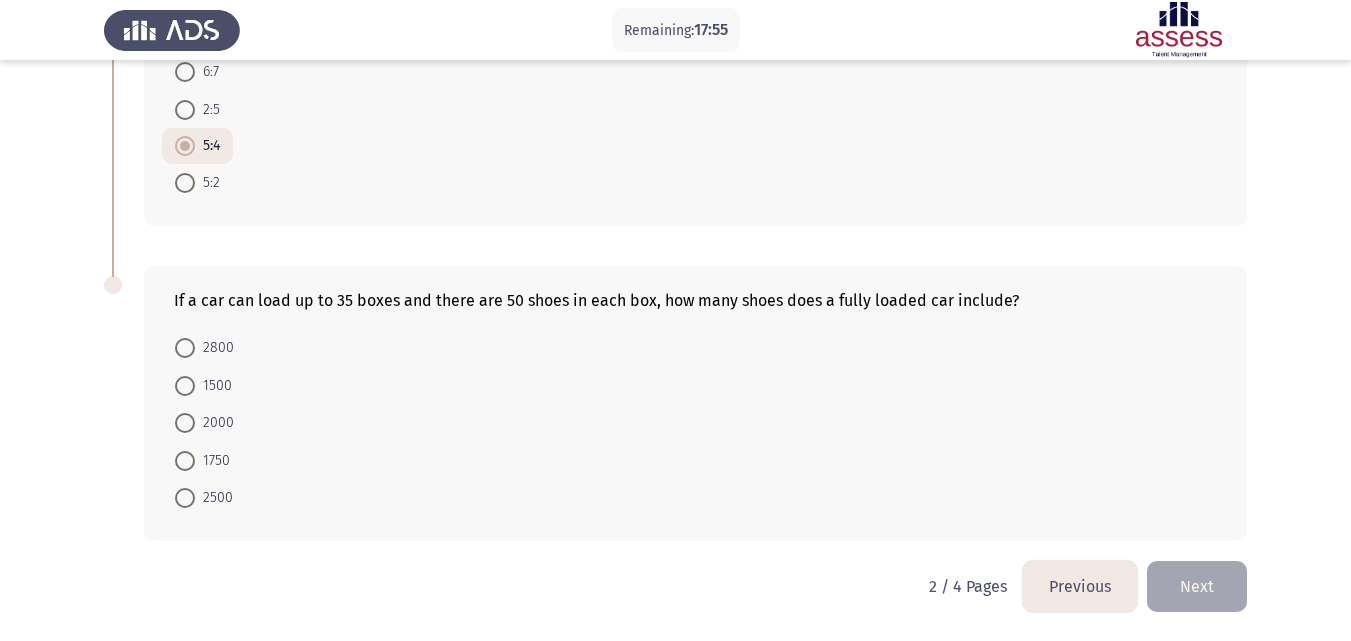 click on "Previous" 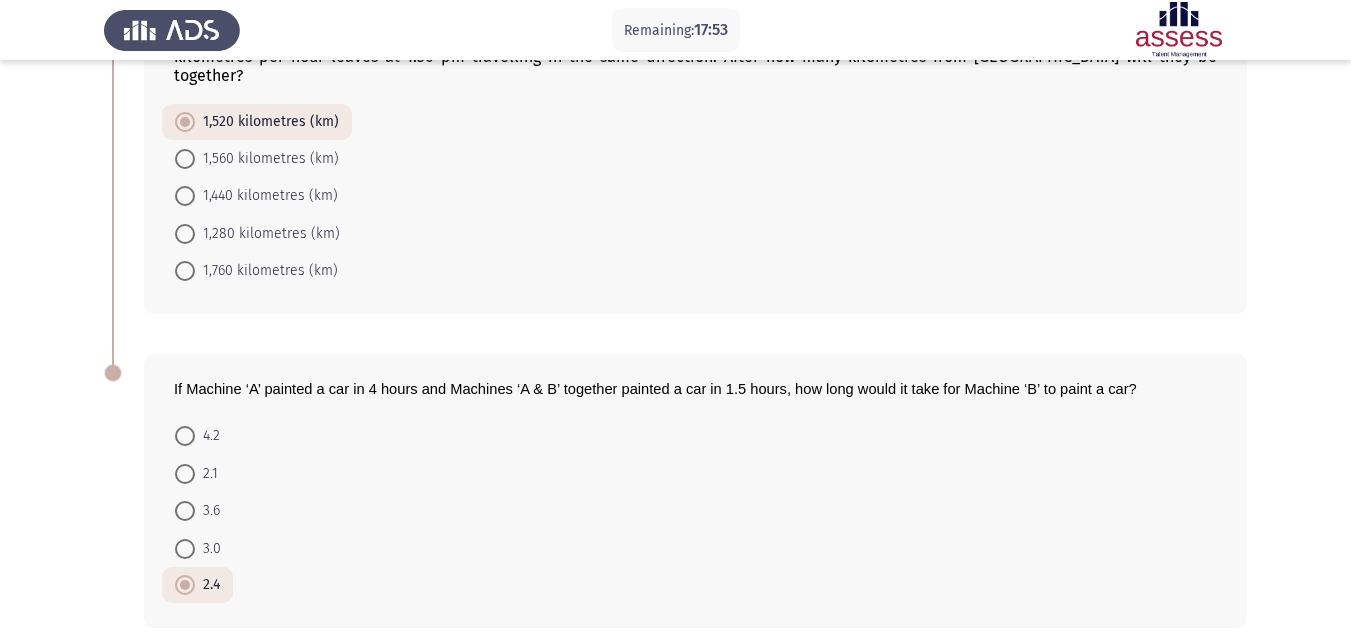 scroll, scrollTop: 860, scrollLeft: 0, axis: vertical 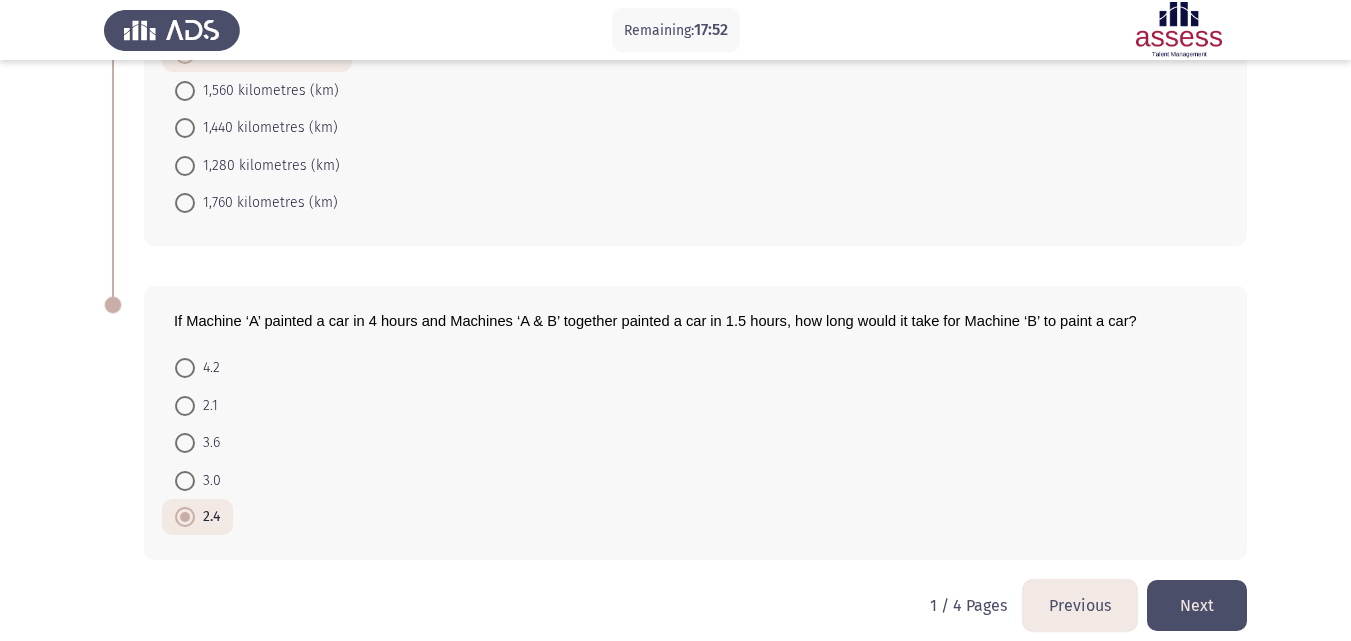 click on "Next" 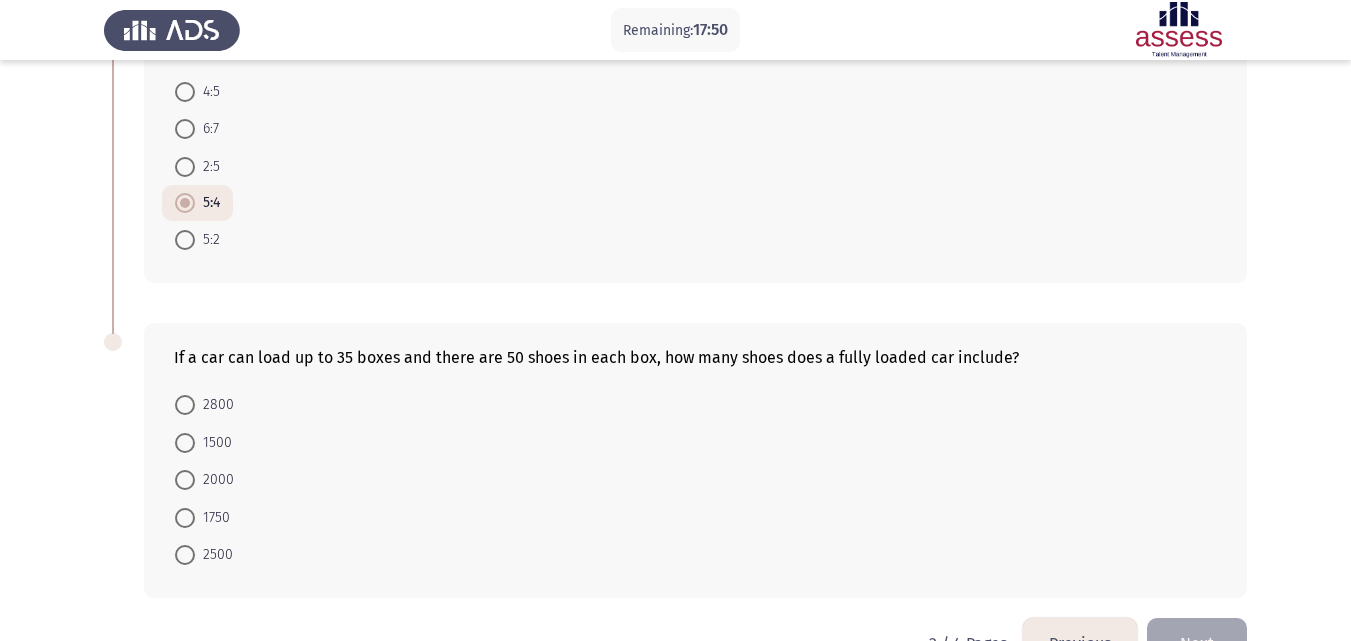 scroll, scrollTop: 880, scrollLeft: 0, axis: vertical 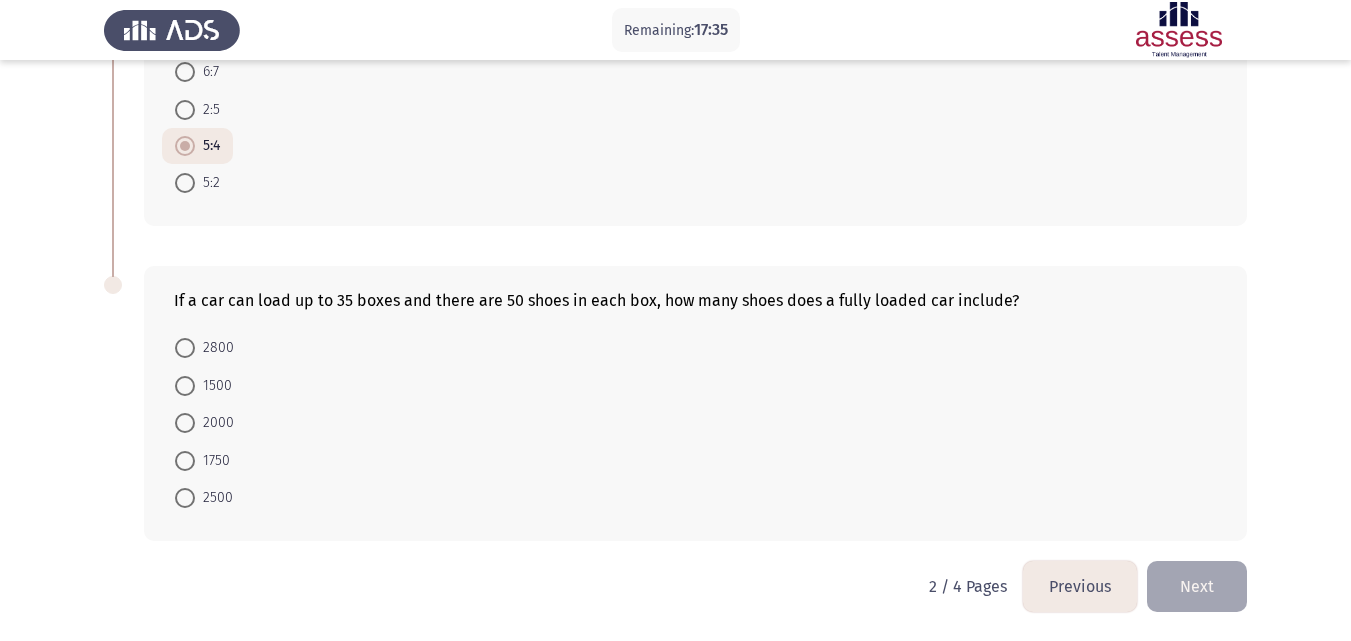 click at bounding box center (185, 461) 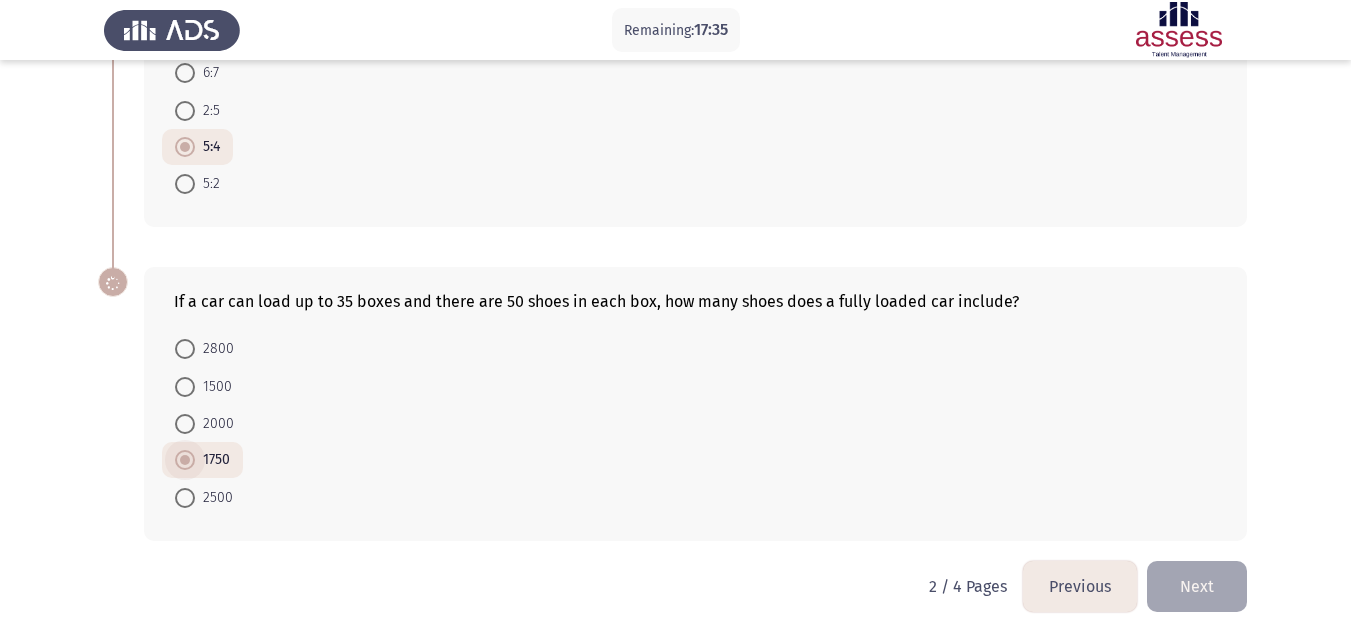 scroll, scrollTop: 879, scrollLeft: 0, axis: vertical 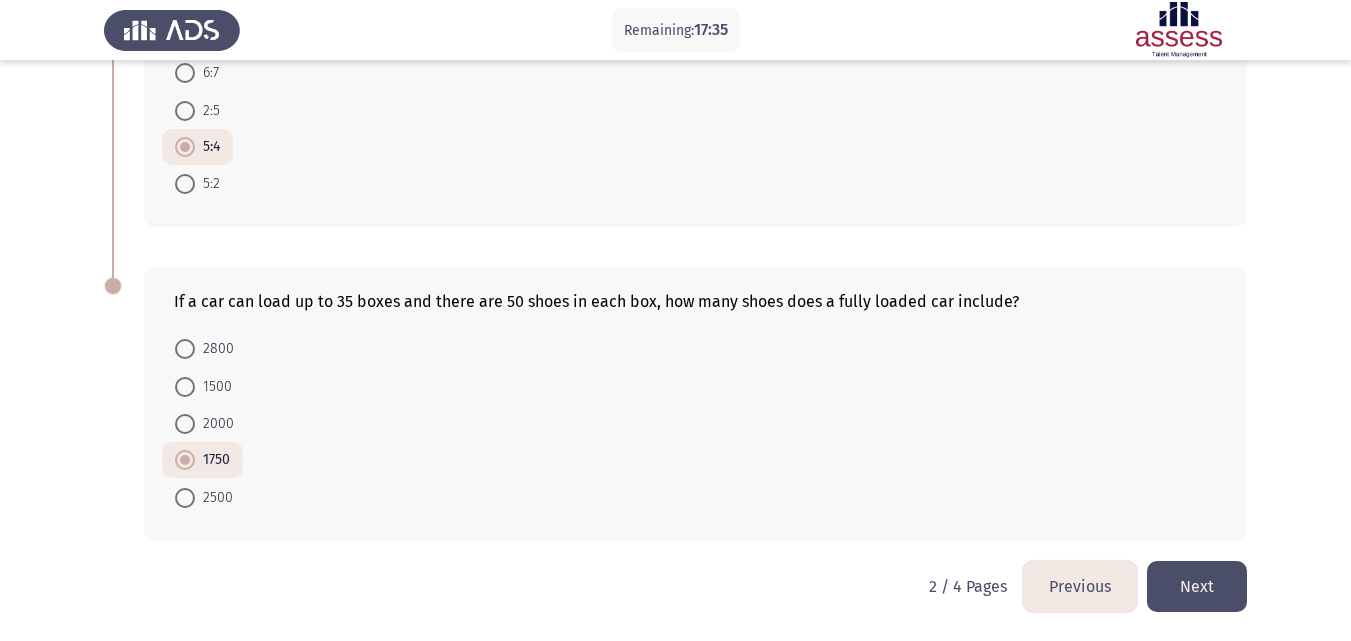 click on "Next" 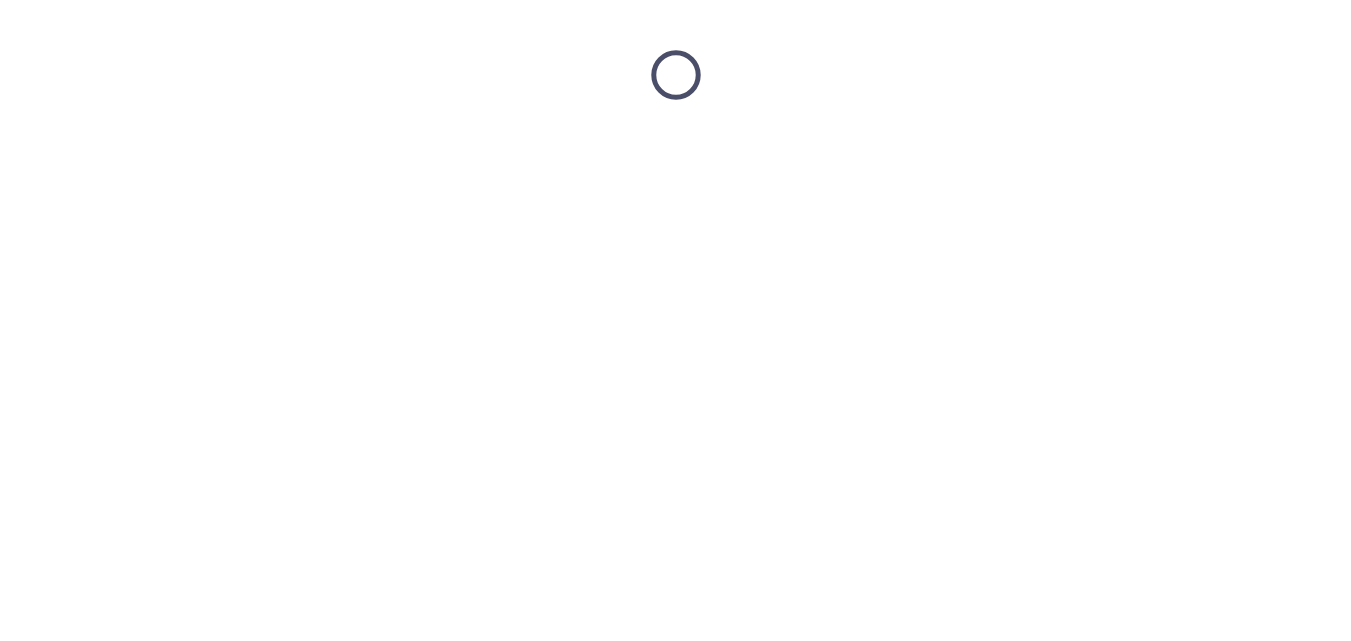 scroll, scrollTop: 0, scrollLeft: 0, axis: both 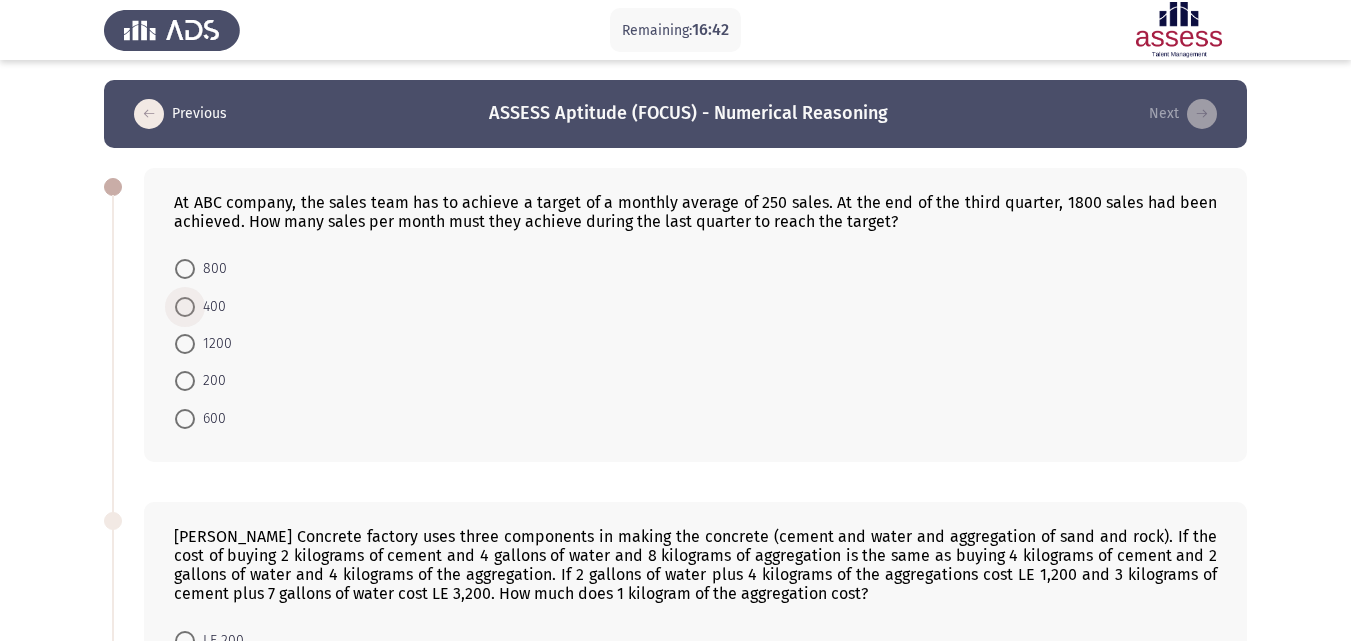 click at bounding box center (185, 307) 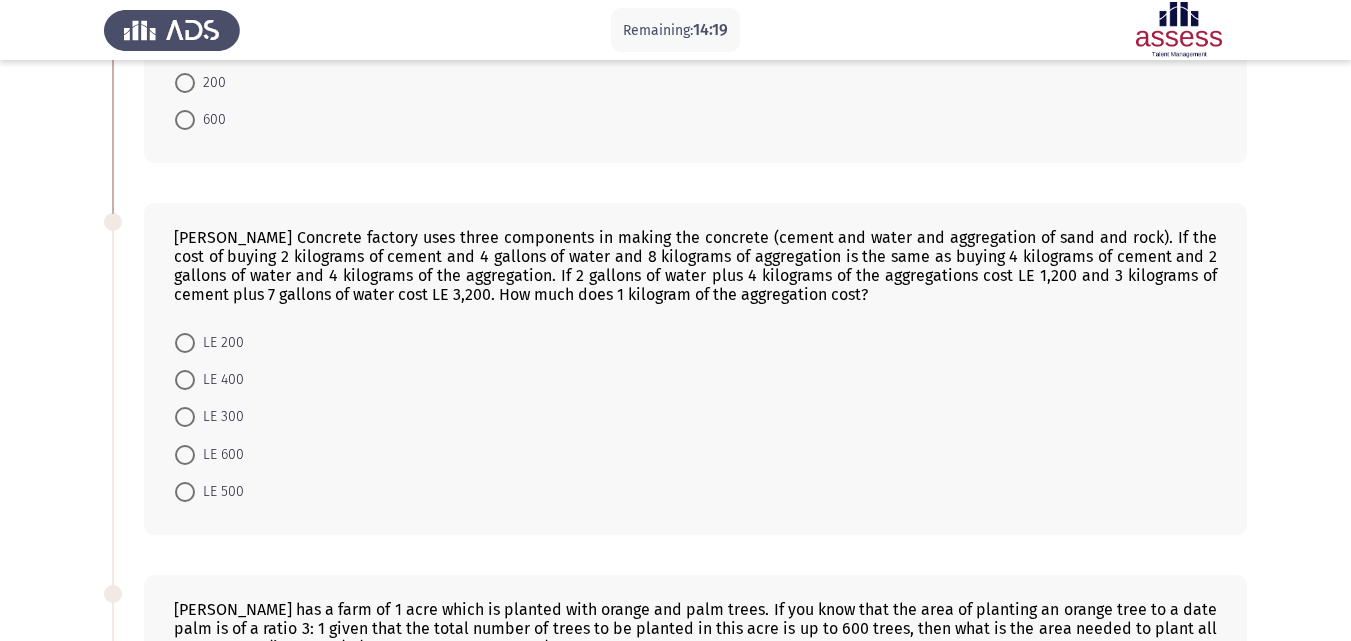 scroll, scrollTop: 300, scrollLeft: 0, axis: vertical 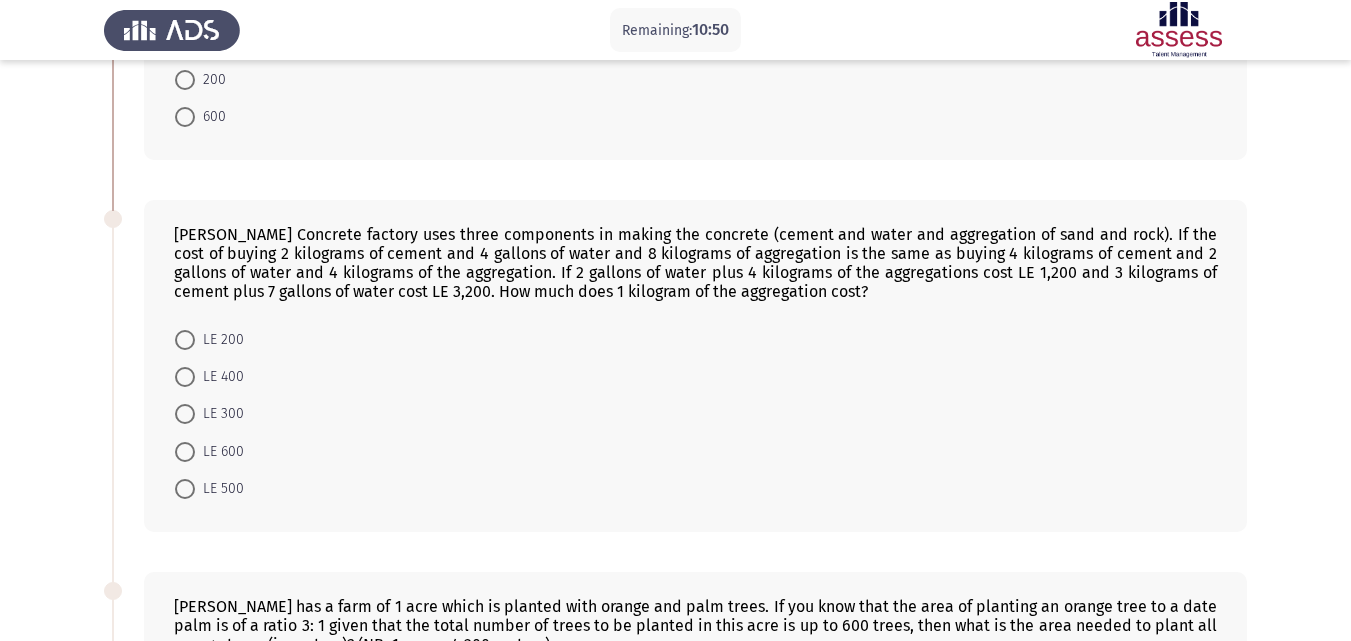 click on "LE 200" at bounding box center [219, 340] 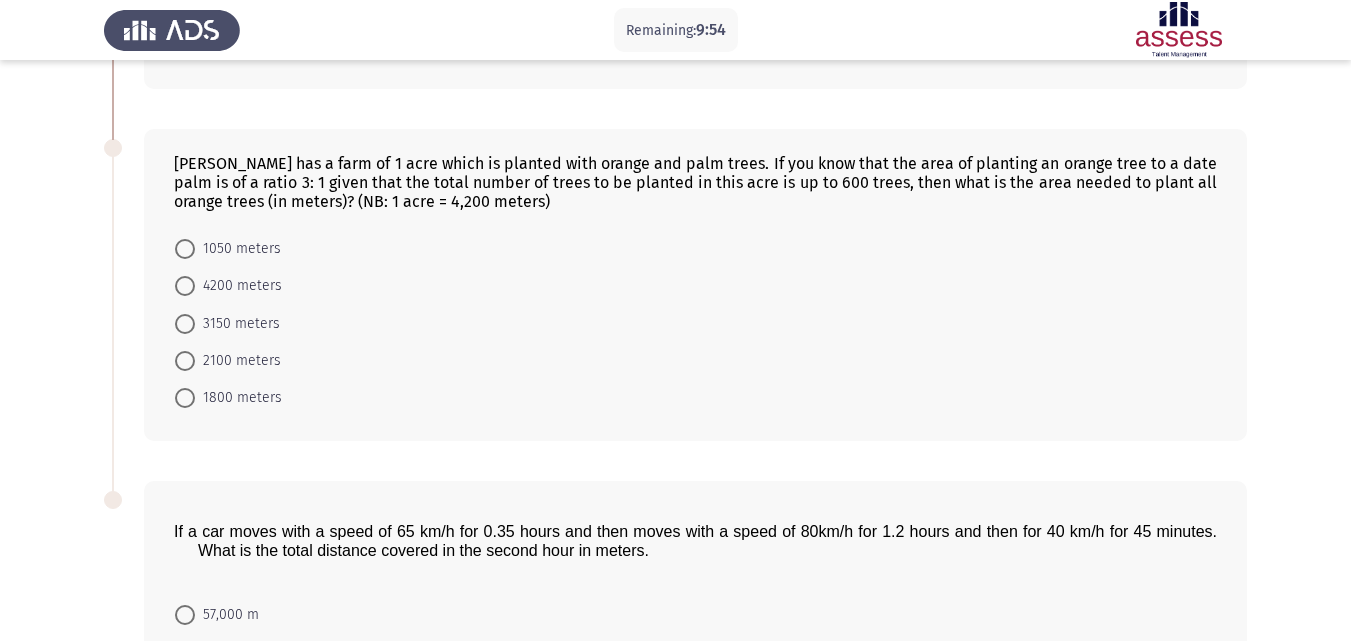 scroll, scrollTop: 700, scrollLeft: 0, axis: vertical 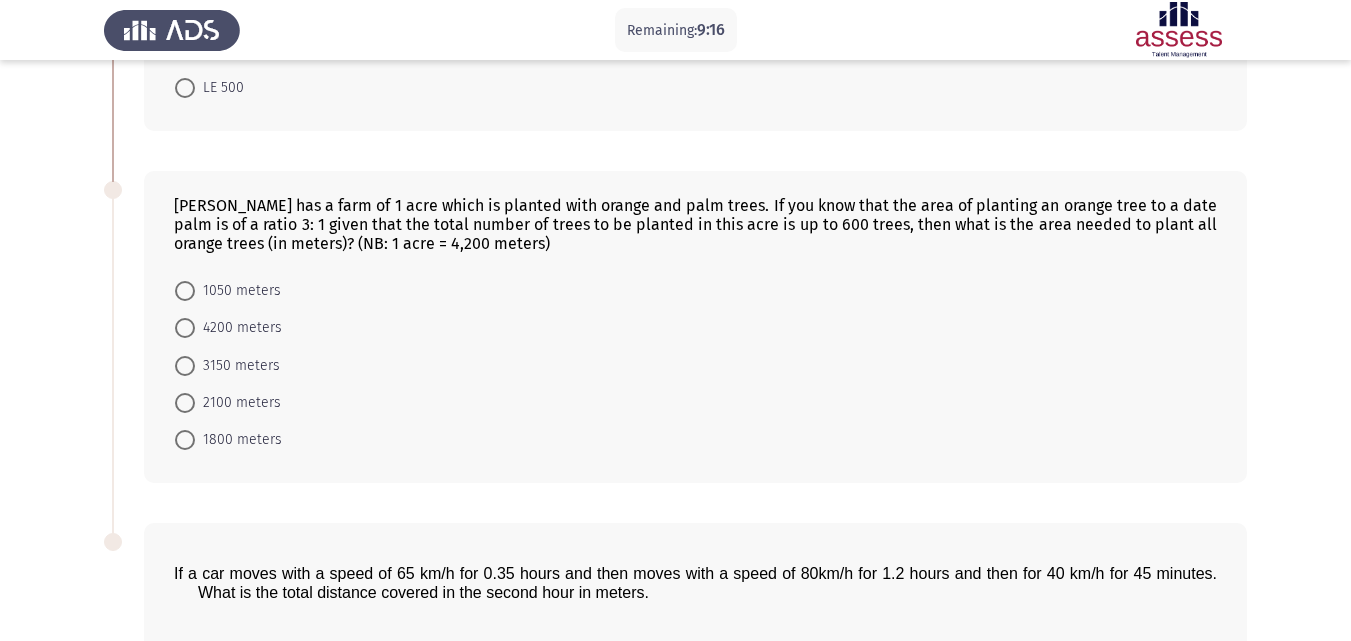 drag, startPoint x: 187, startPoint y: 210, endPoint x: 488, endPoint y: 206, distance: 301.02658 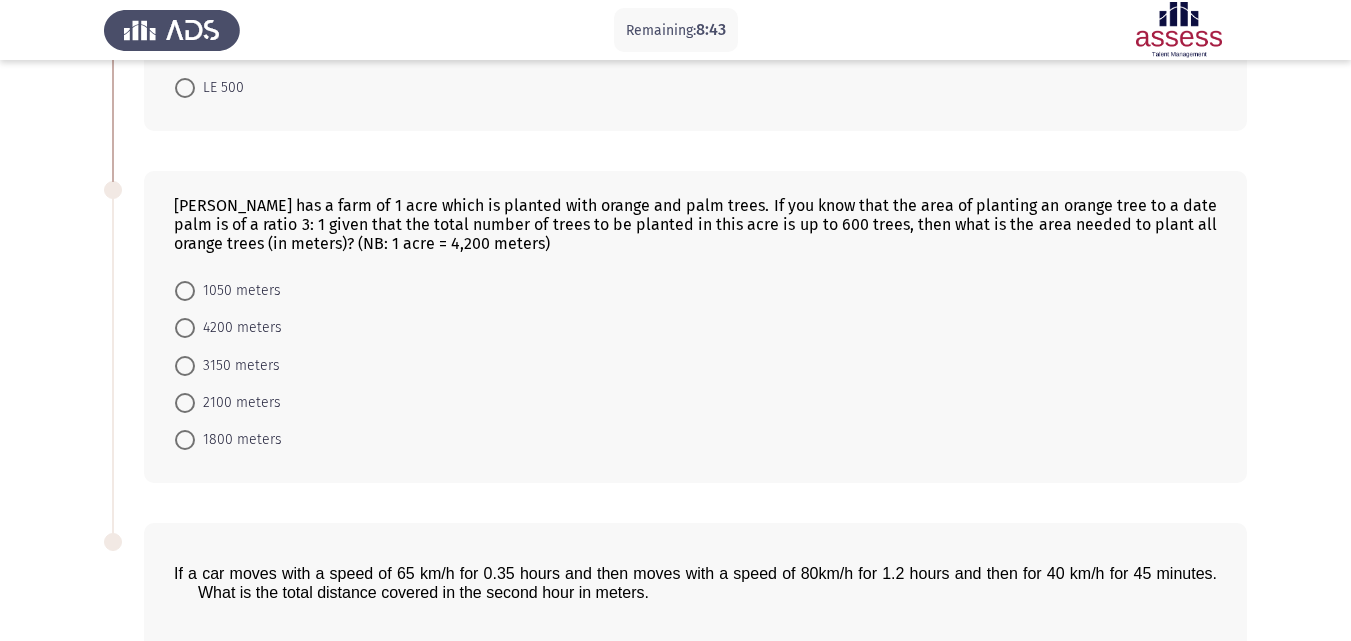 click on "3150 meters" at bounding box center (227, 364) 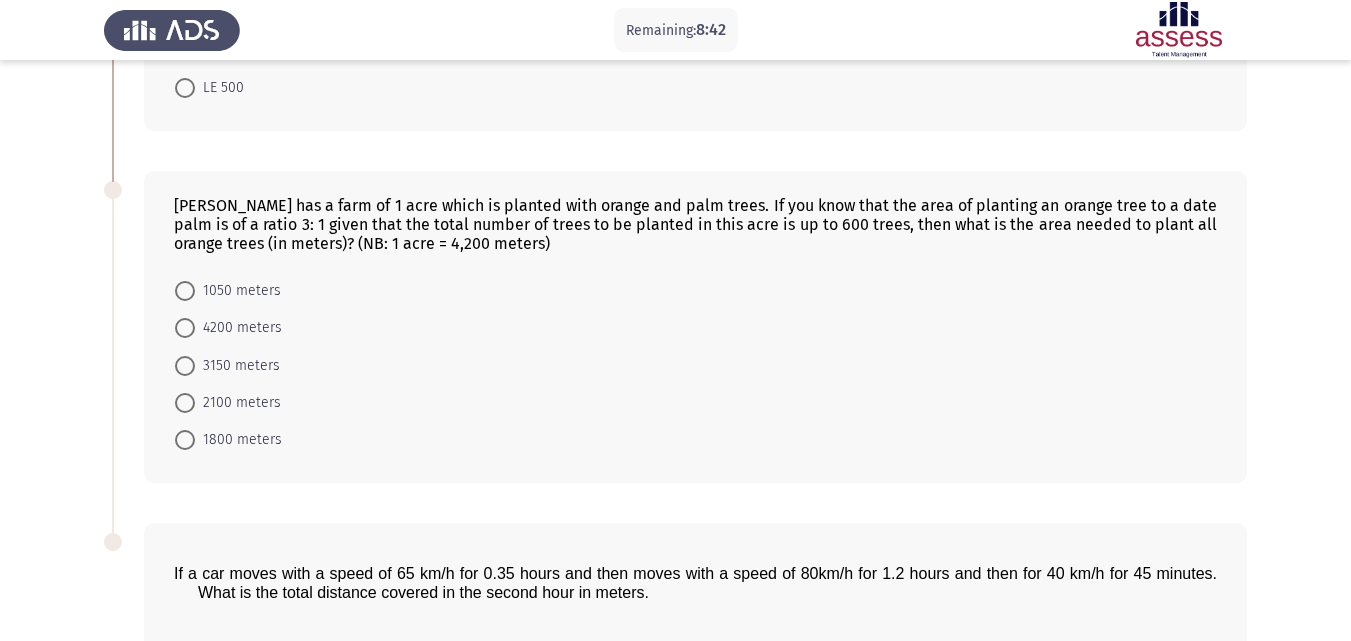 click on "3150 meters" at bounding box center (237, 366) 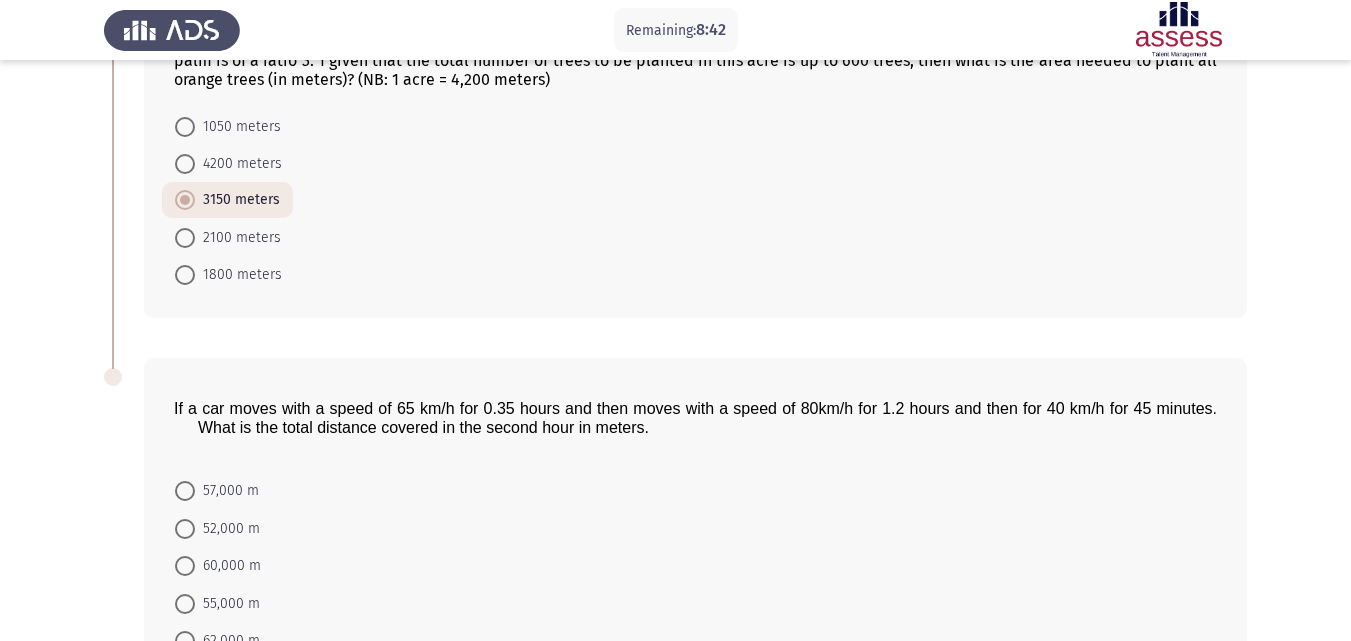 scroll, scrollTop: 1007, scrollLeft: 0, axis: vertical 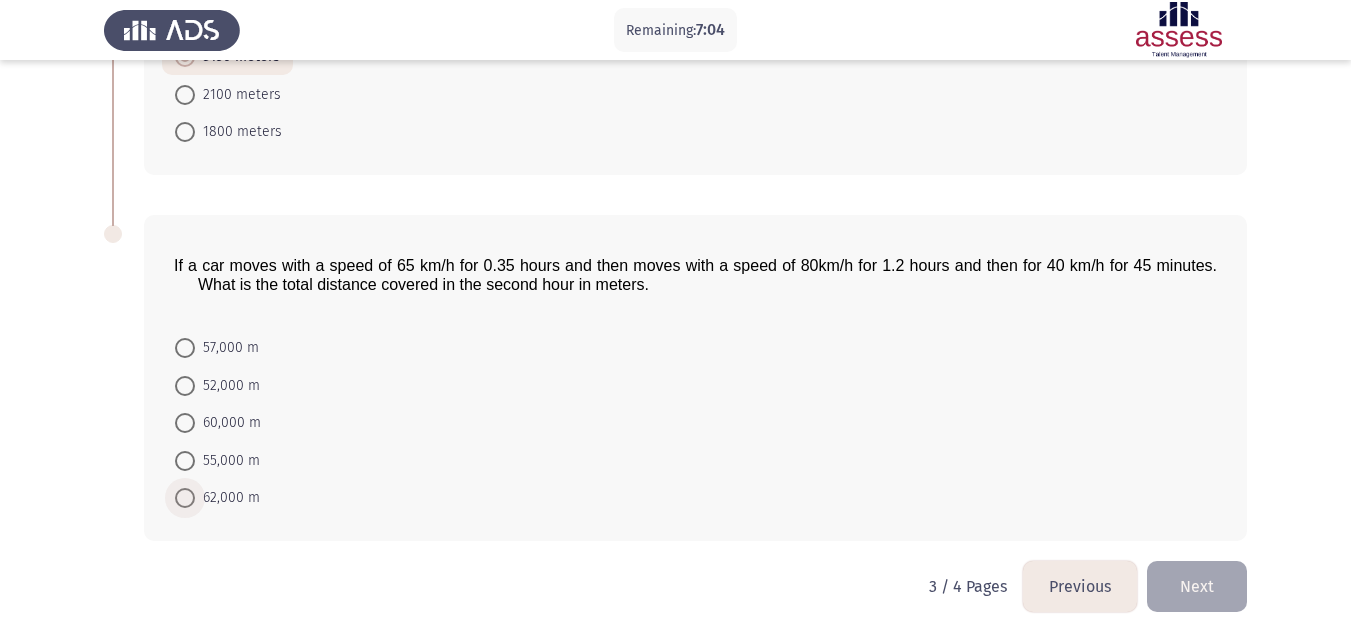 click on "62,000 m" at bounding box center [227, 498] 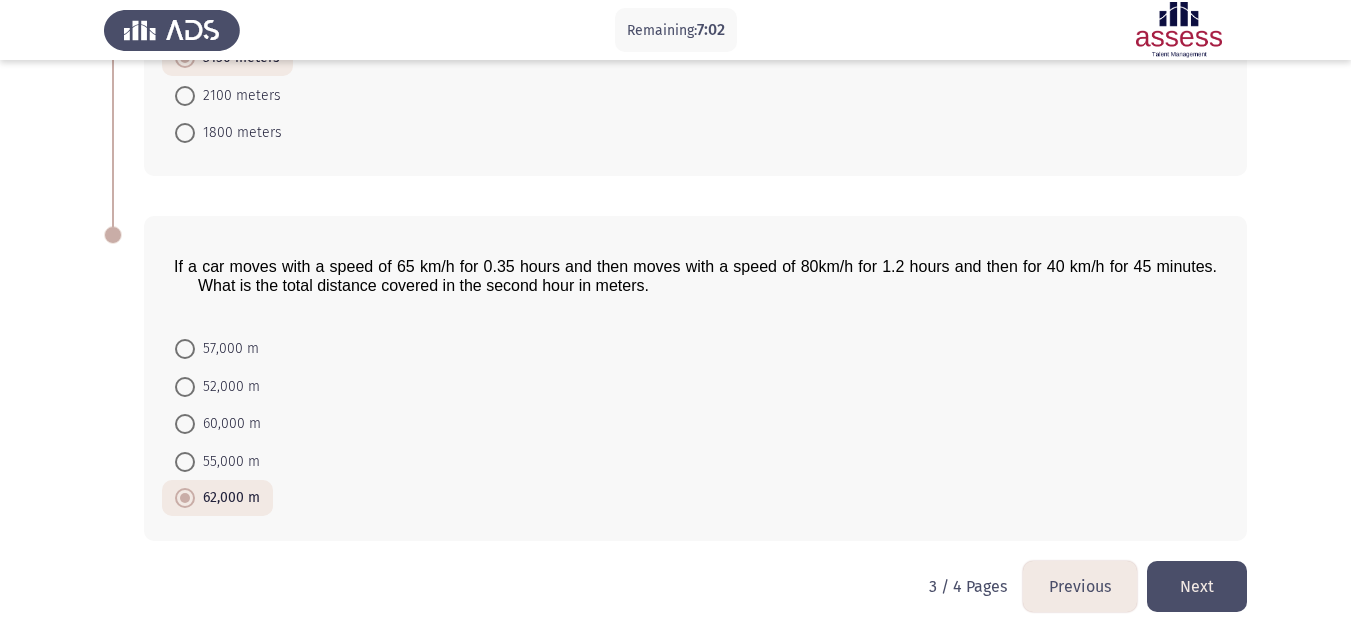 click on "Next" 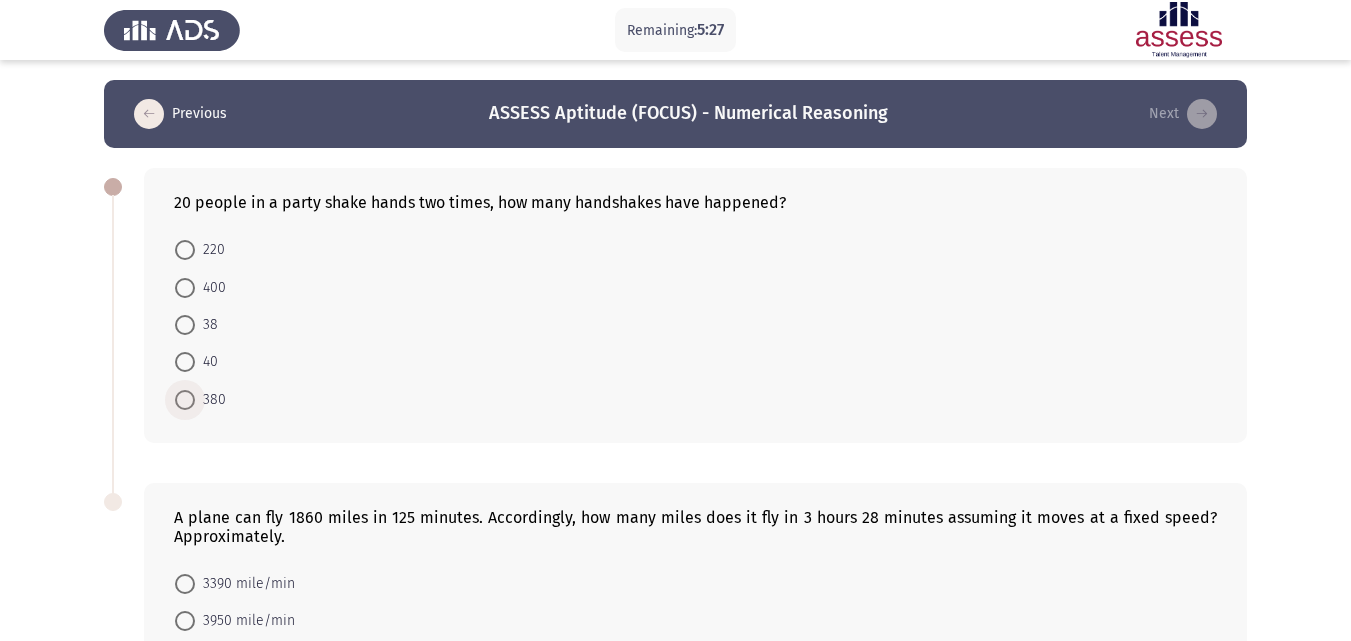 click on "380" at bounding box center (210, 400) 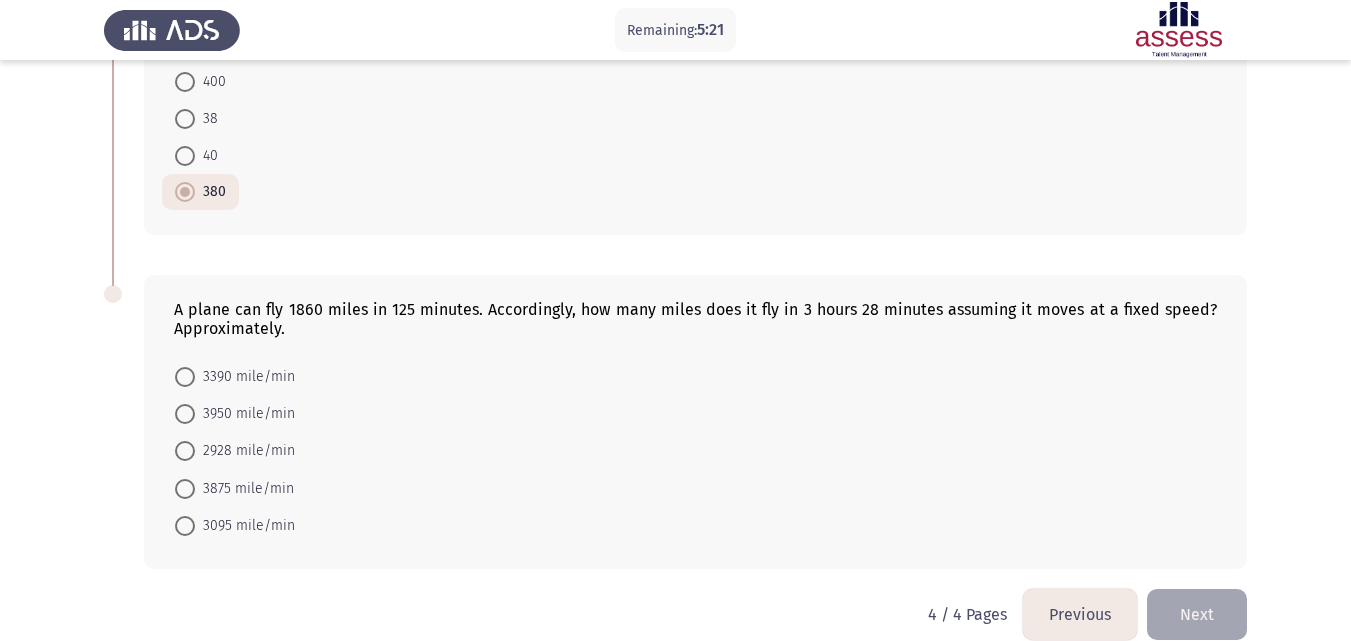 scroll, scrollTop: 234, scrollLeft: 0, axis: vertical 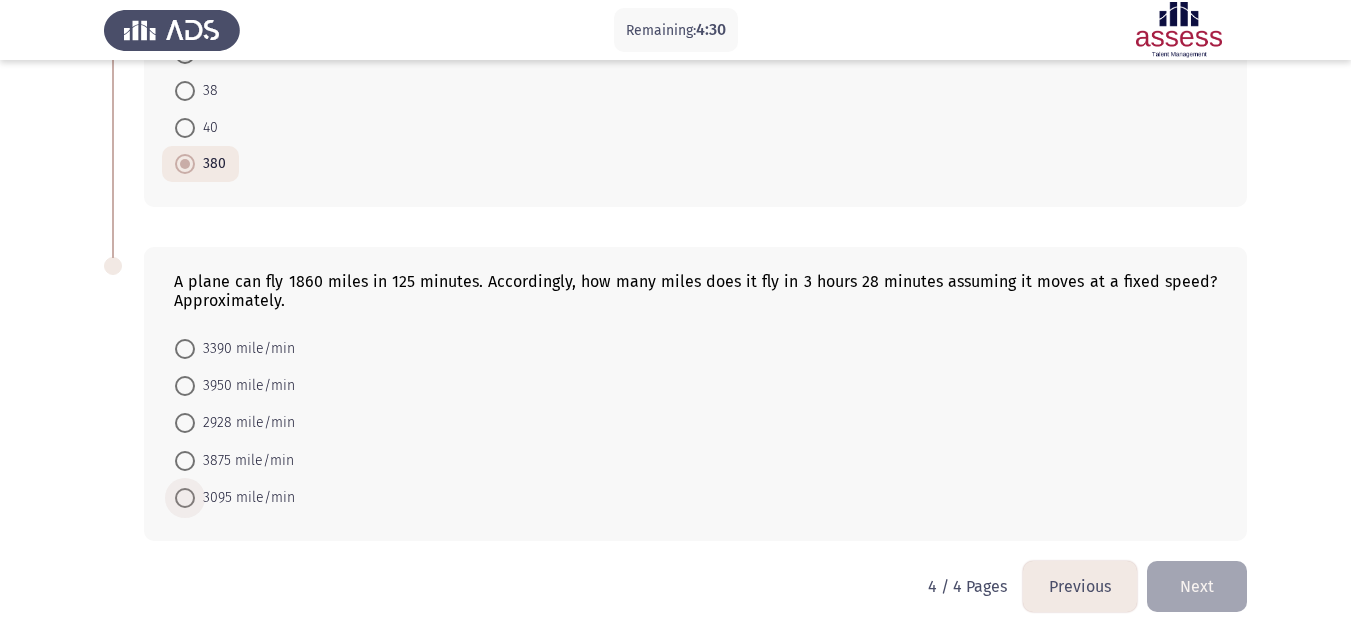 click on "3095 mile/min" at bounding box center (245, 498) 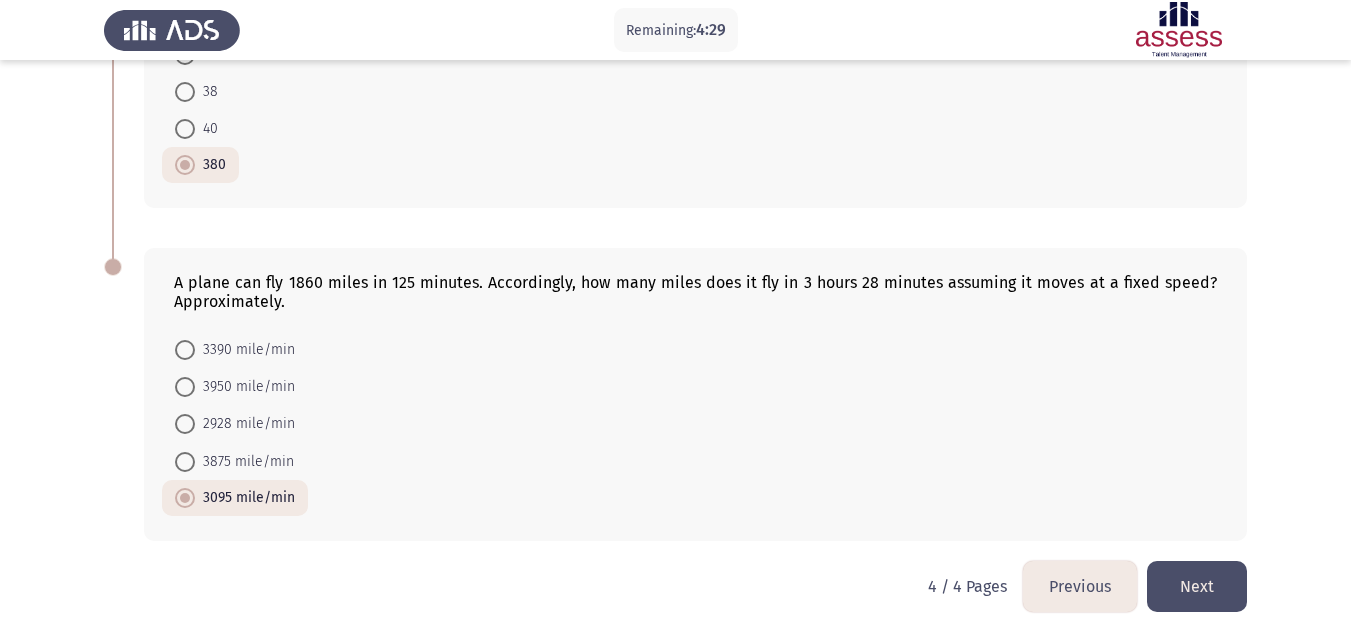 click on "Next" 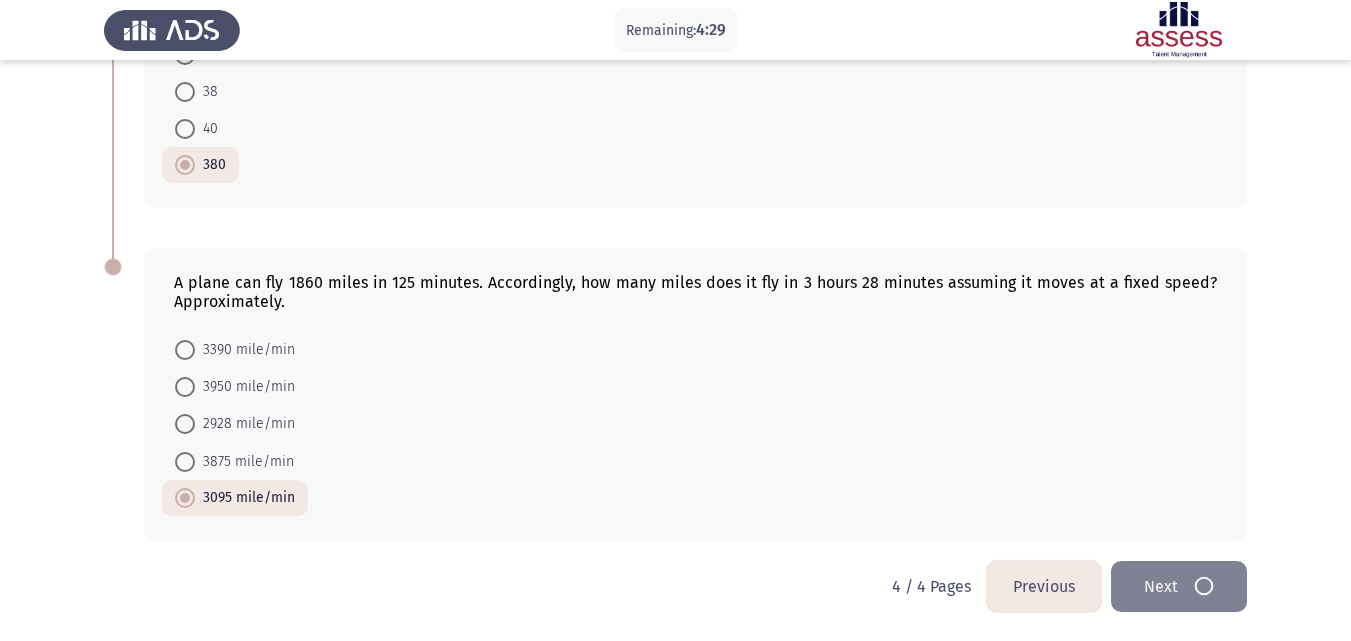scroll, scrollTop: 0, scrollLeft: 0, axis: both 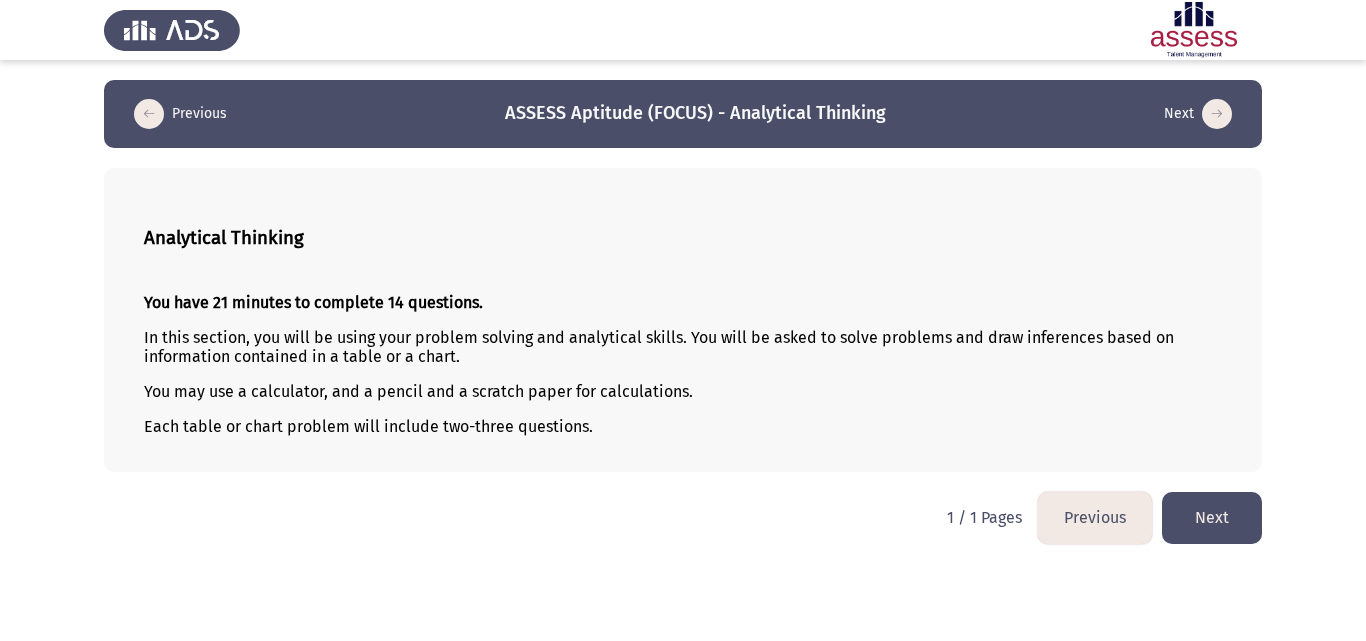 click on "Next" 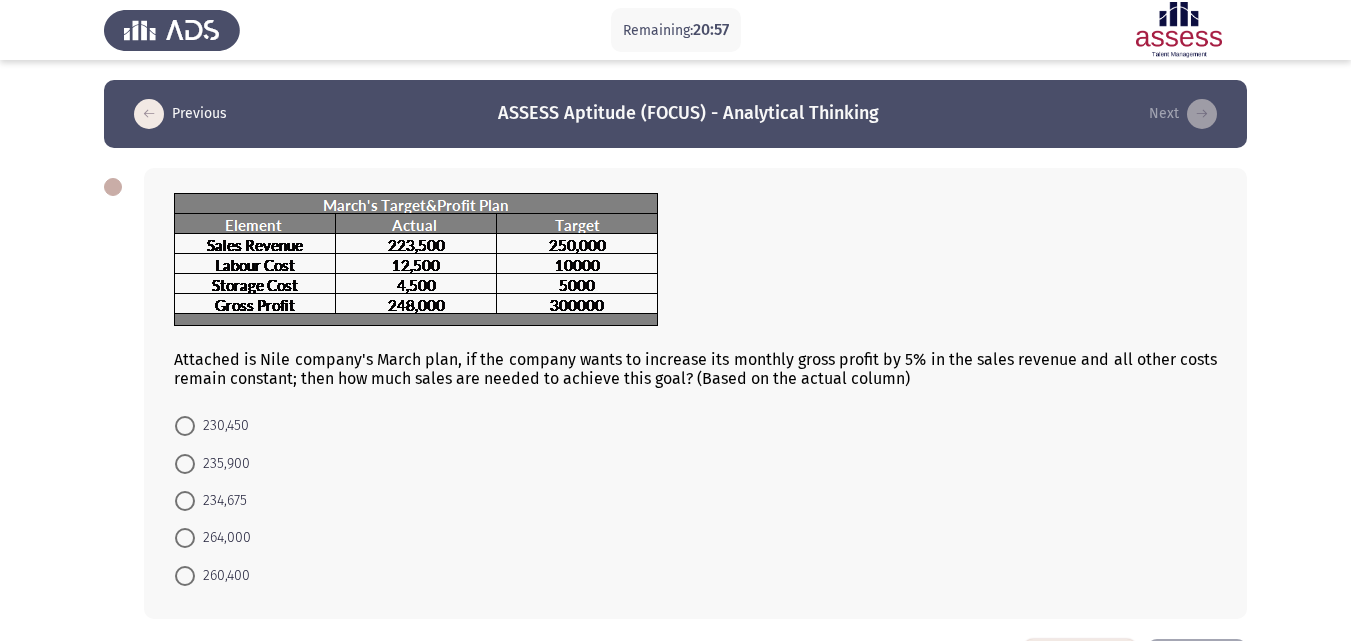 scroll, scrollTop: 78, scrollLeft: 0, axis: vertical 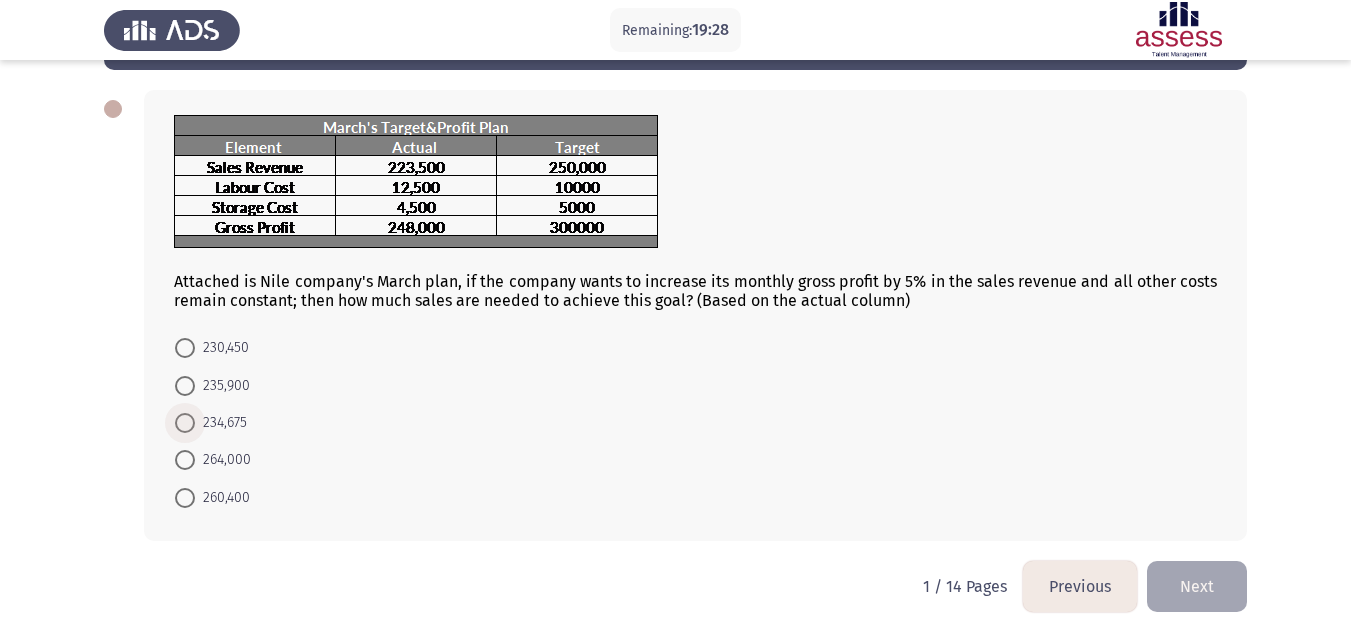 click on "234,675" at bounding box center (221, 423) 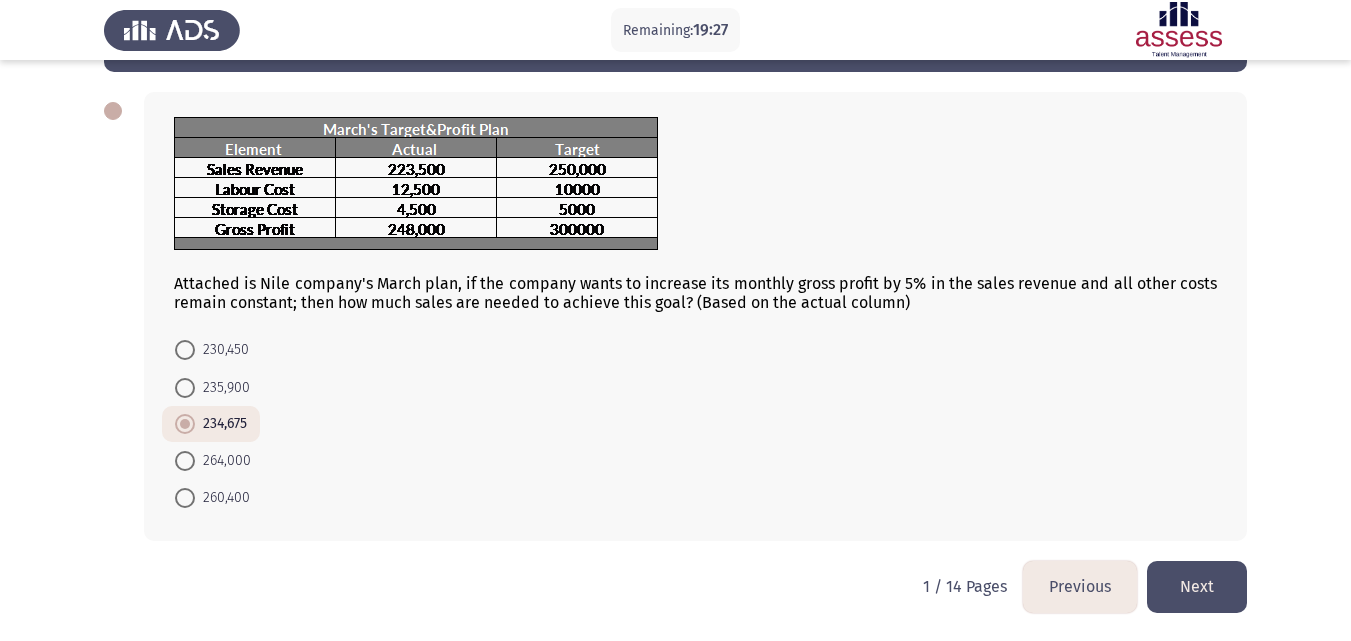 click on "Next" 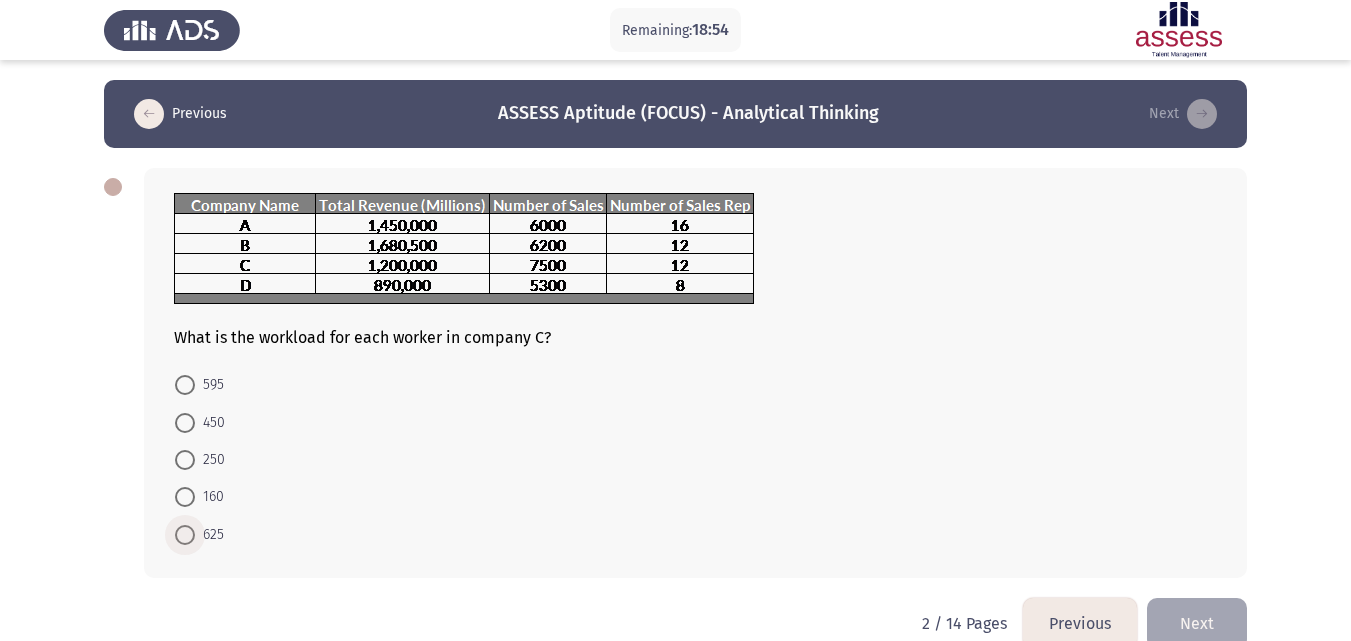 click on "625" at bounding box center (209, 535) 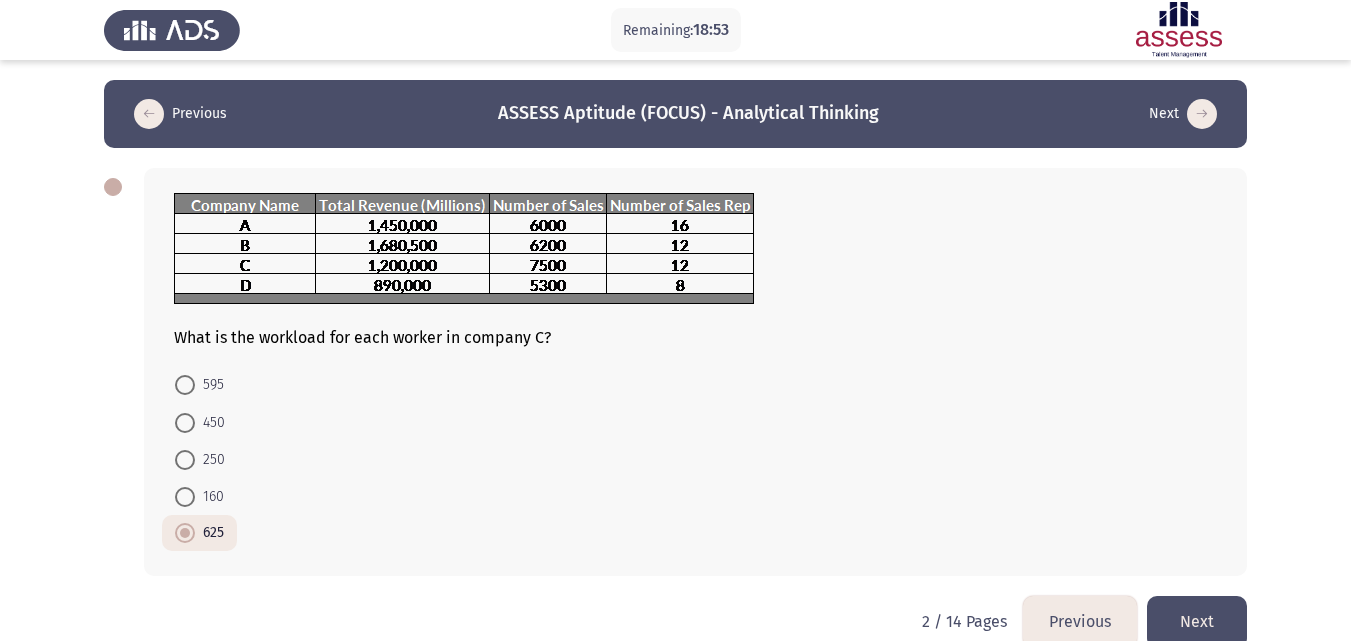 click on "Next" 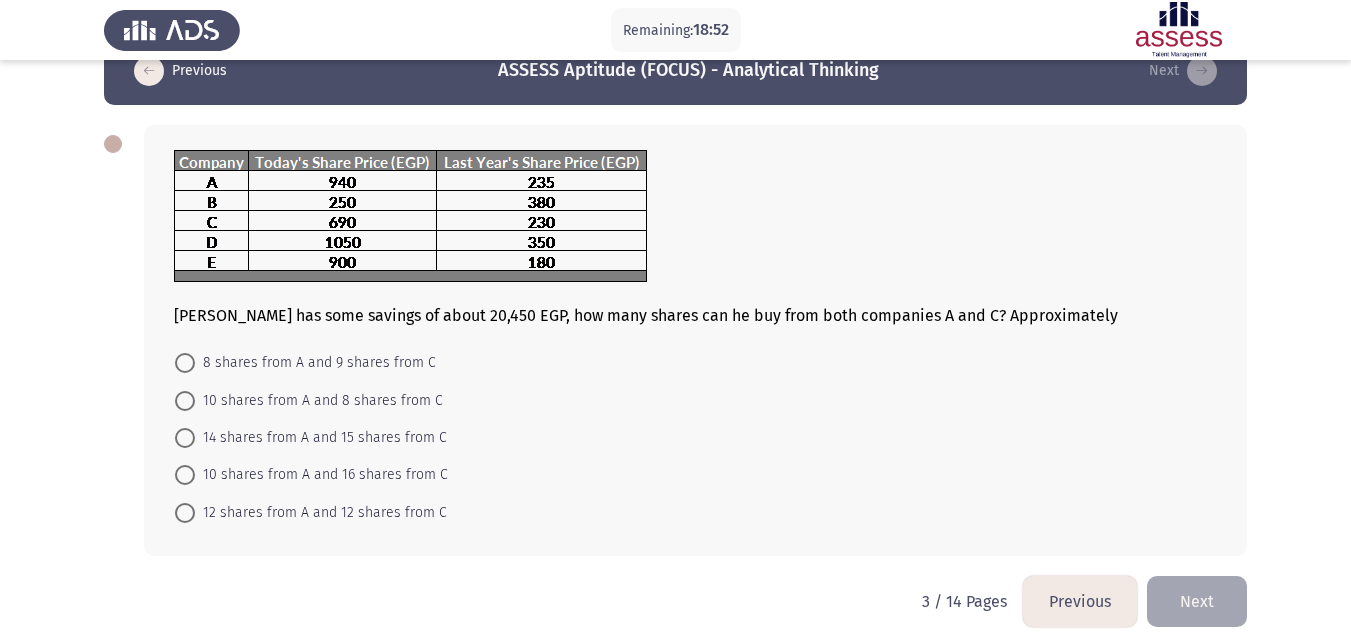 scroll, scrollTop: 58, scrollLeft: 0, axis: vertical 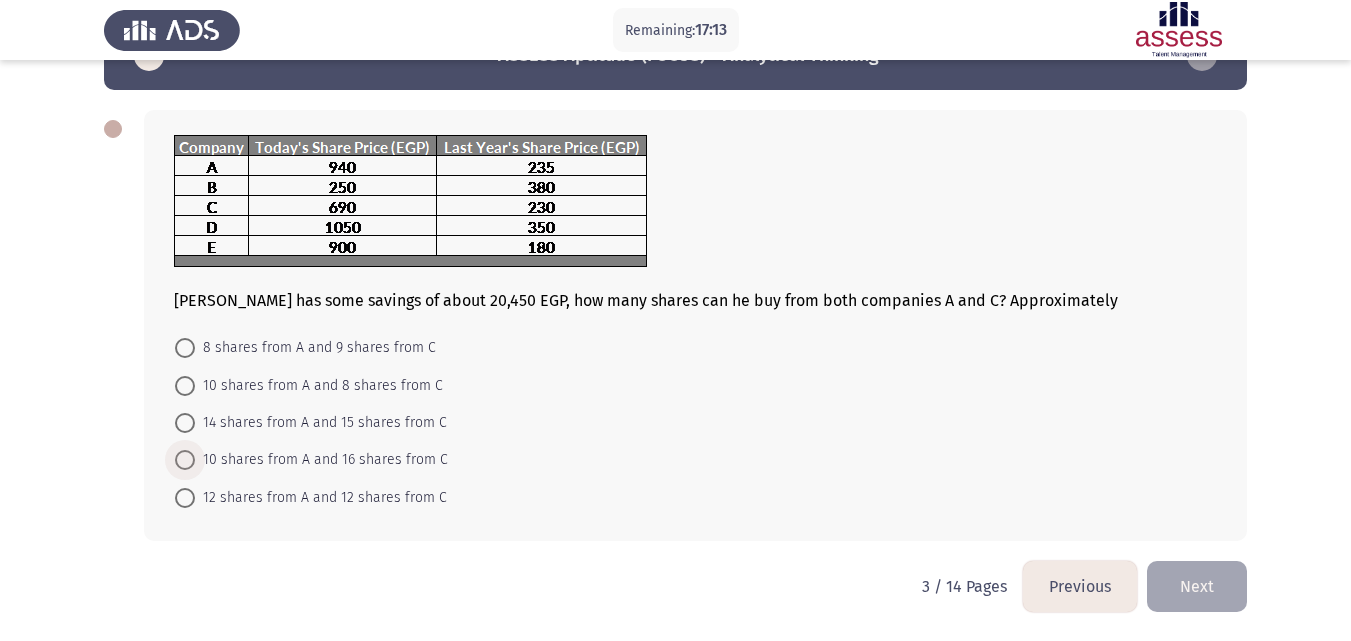 click on "10 shares from A and 16 shares from C" at bounding box center (321, 460) 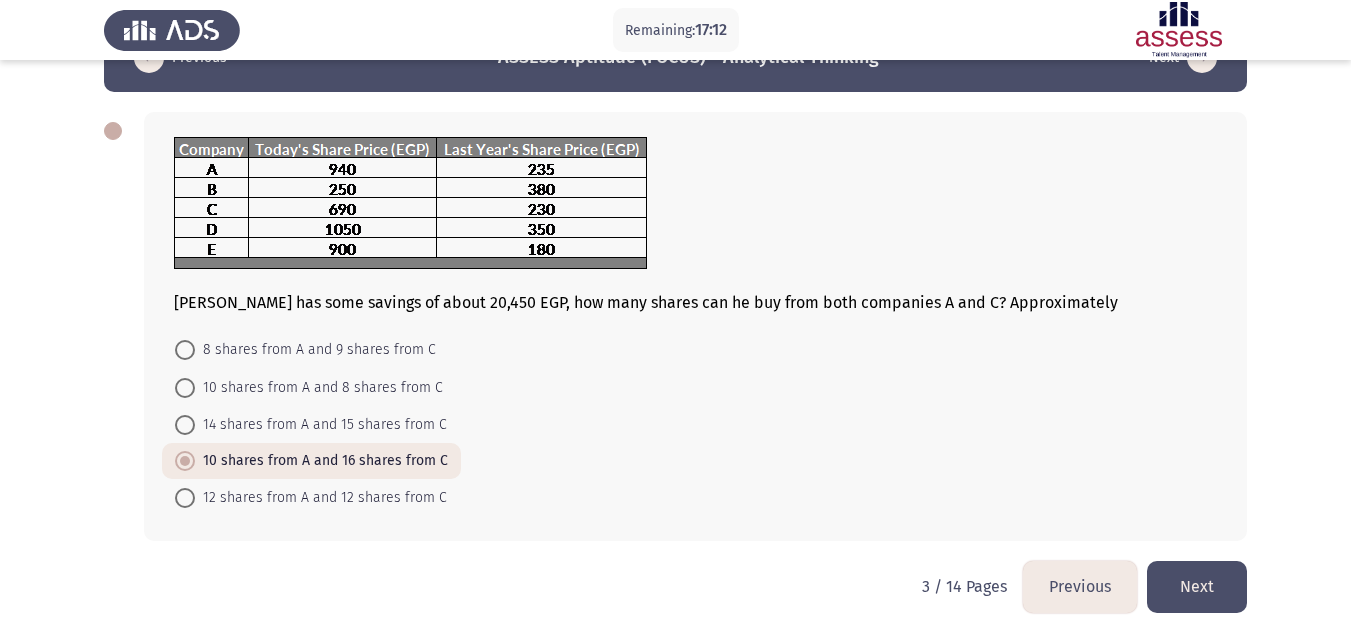 click on "Next" 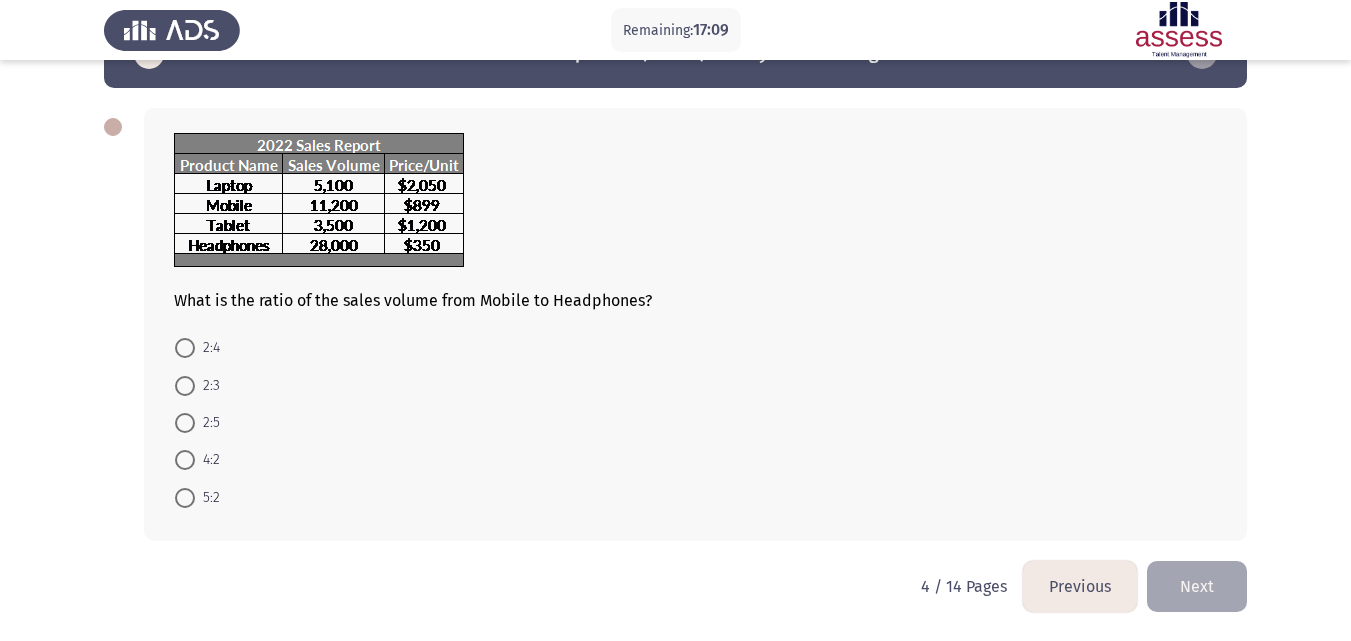 scroll, scrollTop: 0, scrollLeft: 0, axis: both 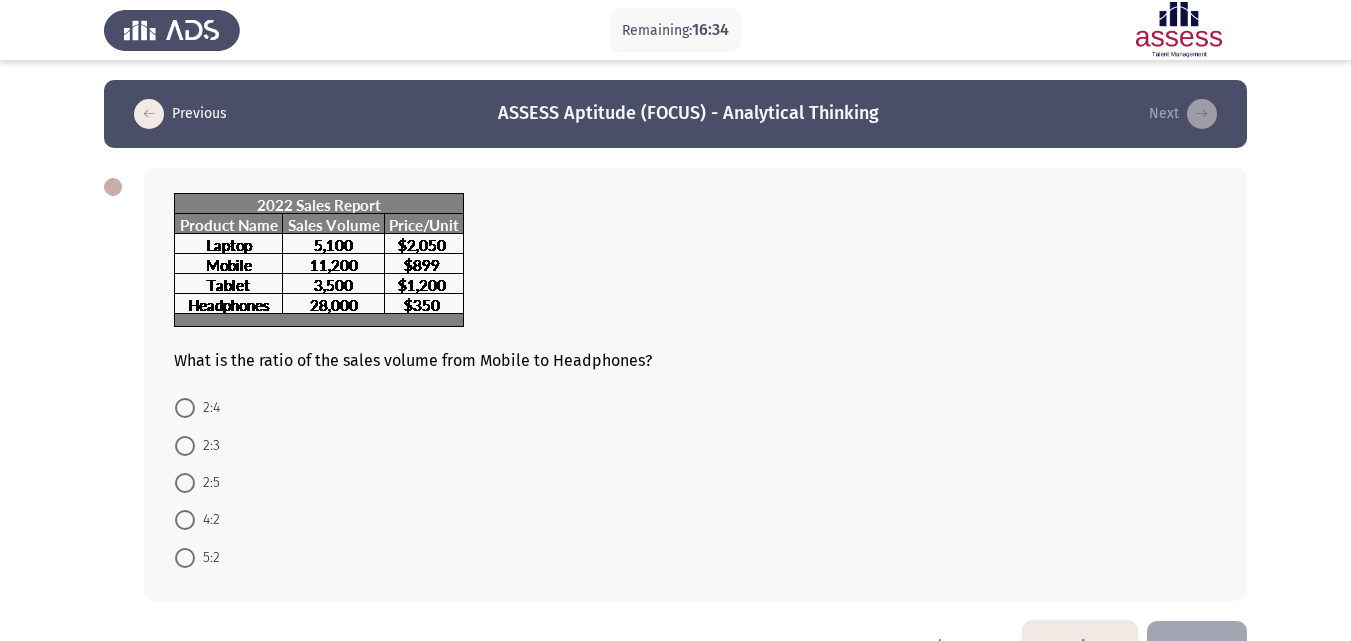 click on "5:2" at bounding box center [207, 558] 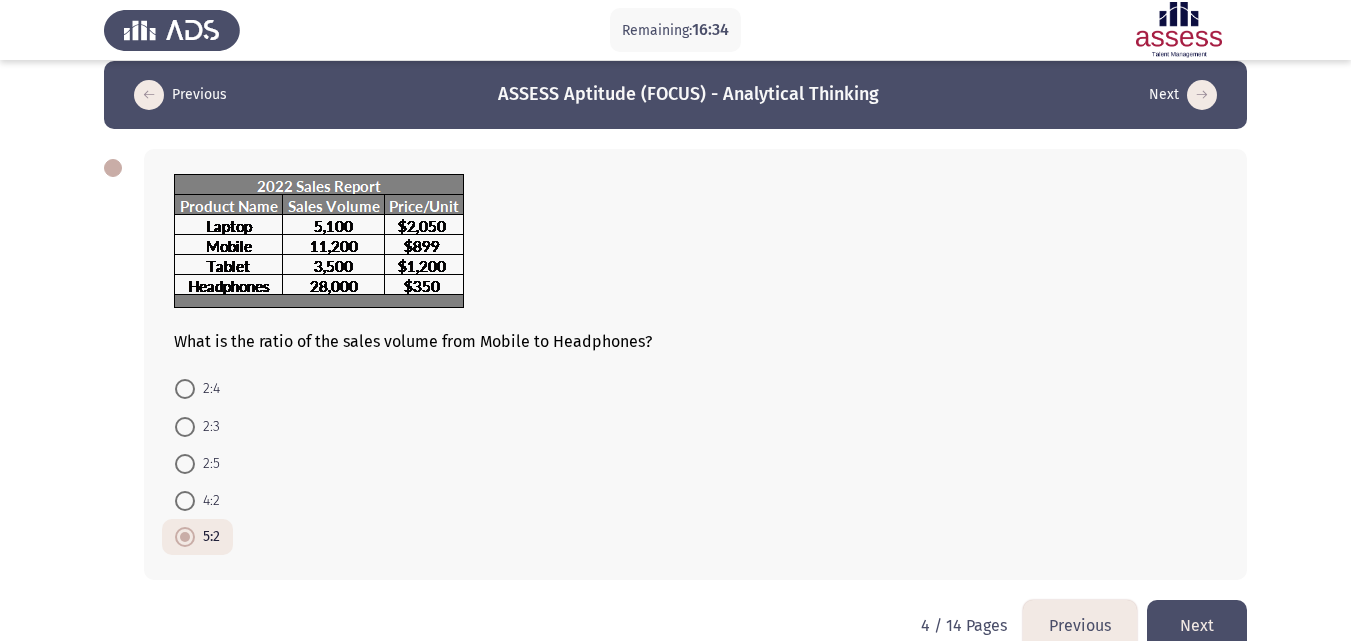 scroll, scrollTop: 58, scrollLeft: 0, axis: vertical 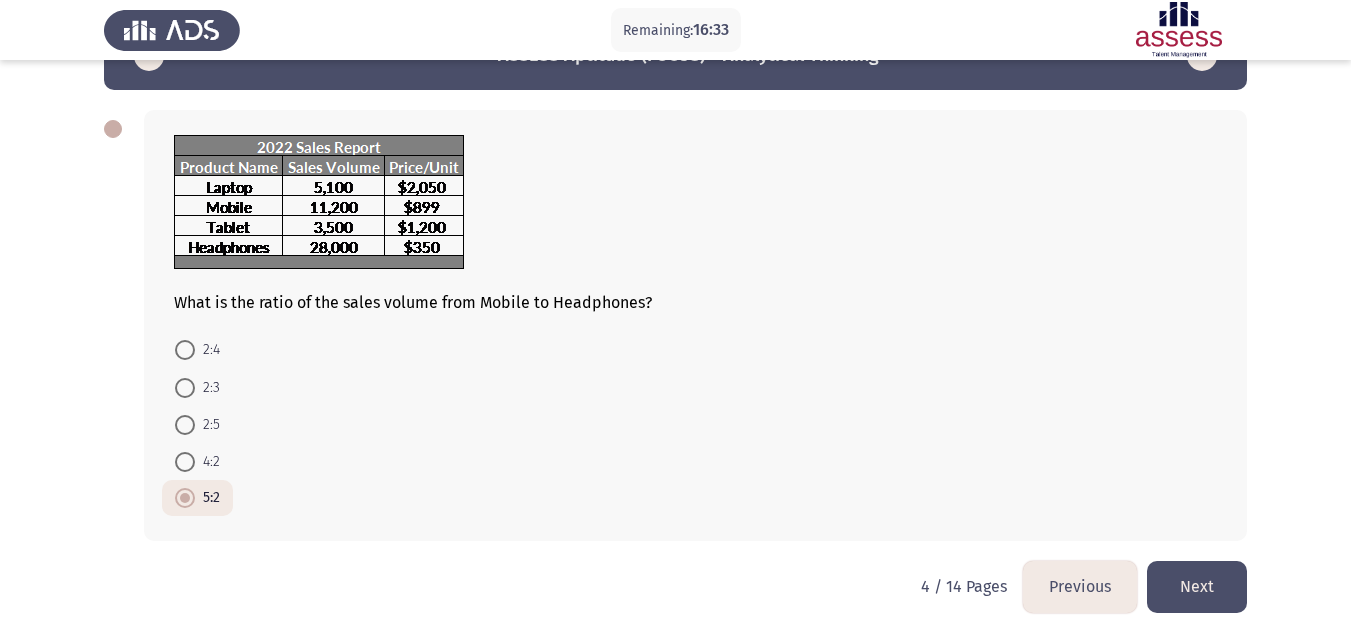 click on "Remaining:  16:33  Previous
ASSESS Aptitude (FOCUS) - Analytical Thinking   Next  What is the ratio of the sales volume from Mobile to Headphones?    2:4     2:3     2:5     4:2     5:2   4 / 14 Pages   Previous
Next" at bounding box center (675, 291) 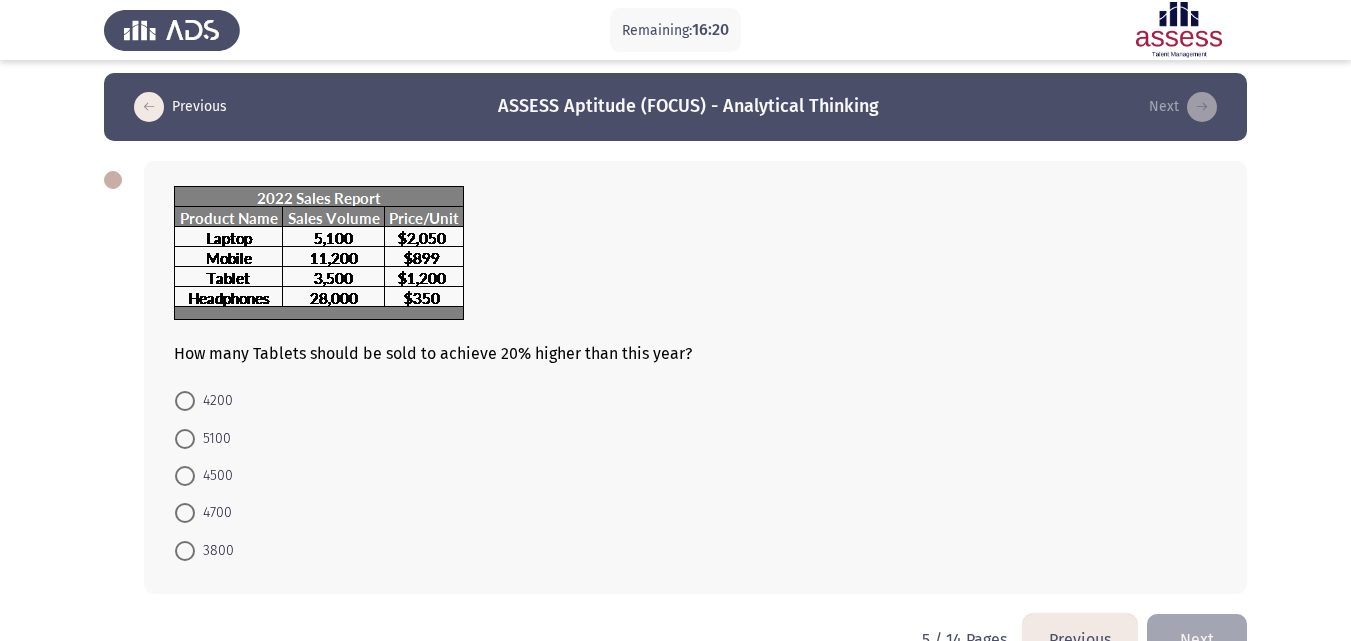 scroll, scrollTop: 0, scrollLeft: 0, axis: both 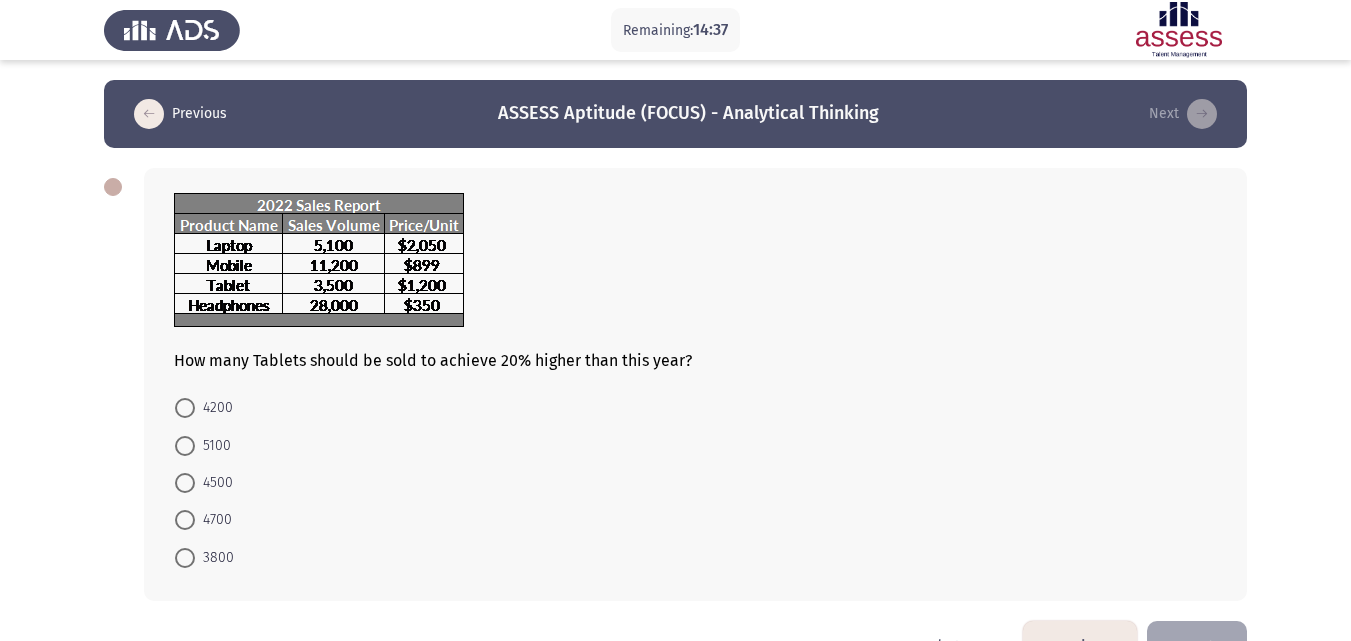click on "4200" at bounding box center [204, 407] 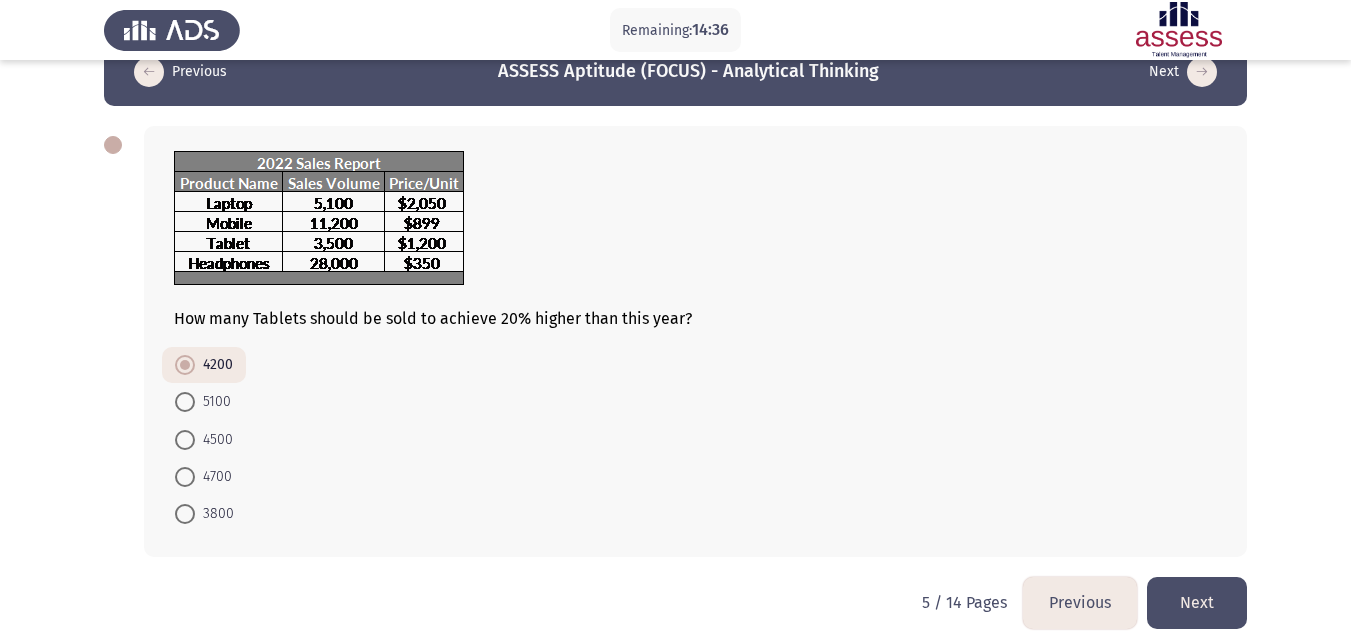 scroll, scrollTop: 58, scrollLeft: 0, axis: vertical 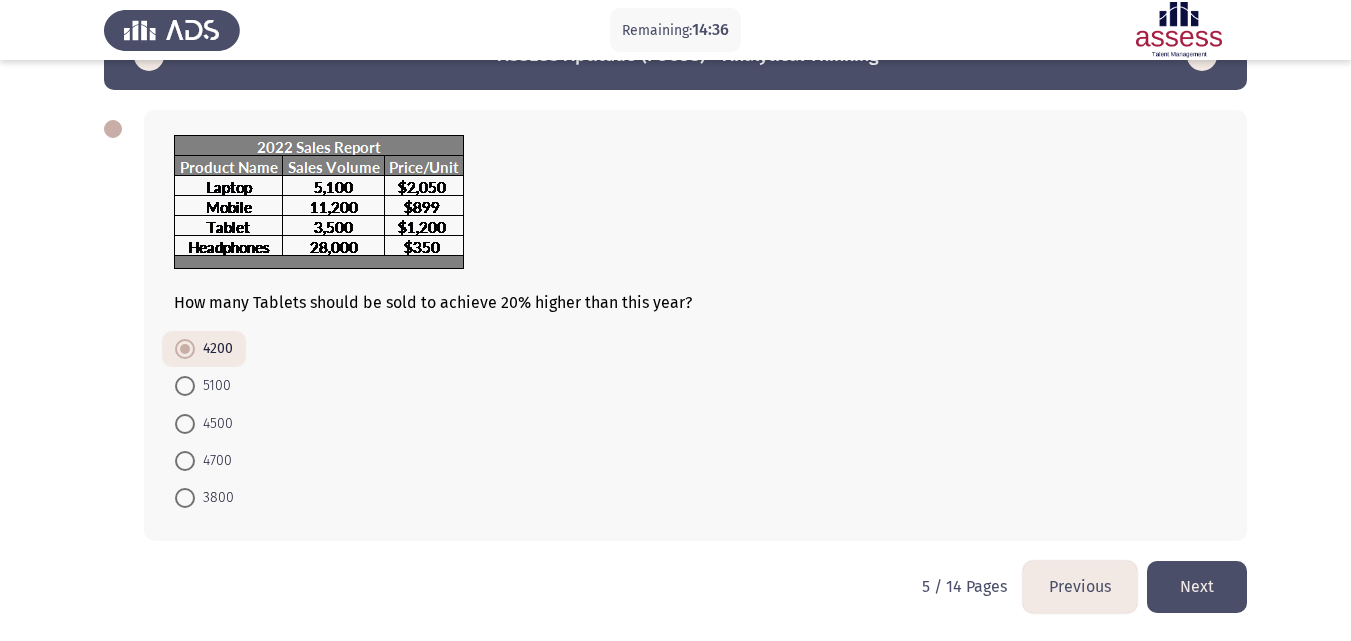 click on "Next" 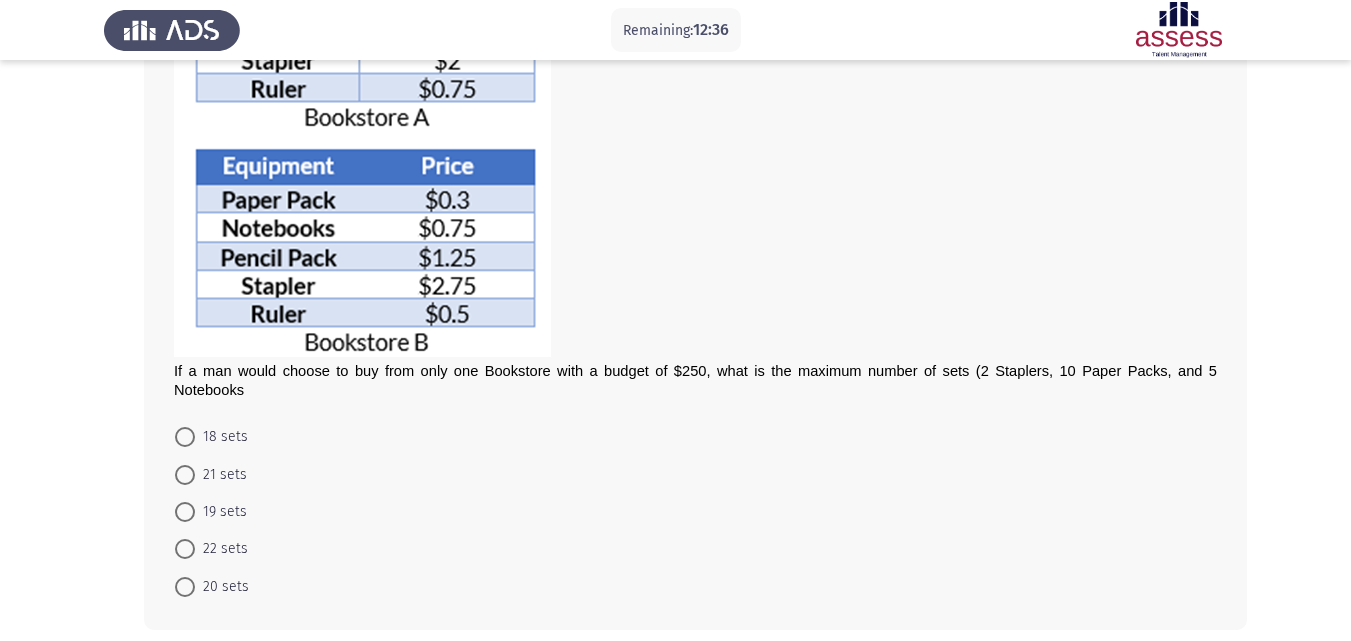 scroll, scrollTop: 264, scrollLeft: 0, axis: vertical 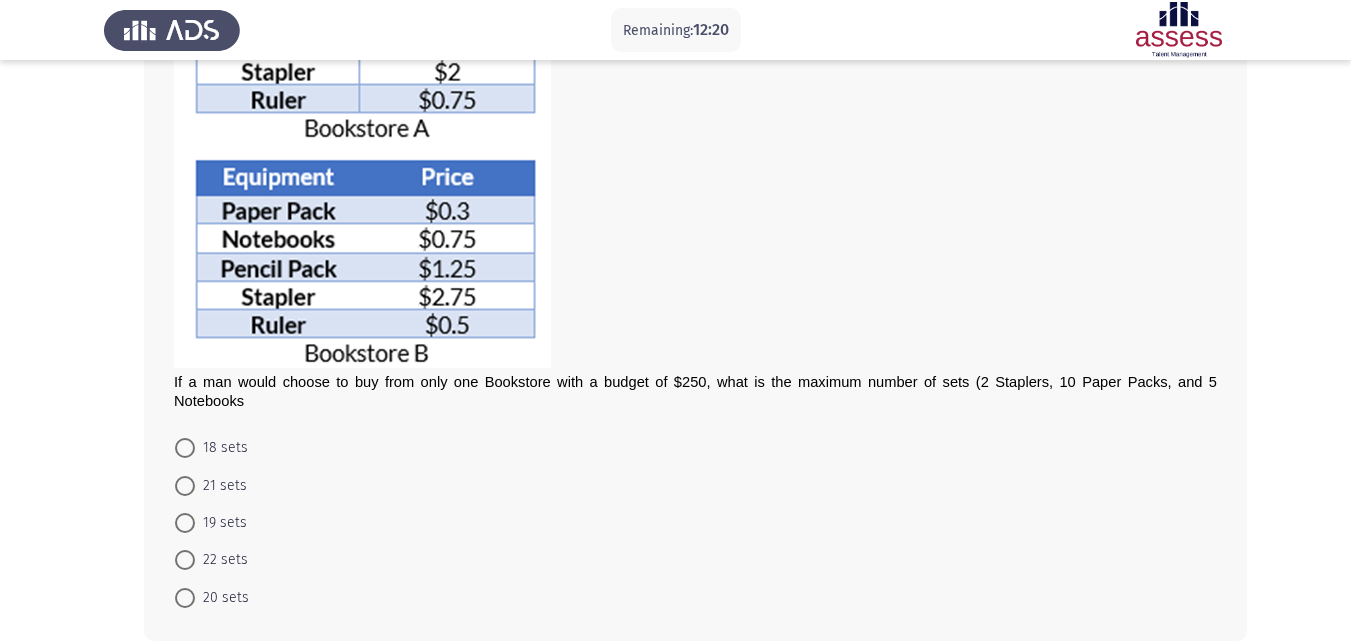 click on "20 sets" at bounding box center (222, 598) 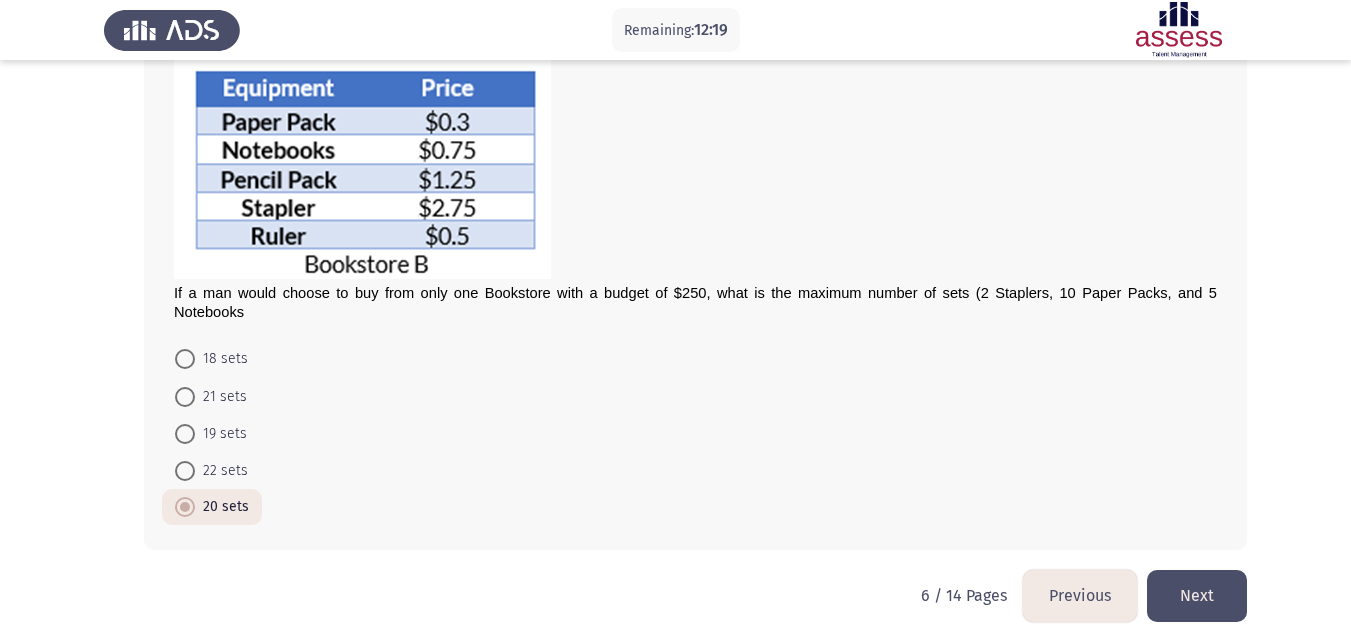 scroll, scrollTop: 362, scrollLeft: 0, axis: vertical 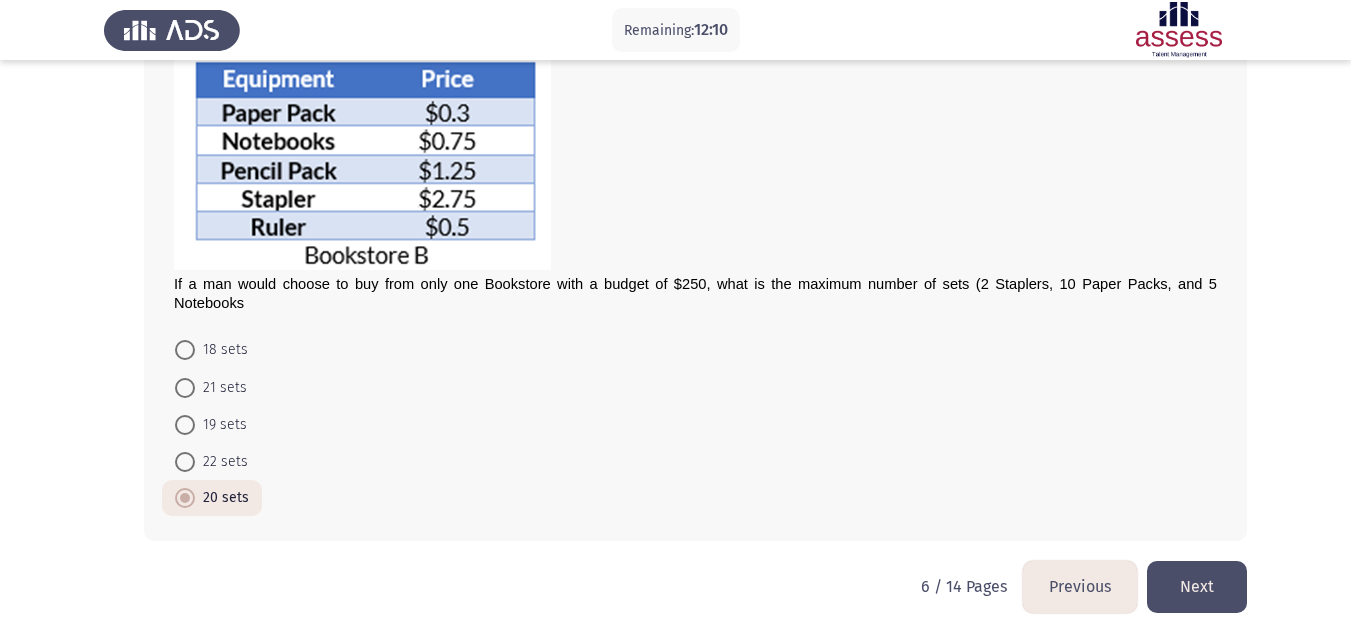 click on "Next" 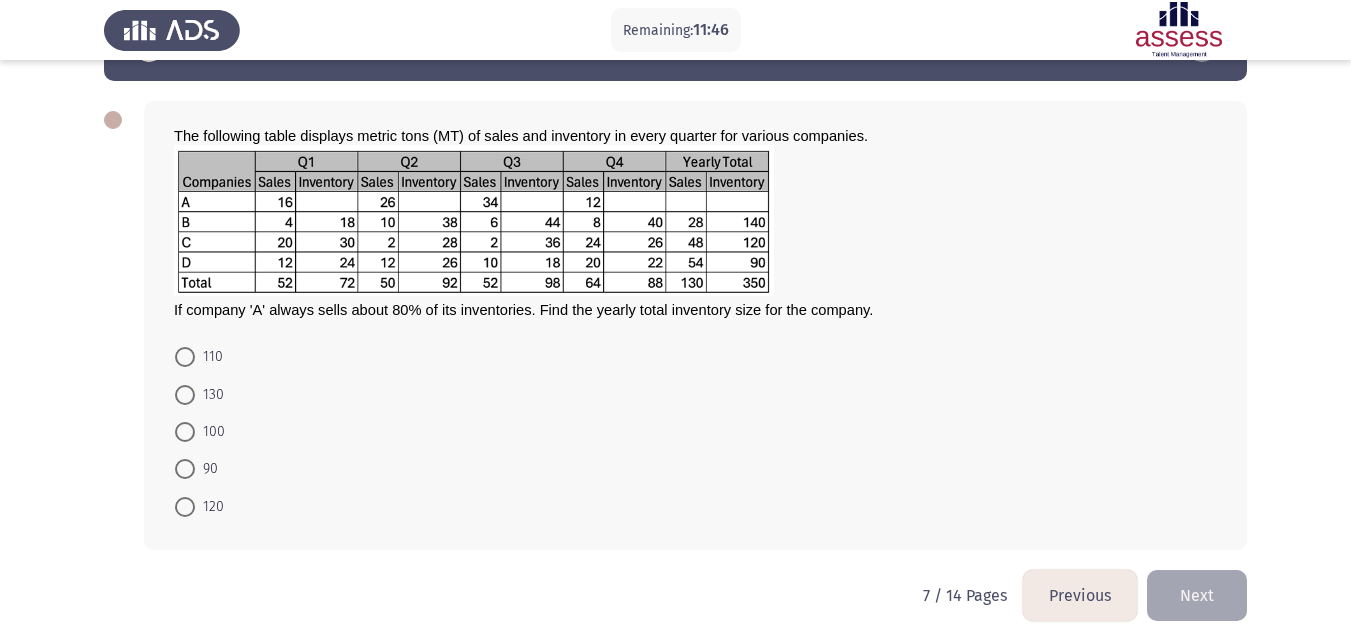 scroll, scrollTop: 76, scrollLeft: 0, axis: vertical 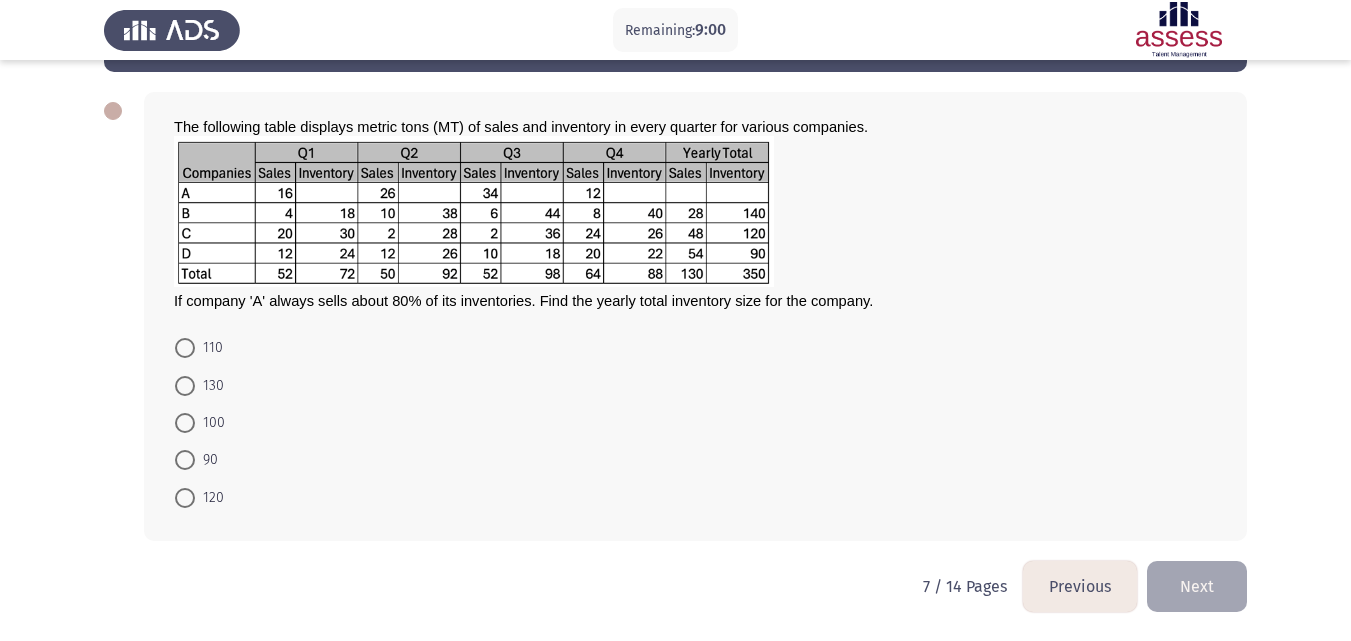 click on "100" at bounding box center (210, 423) 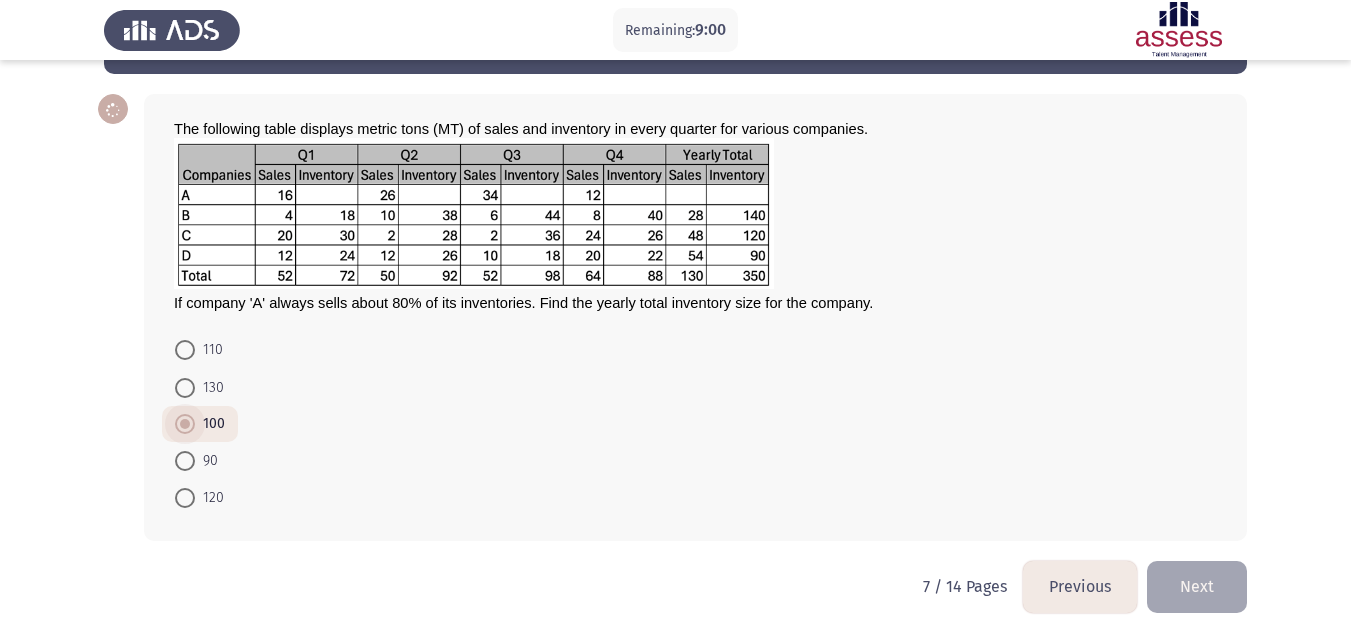 scroll, scrollTop: 74, scrollLeft: 0, axis: vertical 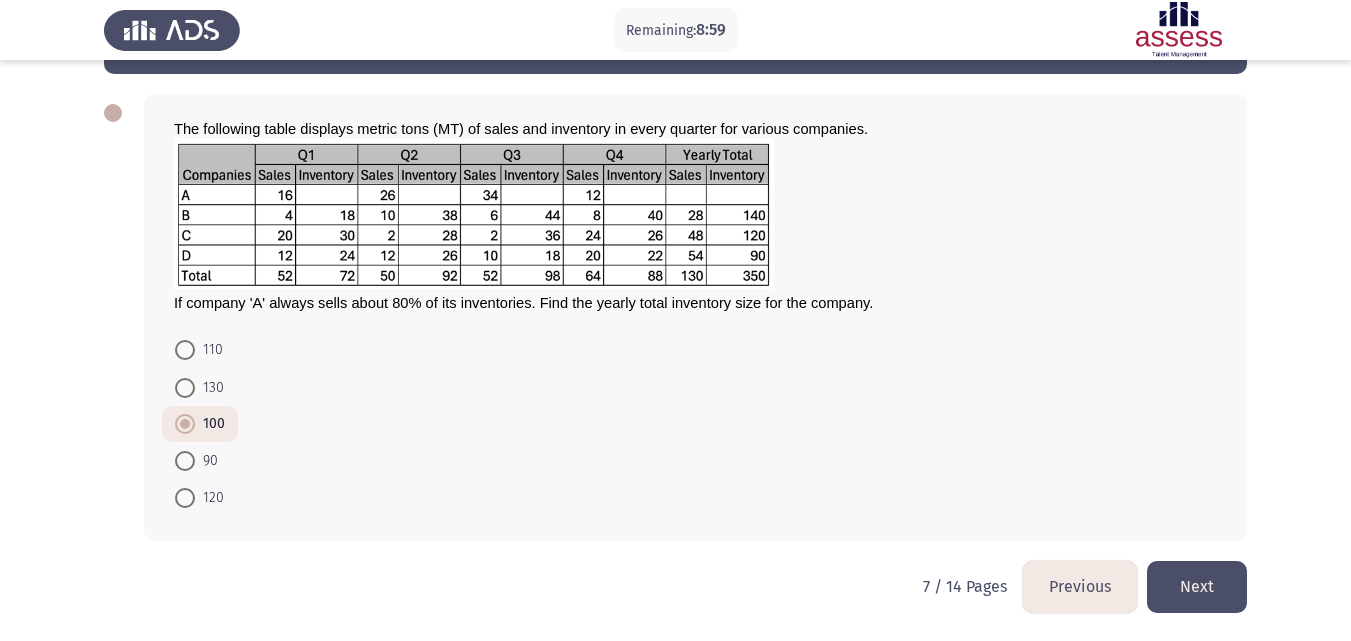 click on "Next" 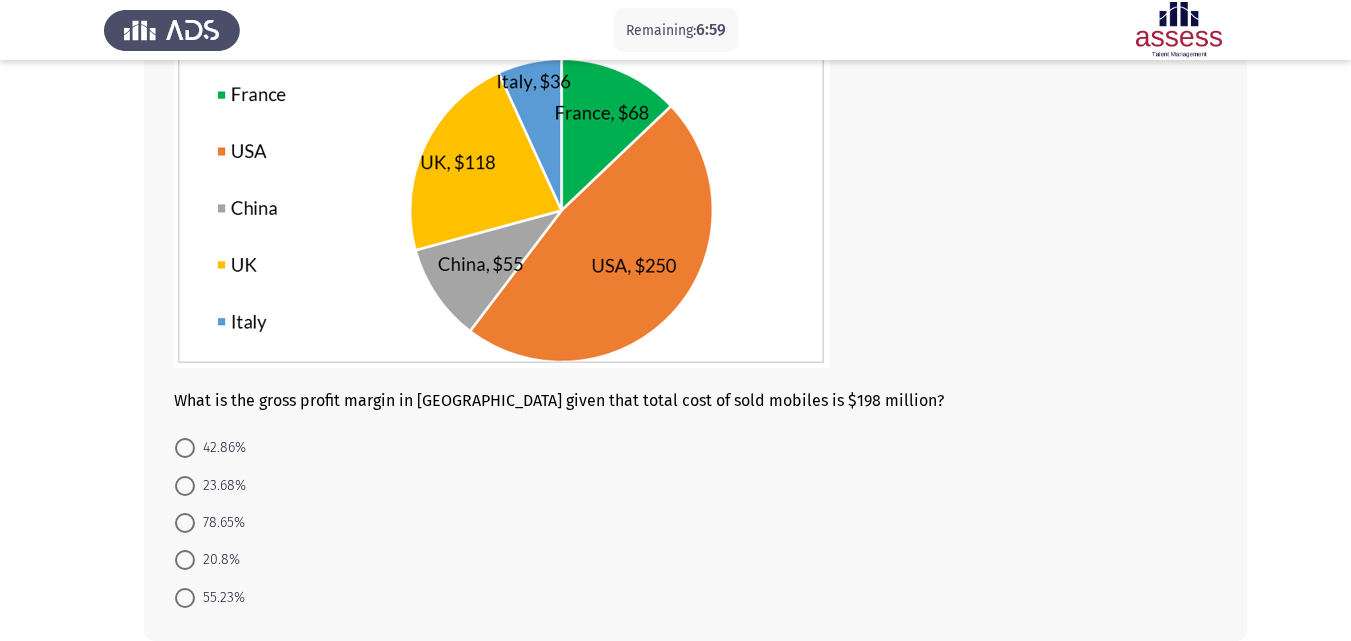 scroll, scrollTop: 281, scrollLeft: 0, axis: vertical 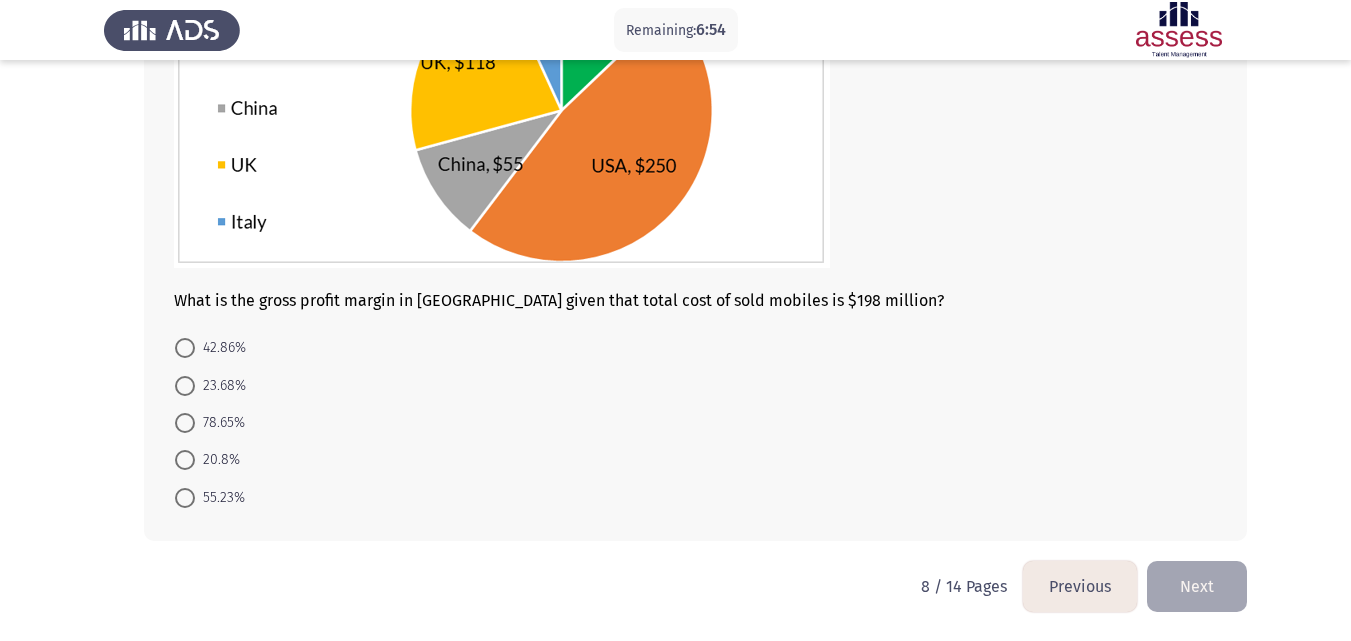 click on "55.23%" at bounding box center [220, 498] 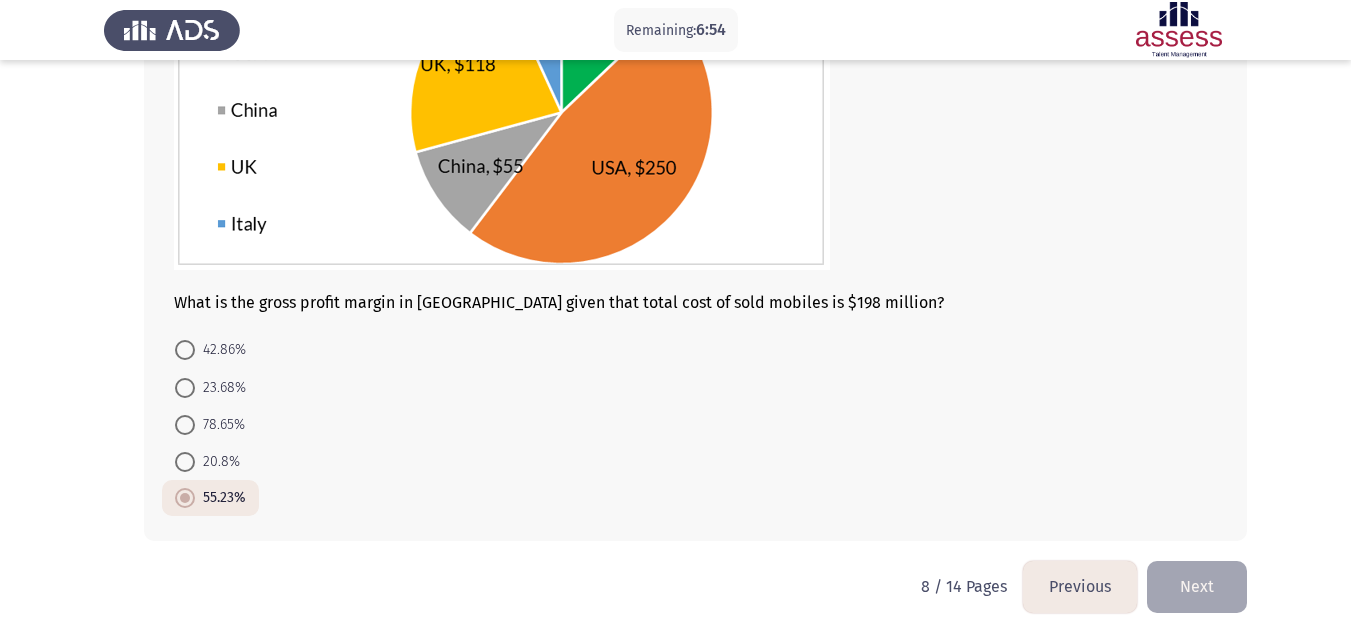 scroll, scrollTop: 279, scrollLeft: 0, axis: vertical 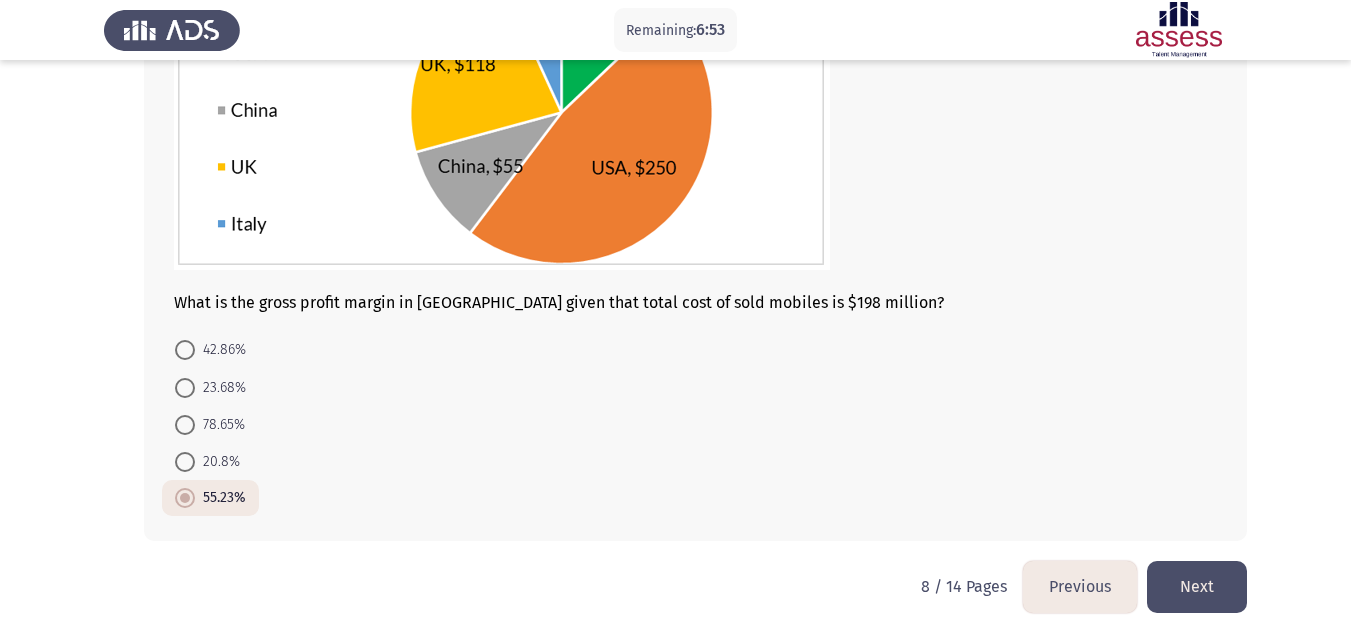 click on "Next" 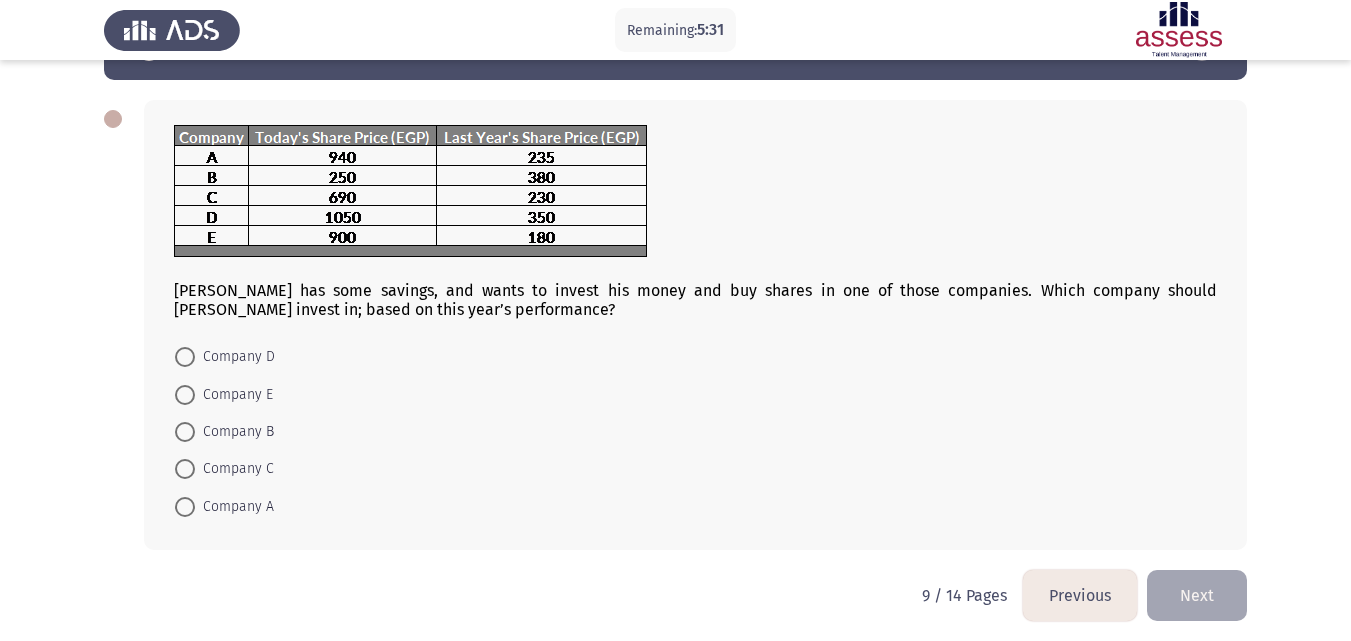 scroll, scrollTop: 77, scrollLeft: 0, axis: vertical 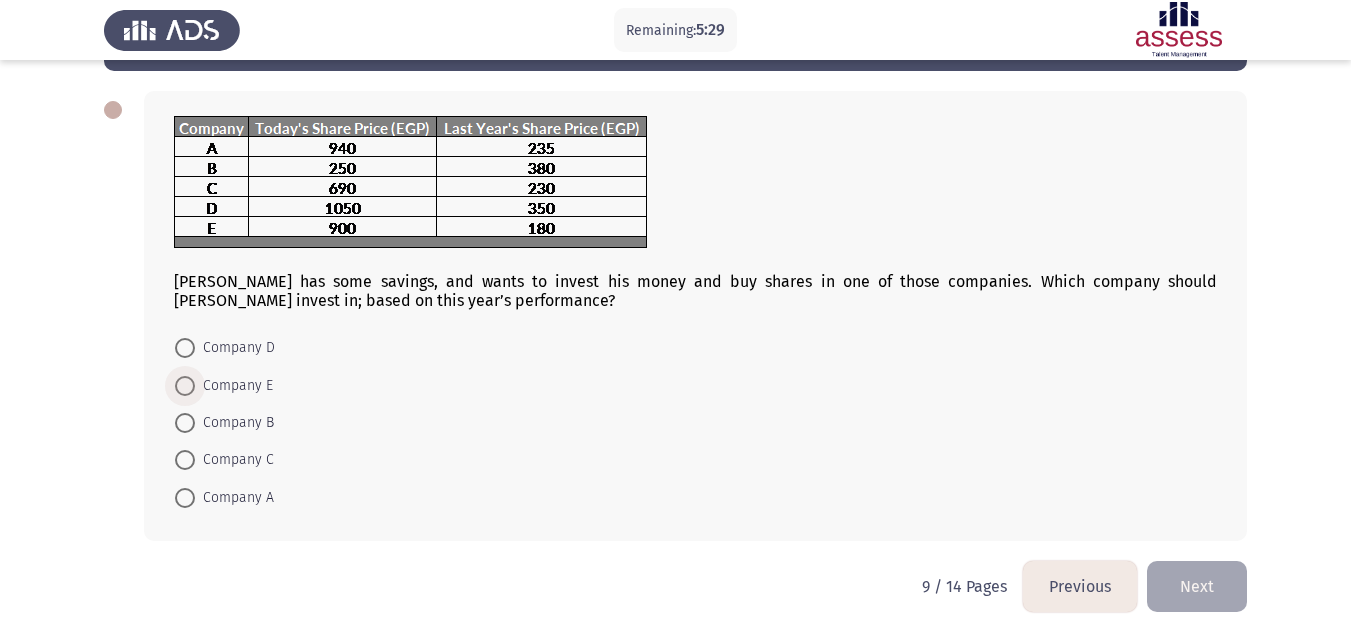 click on "Company E" at bounding box center (234, 386) 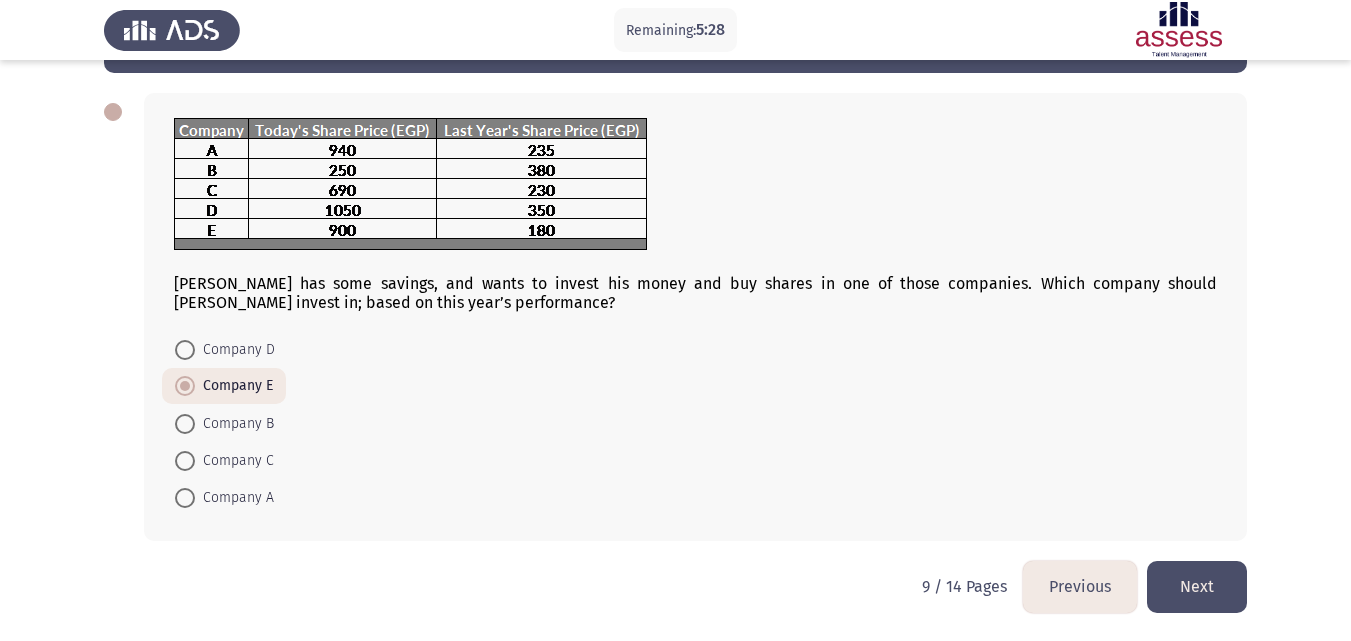 click on "Next" 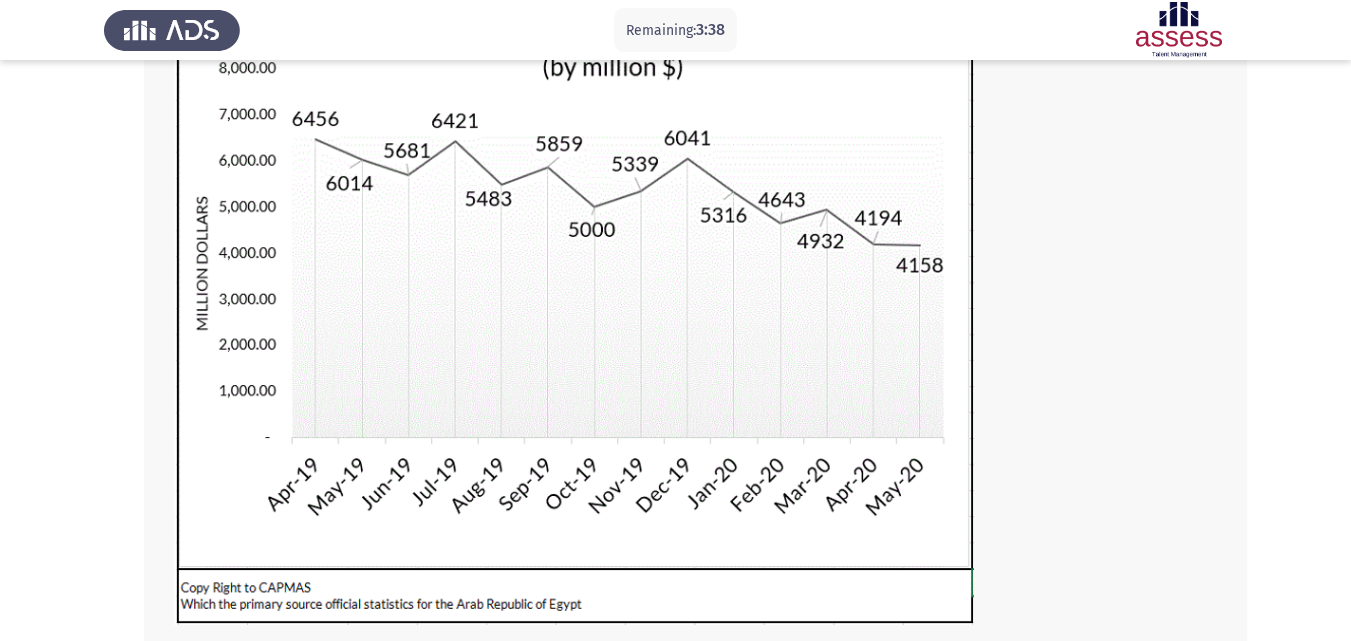 scroll, scrollTop: 614, scrollLeft: 0, axis: vertical 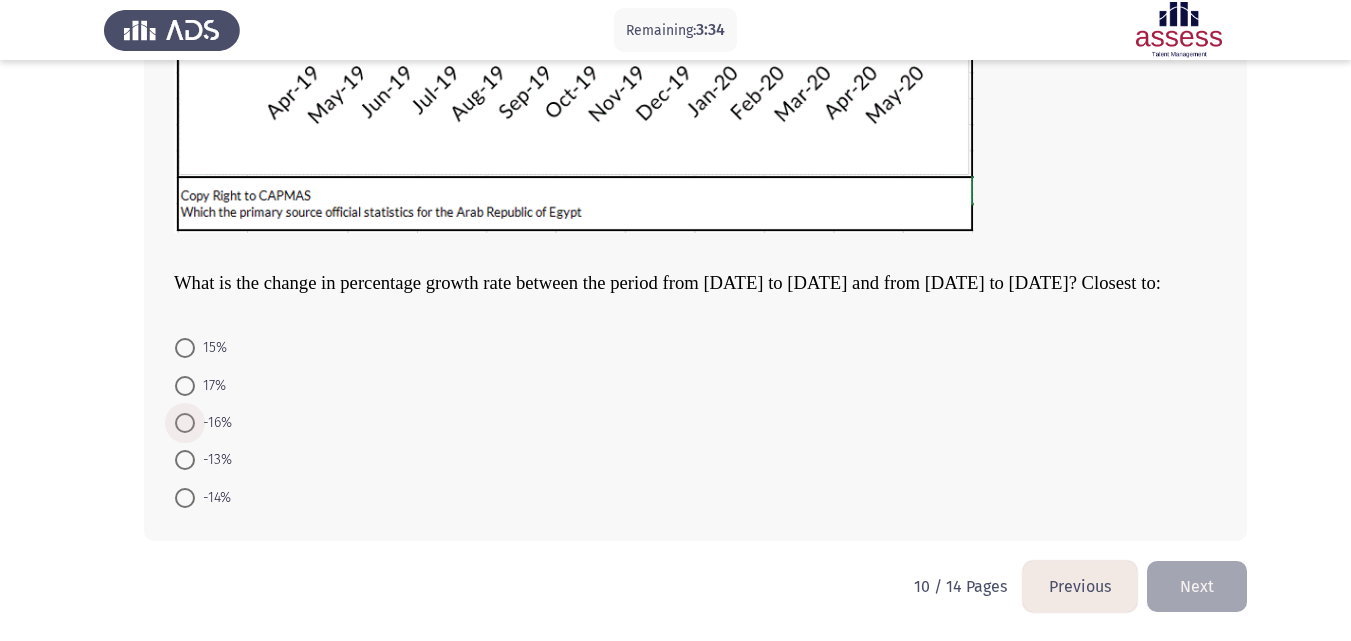click on "-16%" at bounding box center [213, 423] 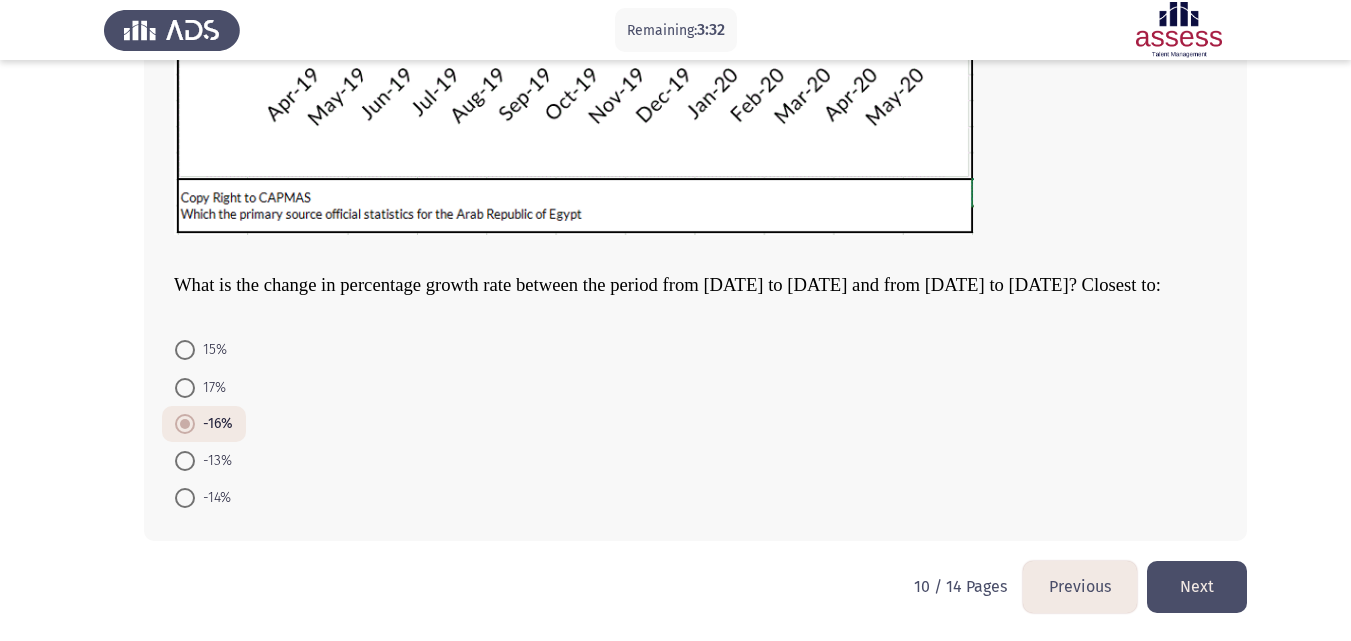 scroll, scrollTop: 612, scrollLeft: 0, axis: vertical 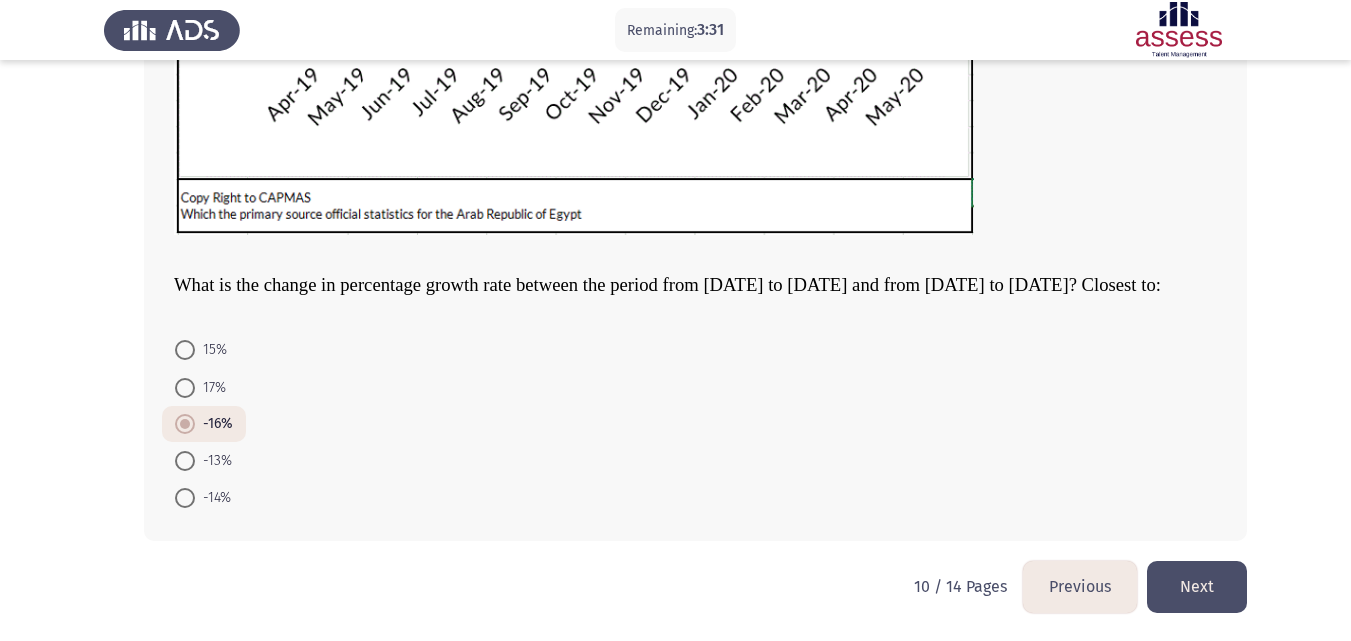 click on "Next" 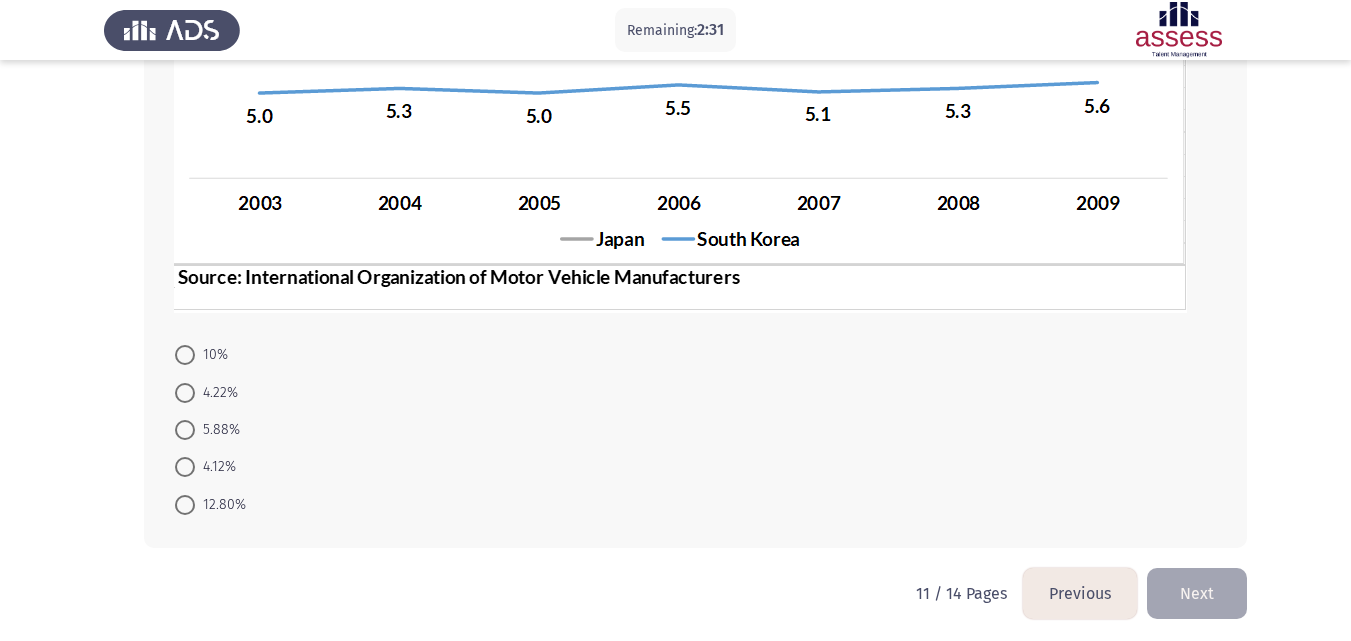 scroll, scrollTop: 549, scrollLeft: 0, axis: vertical 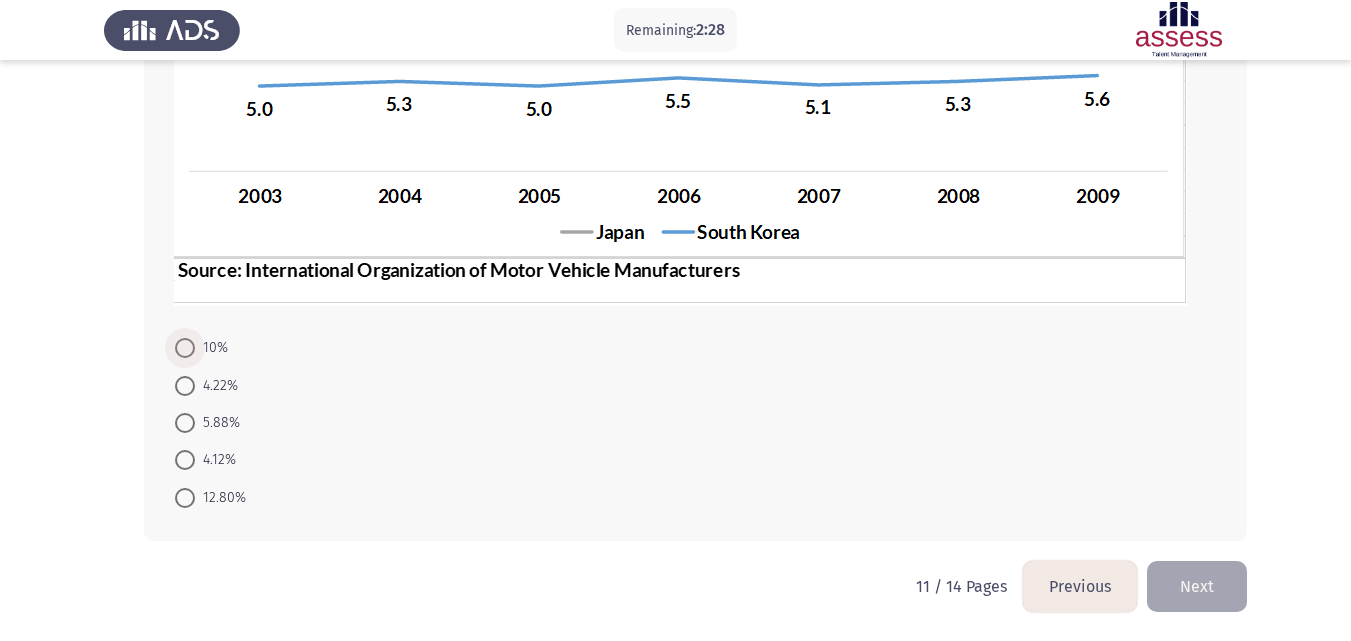 click on "10%" at bounding box center [211, 348] 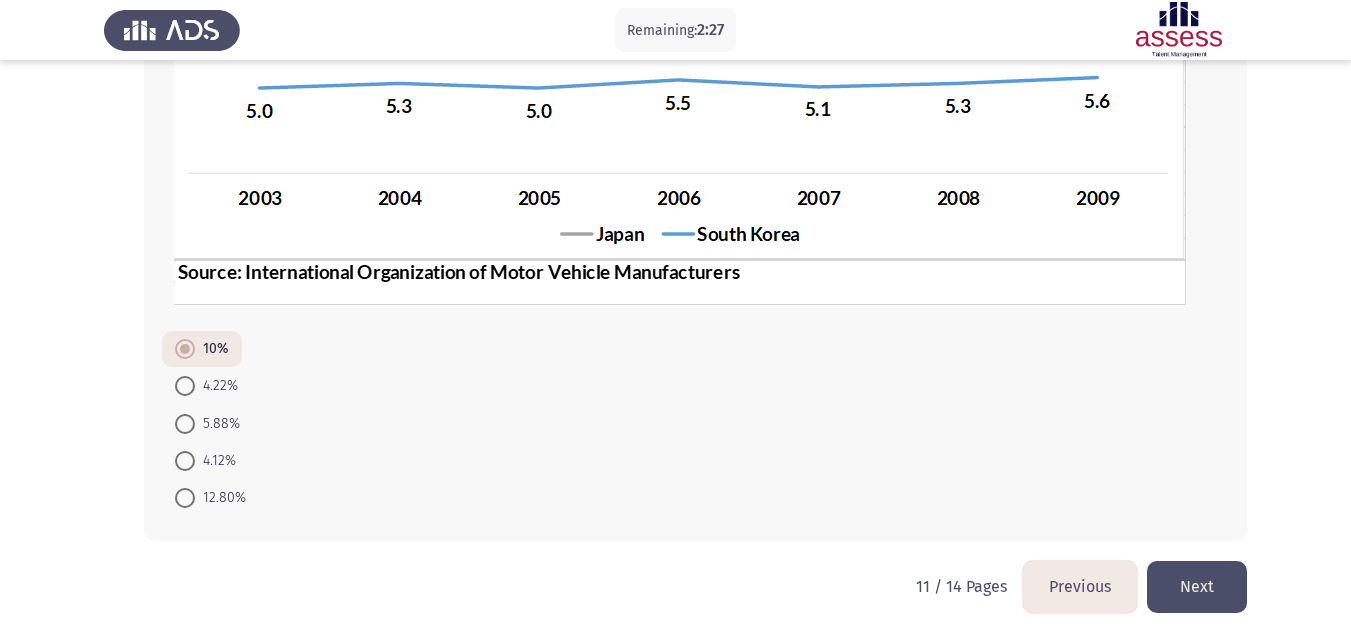 click on "Next" 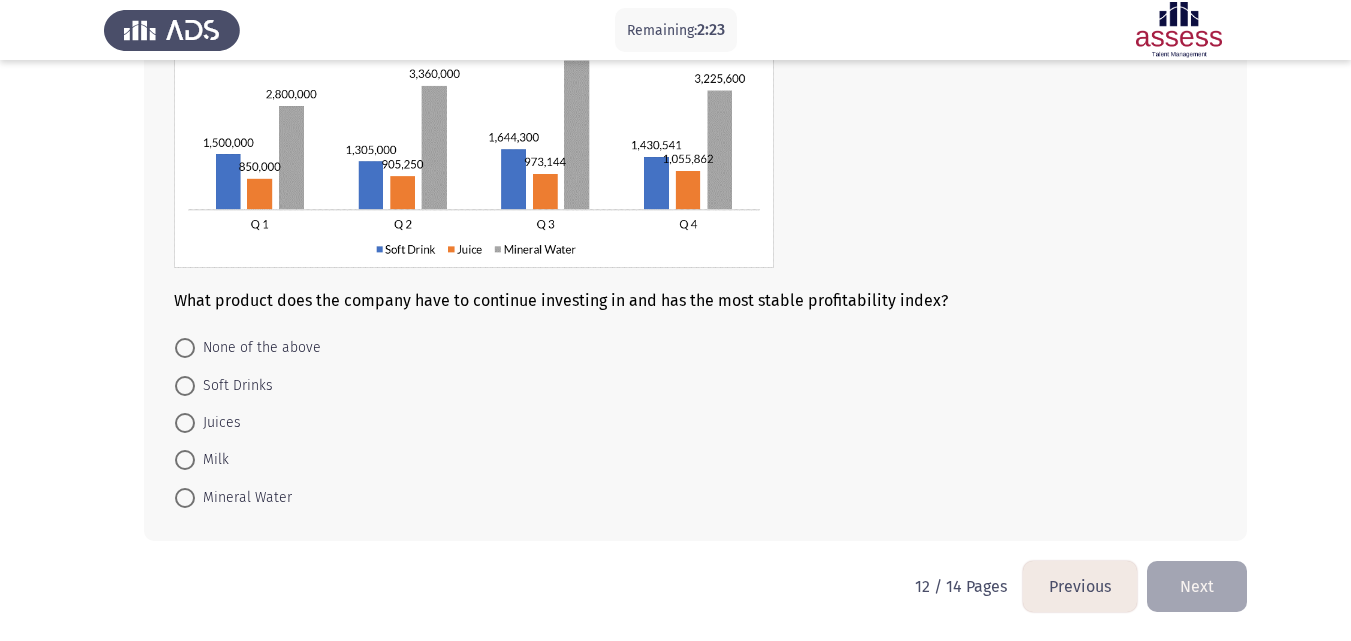 scroll, scrollTop: 96, scrollLeft: 0, axis: vertical 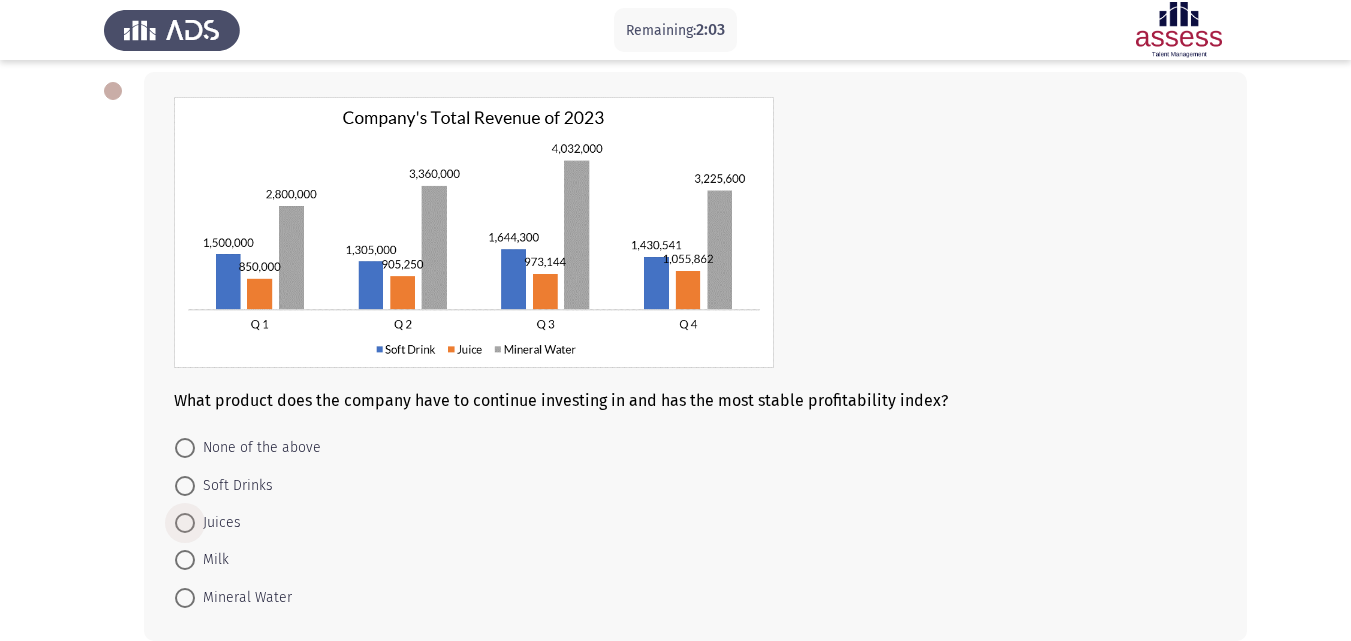 click on "Juices" at bounding box center (218, 523) 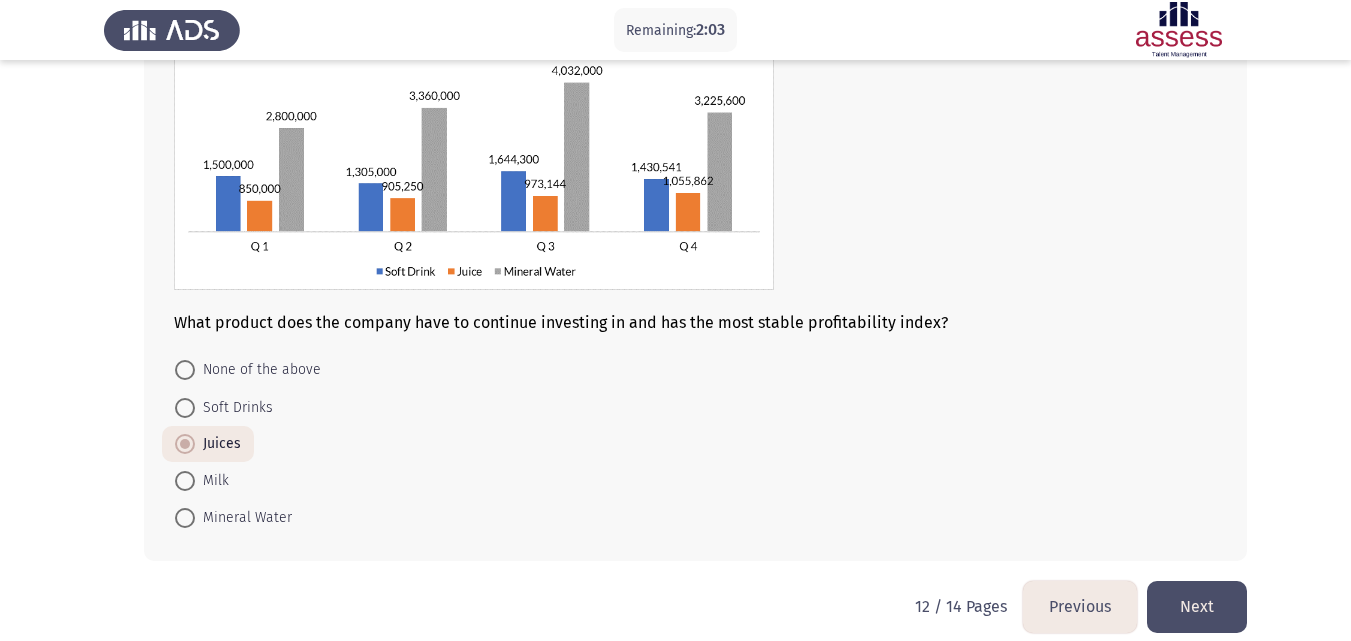 scroll, scrollTop: 194, scrollLeft: 0, axis: vertical 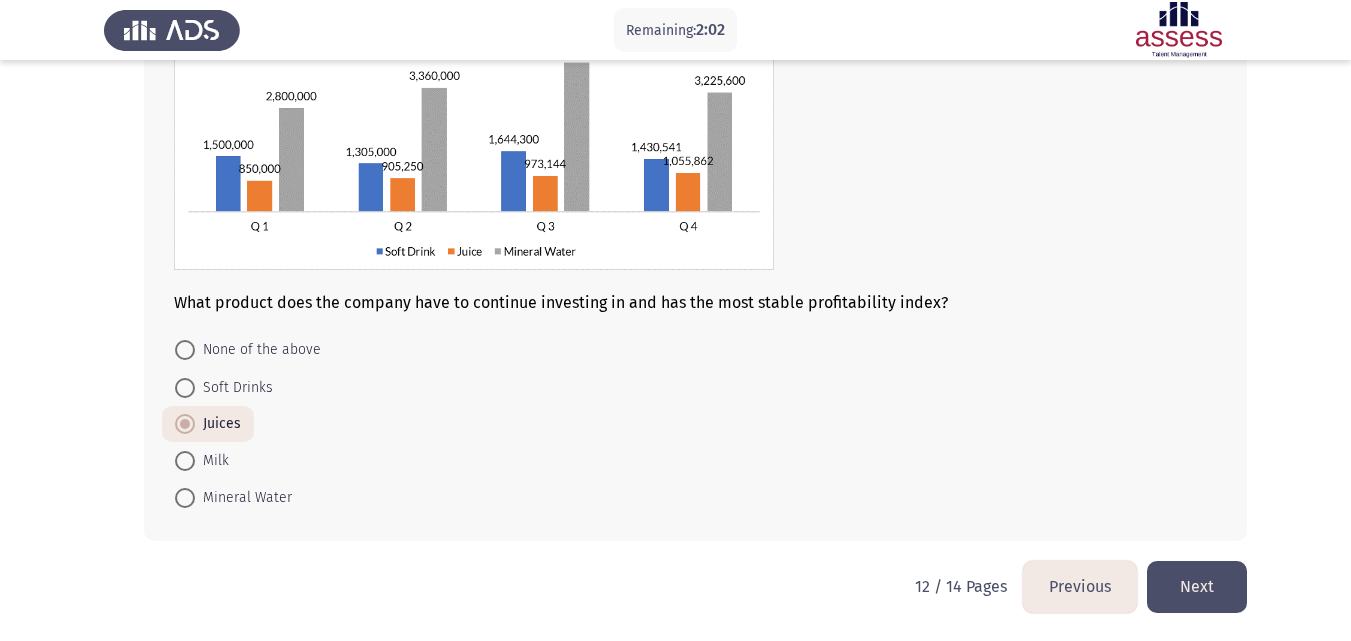 click on "Next" 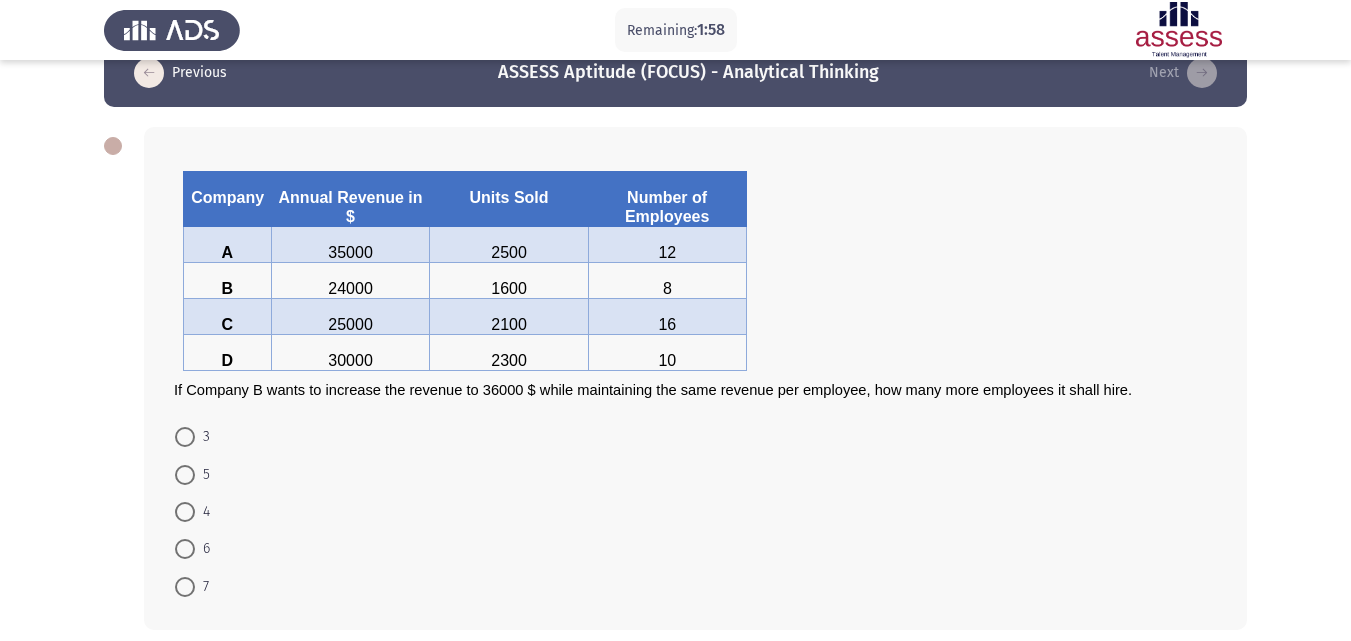 scroll, scrollTop: 30, scrollLeft: 0, axis: vertical 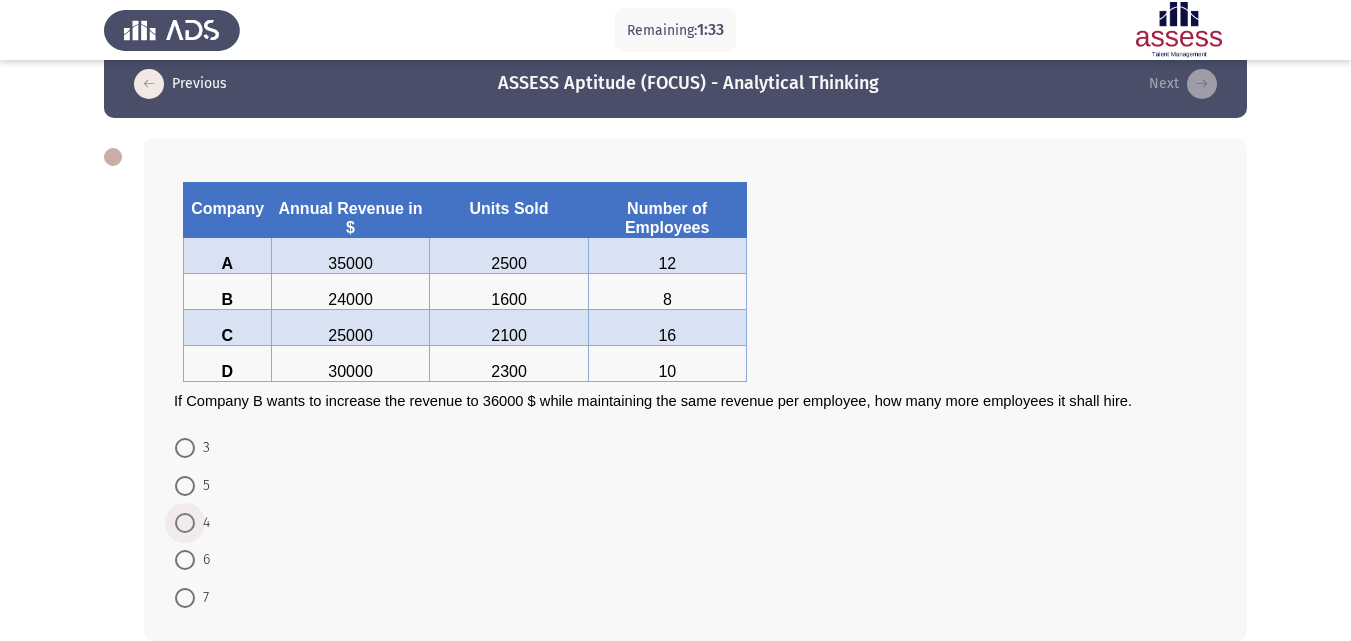 click on "4" at bounding box center [202, 523] 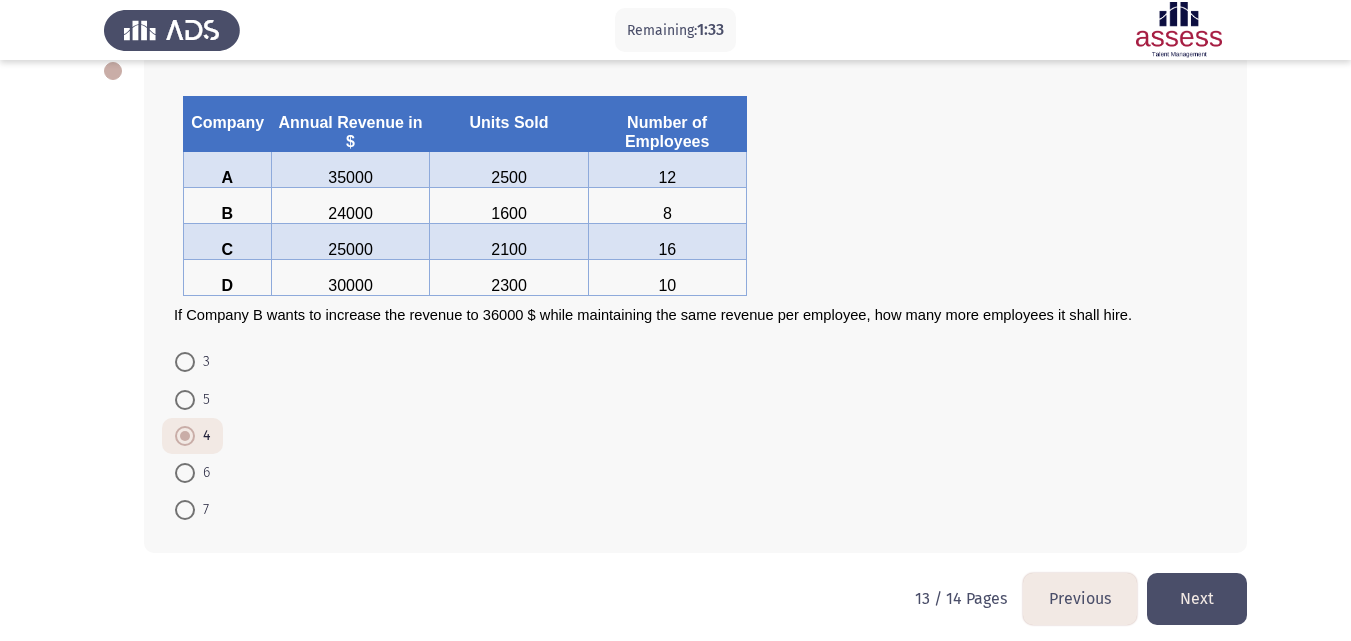 scroll, scrollTop: 128, scrollLeft: 0, axis: vertical 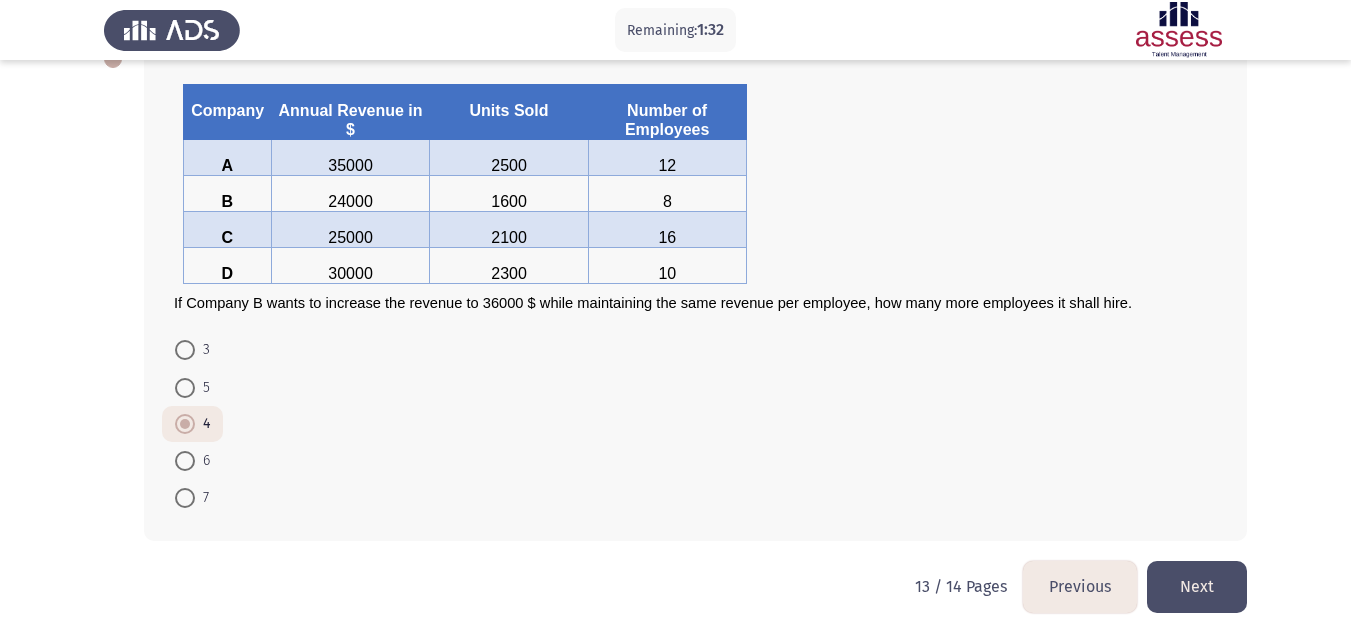 click on "Next" 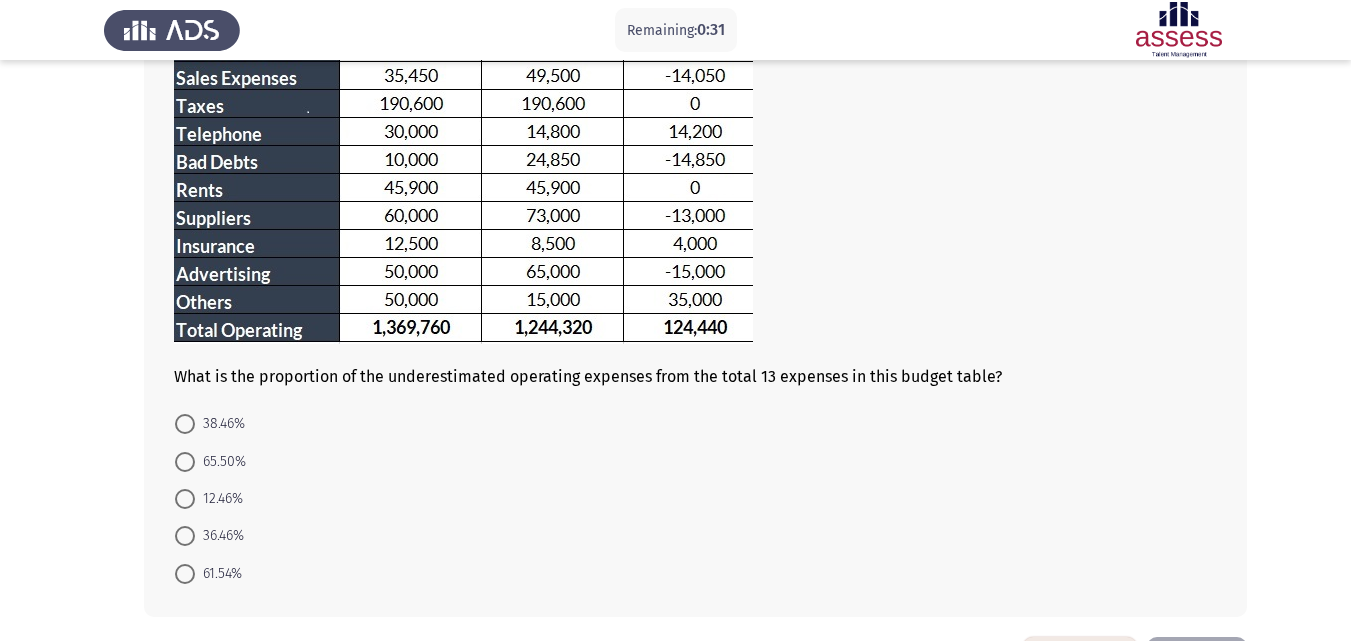 scroll, scrollTop: 279, scrollLeft: 0, axis: vertical 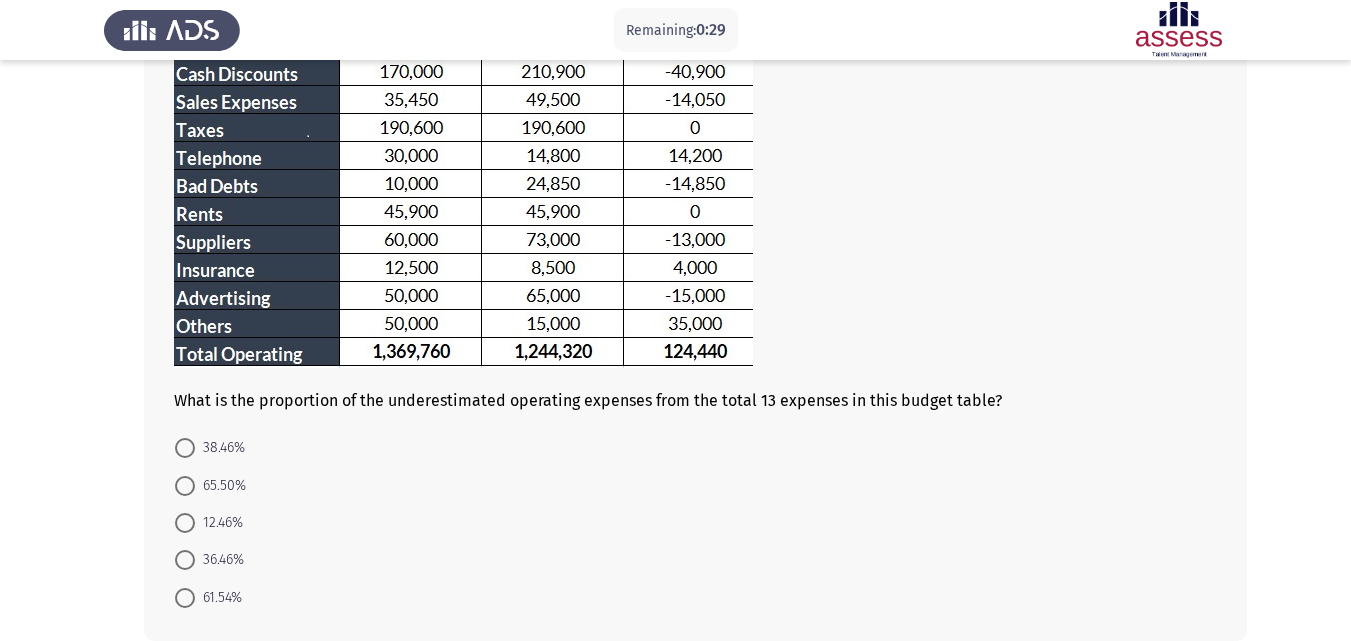 click on "36.46%" at bounding box center [219, 560] 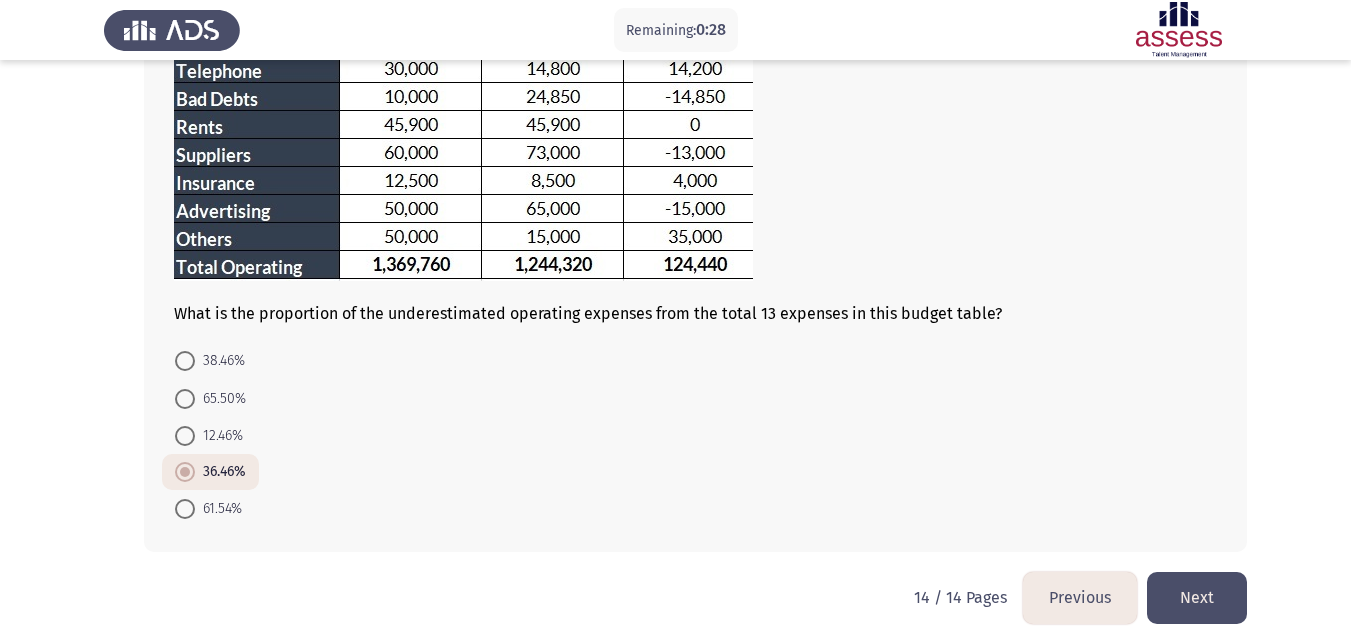 scroll, scrollTop: 377, scrollLeft: 0, axis: vertical 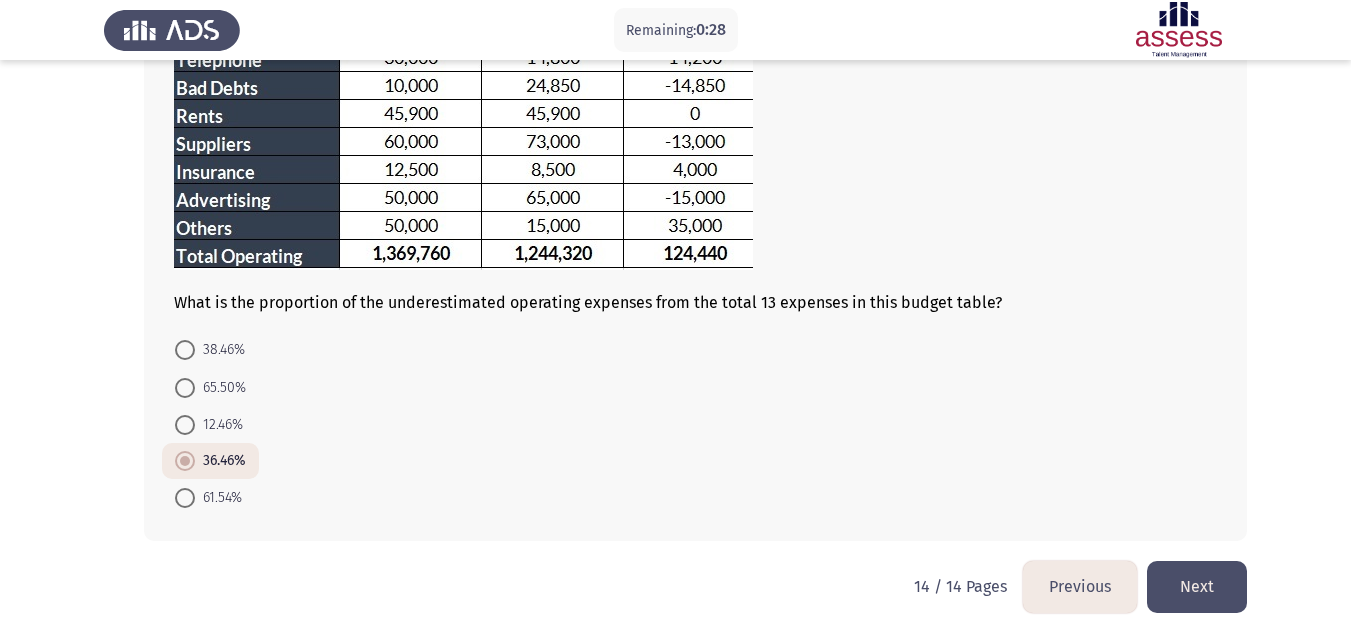 click on "Next" 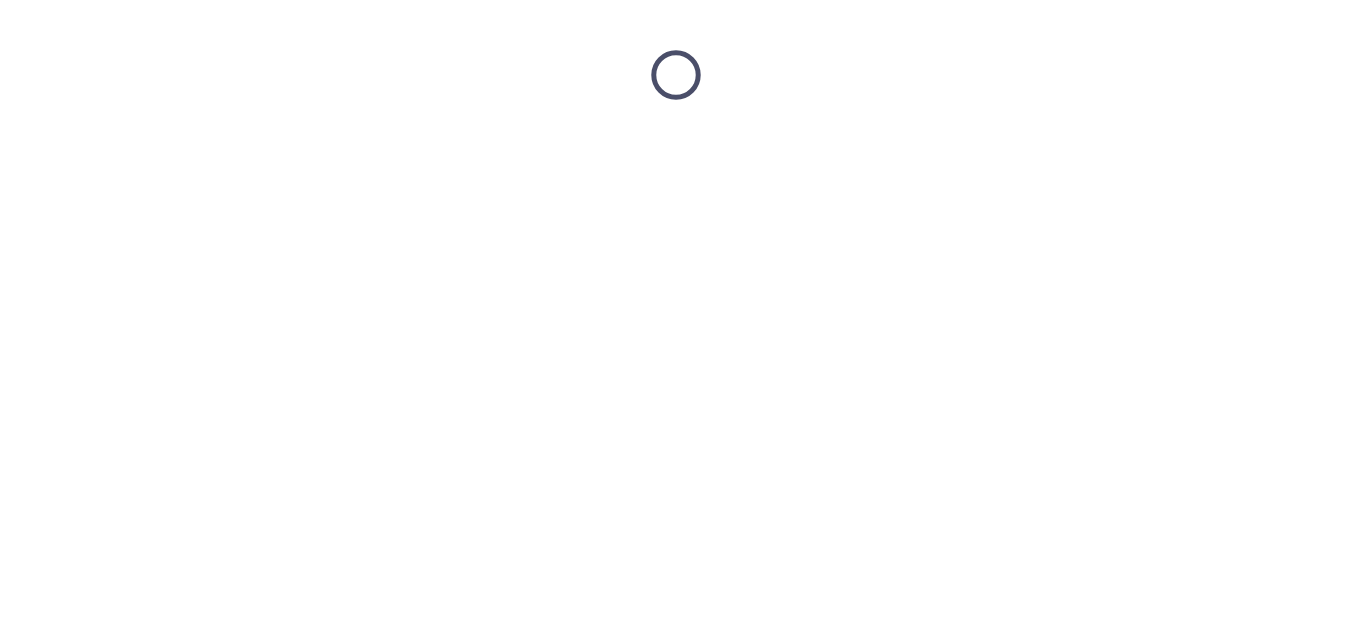 scroll, scrollTop: 0, scrollLeft: 0, axis: both 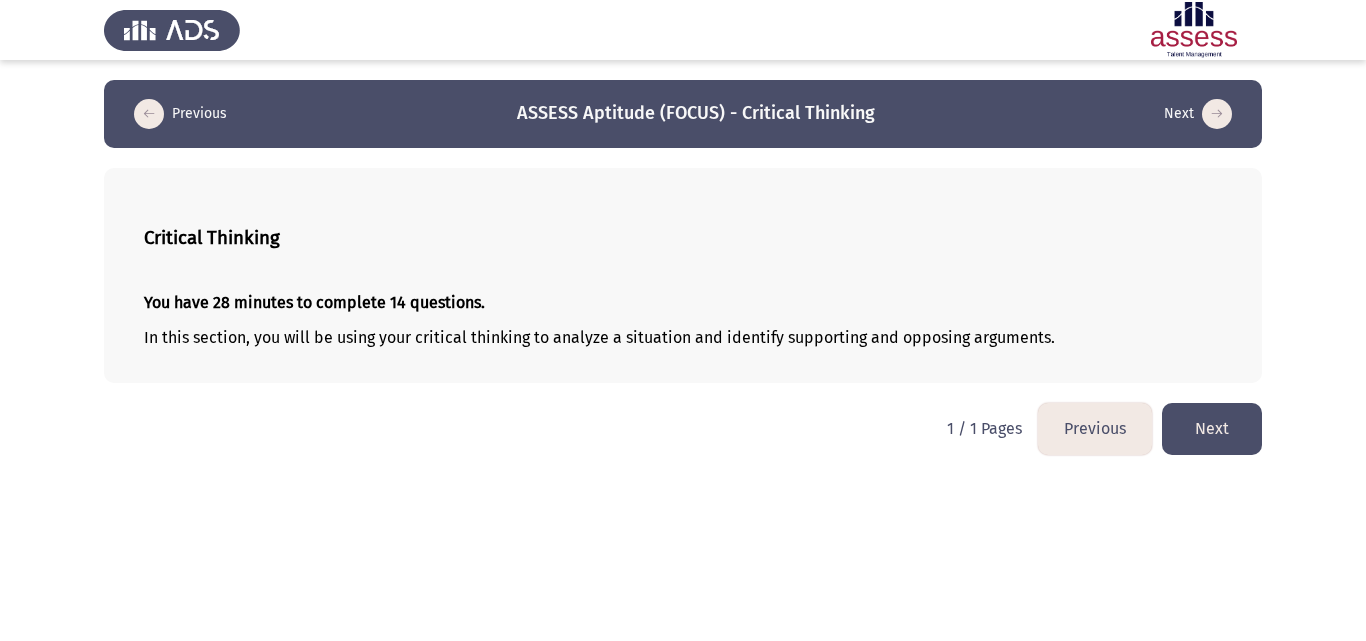 click on "Next" 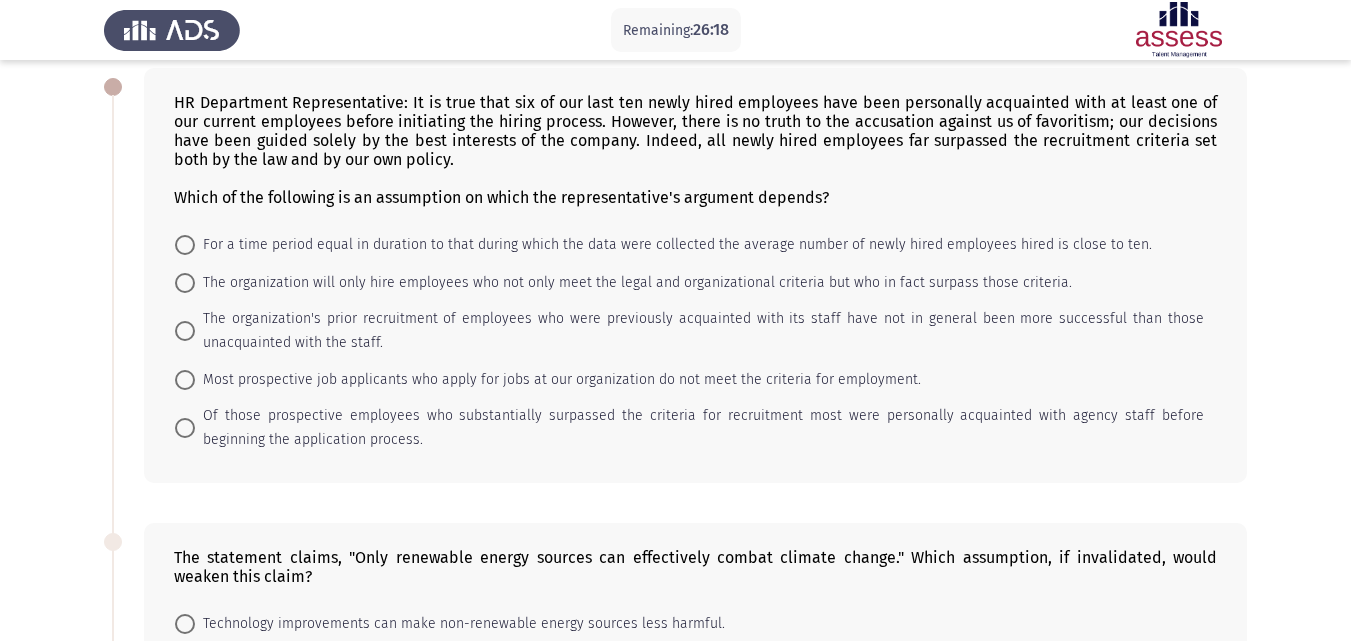 scroll, scrollTop: 200, scrollLeft: 0, axis: vertical 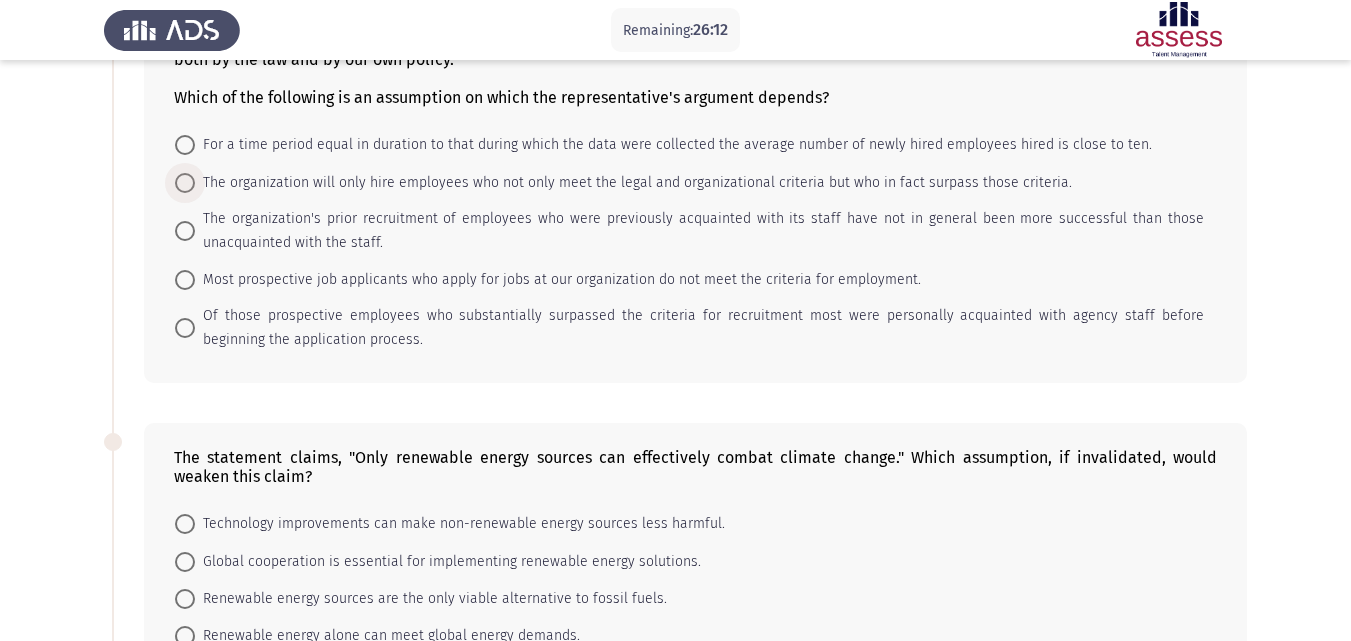 click on "The organization will only hire employees who not only meet the legal and organizational criteria but who in fact surpass those criteria." at bounding box center [633, 183] 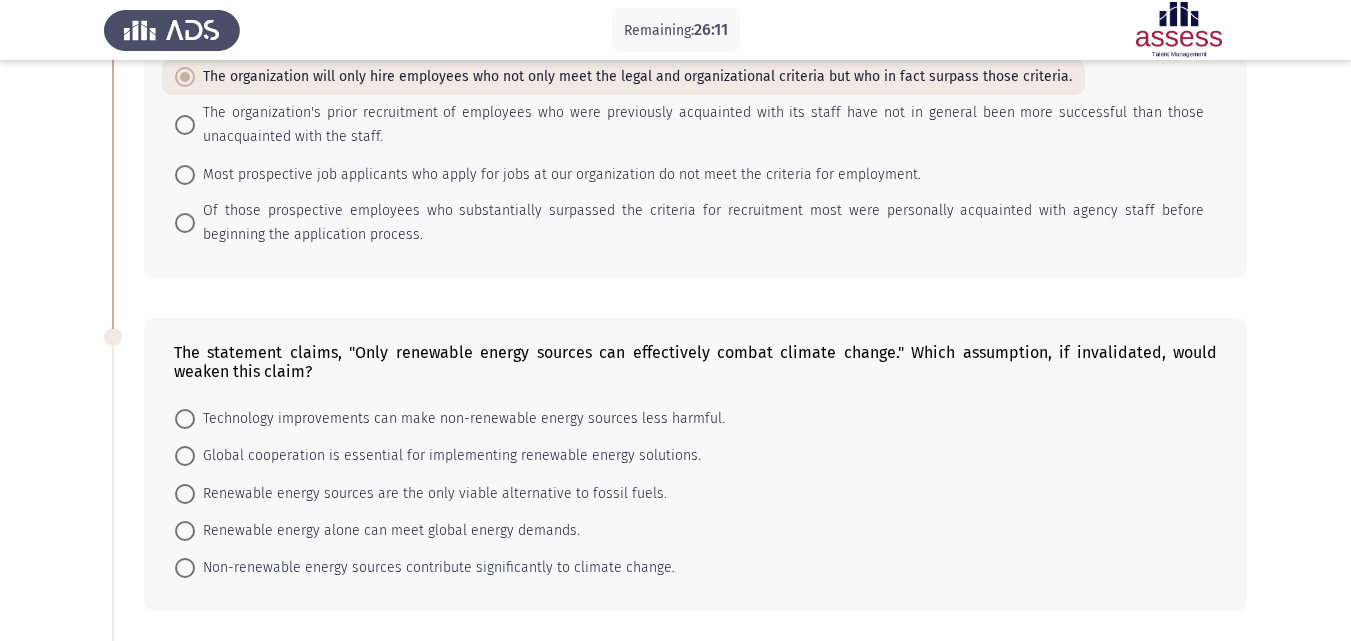 scroll, scrollTop: 500, scrollLeft: 0, axis: vertical 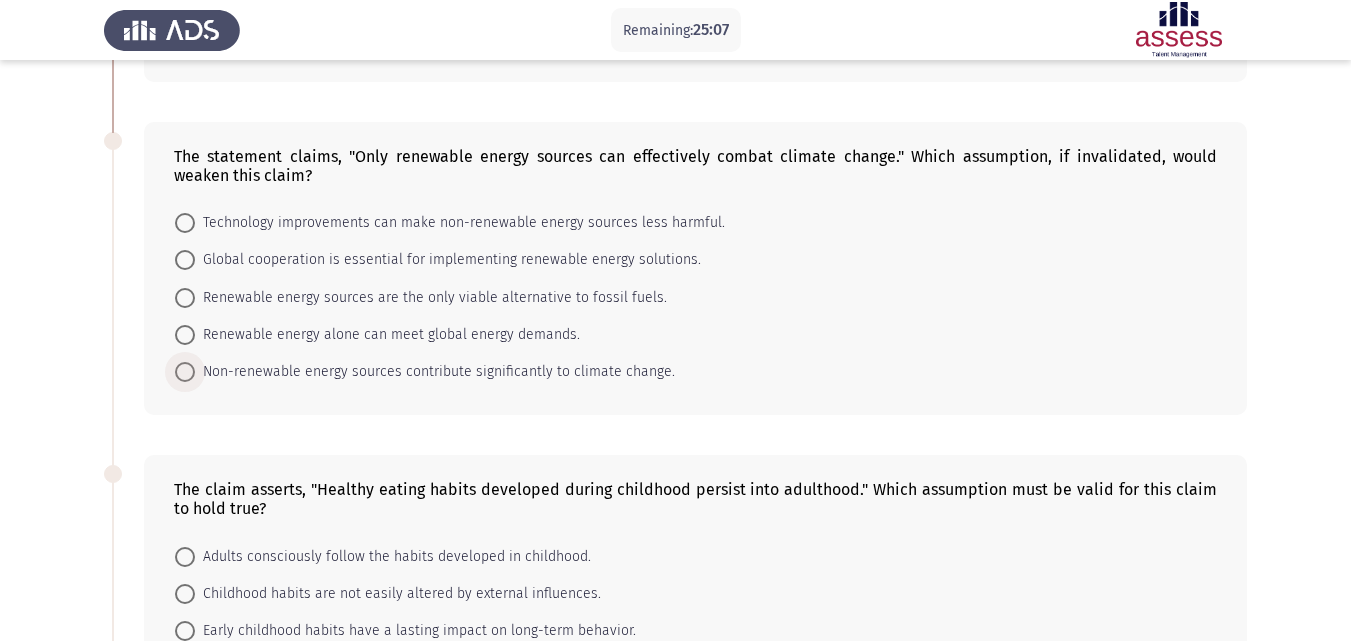 click on "Non-renewable energy sources contribute significantly to climate change." at bounding box center [435, 372] 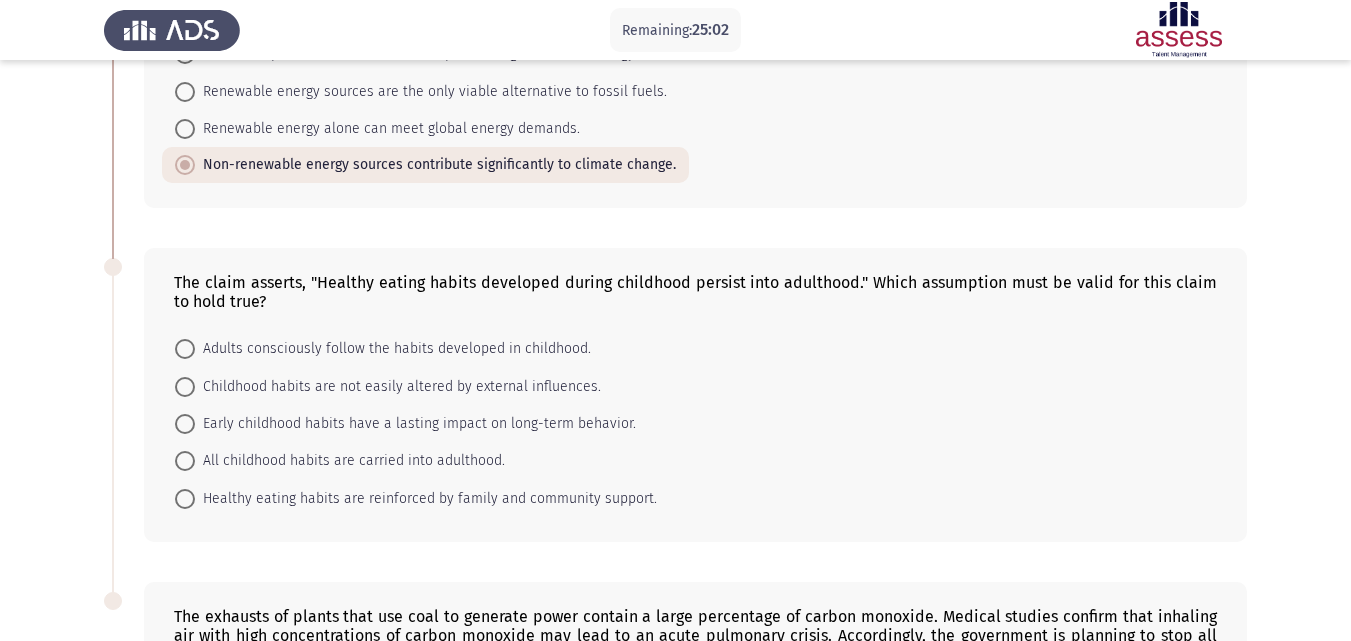 scroll, scrollTop: 800, scrollLeft: 0, axis: vertical 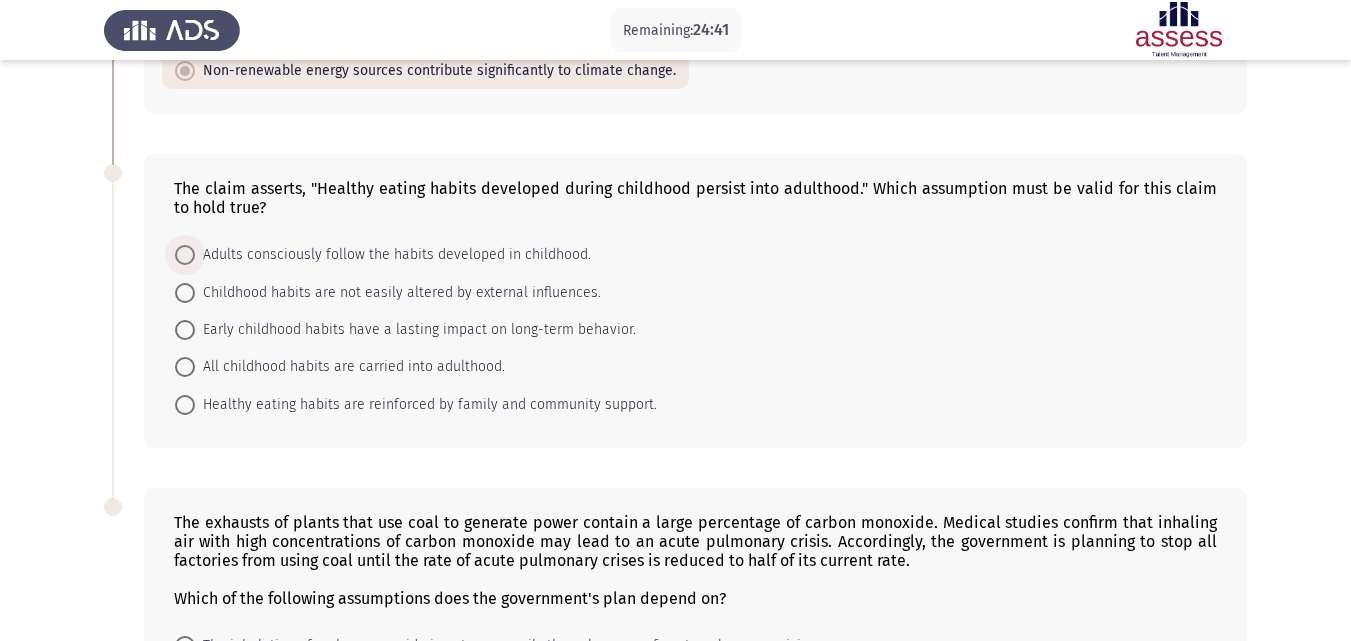 click on "Adults consciously follow the habits developed in childhood." at bounding box center (393, 255) 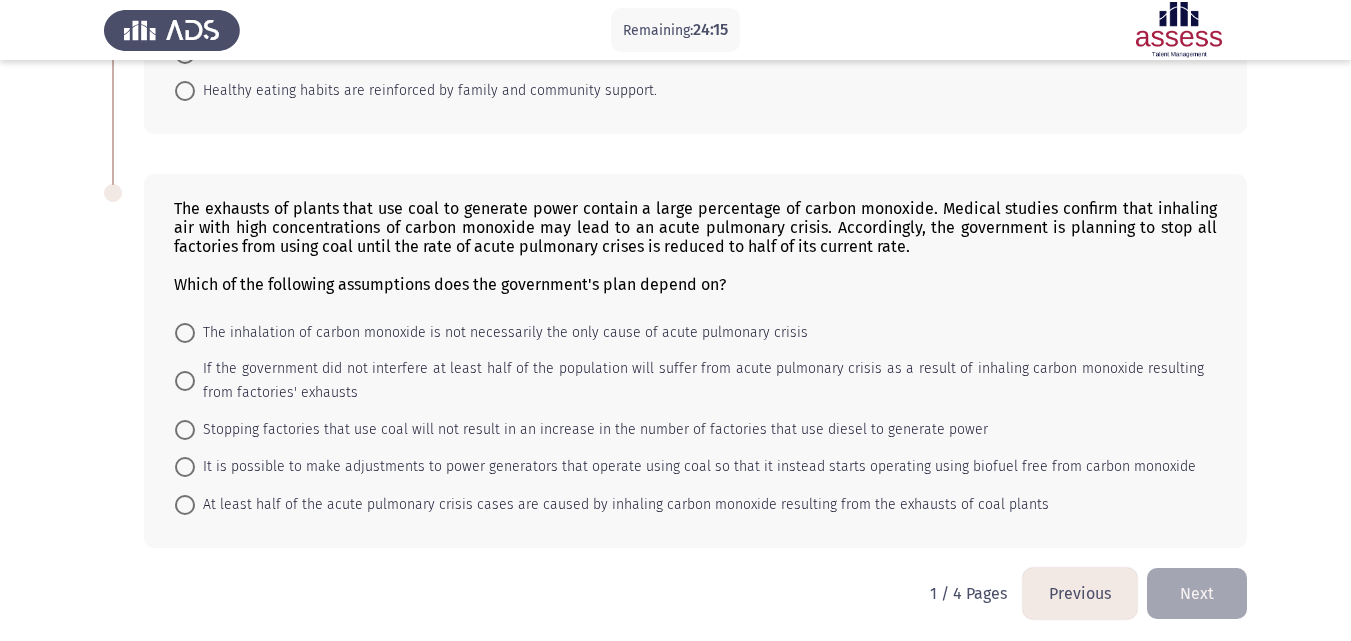 scroll, scrollTop: 1119, scrollLeft: 0, axis: vertical 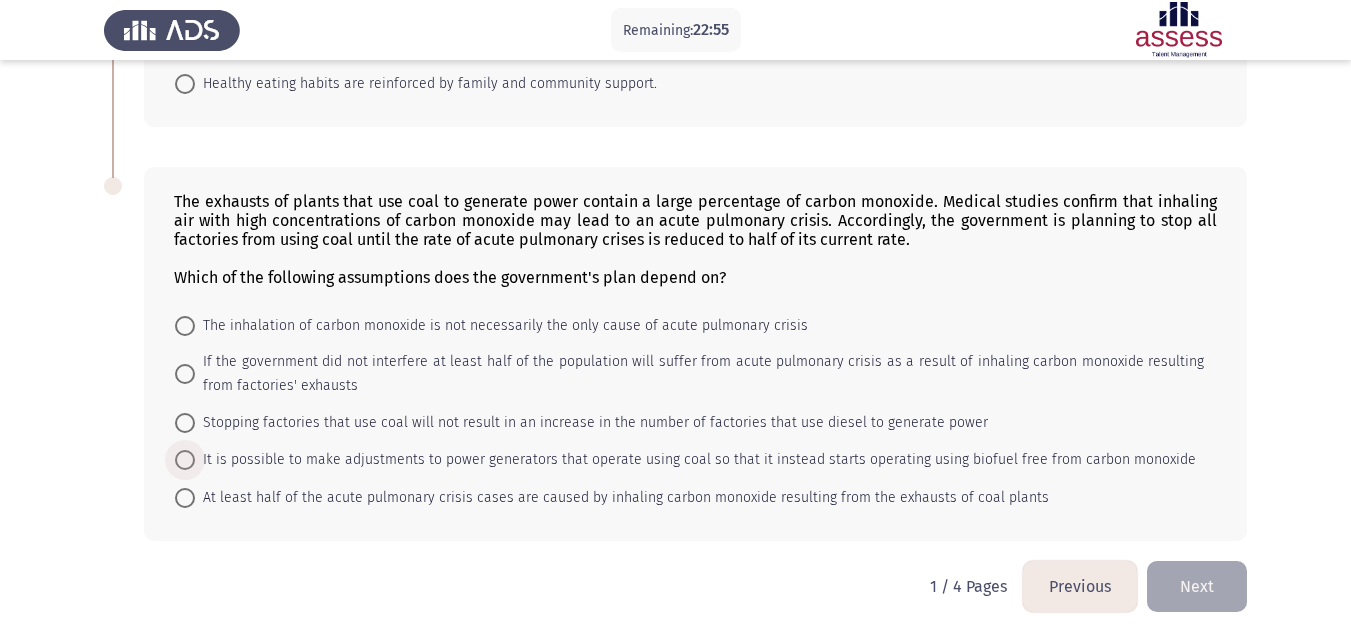 click on "It is possible to make adjustments to power generators that operate using coal so that it instead starts operating using biofuel free from carbon monoxide" at bounding box center [695, 460] 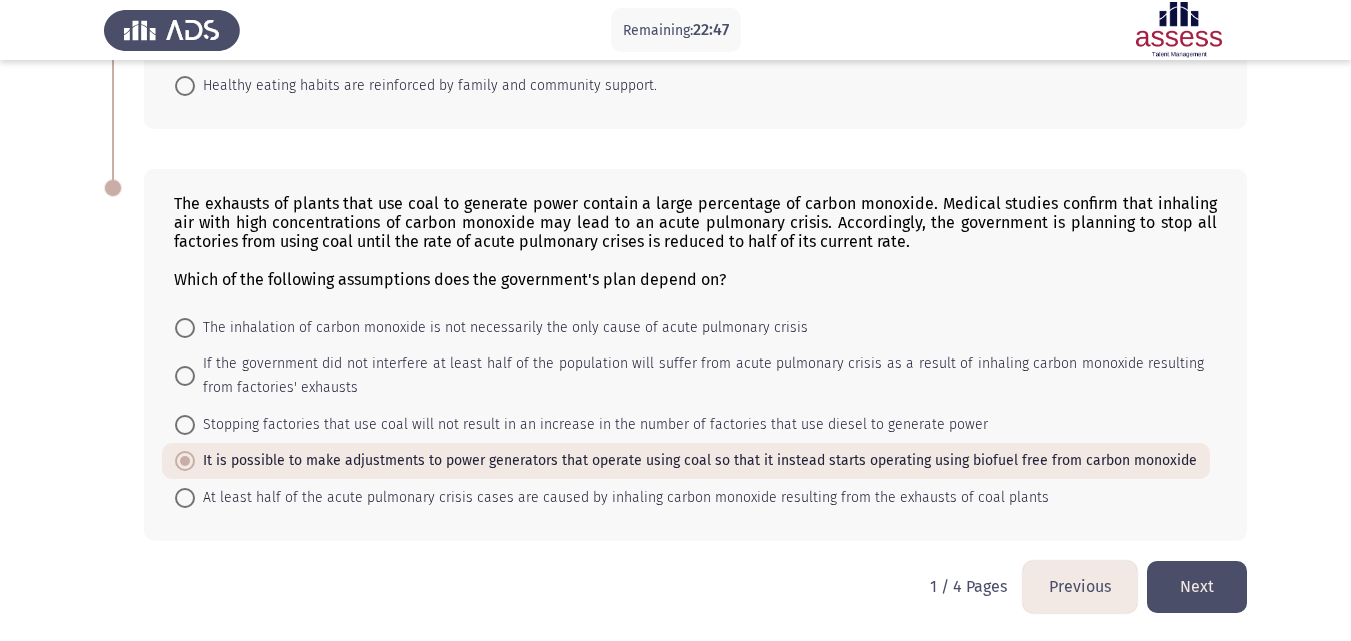 click on "Next" 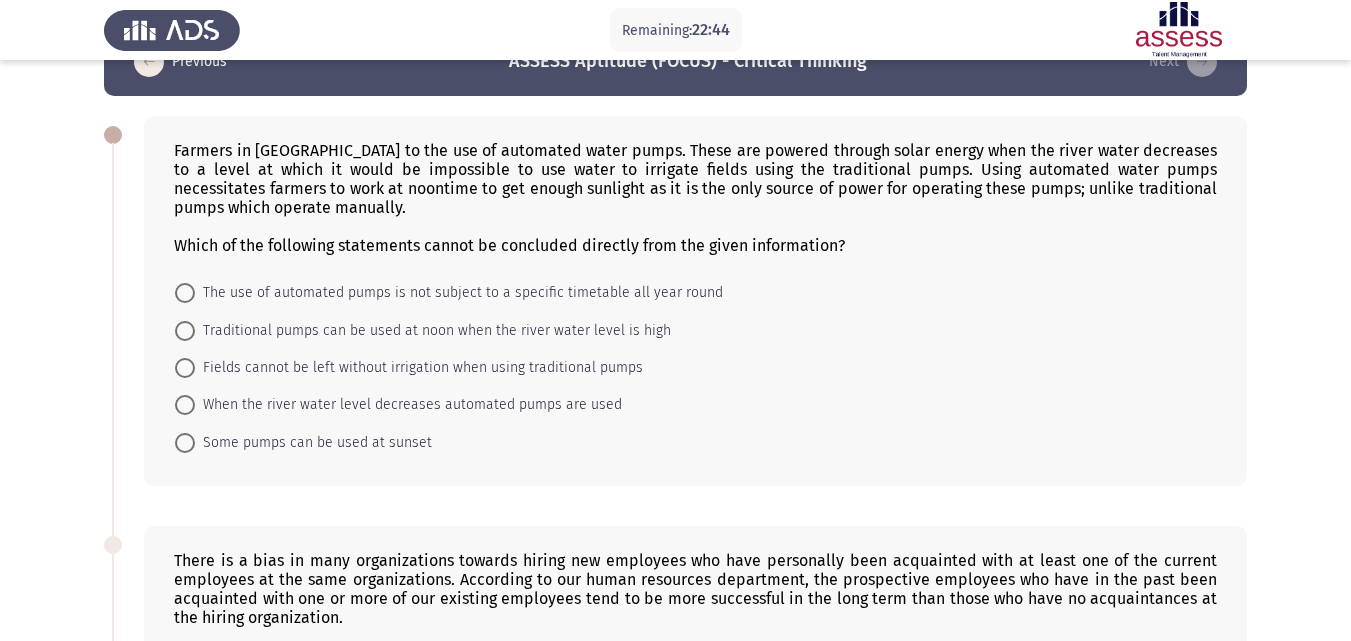 scroll, scrollTop: 0, scrollLeft: 0, axis: both 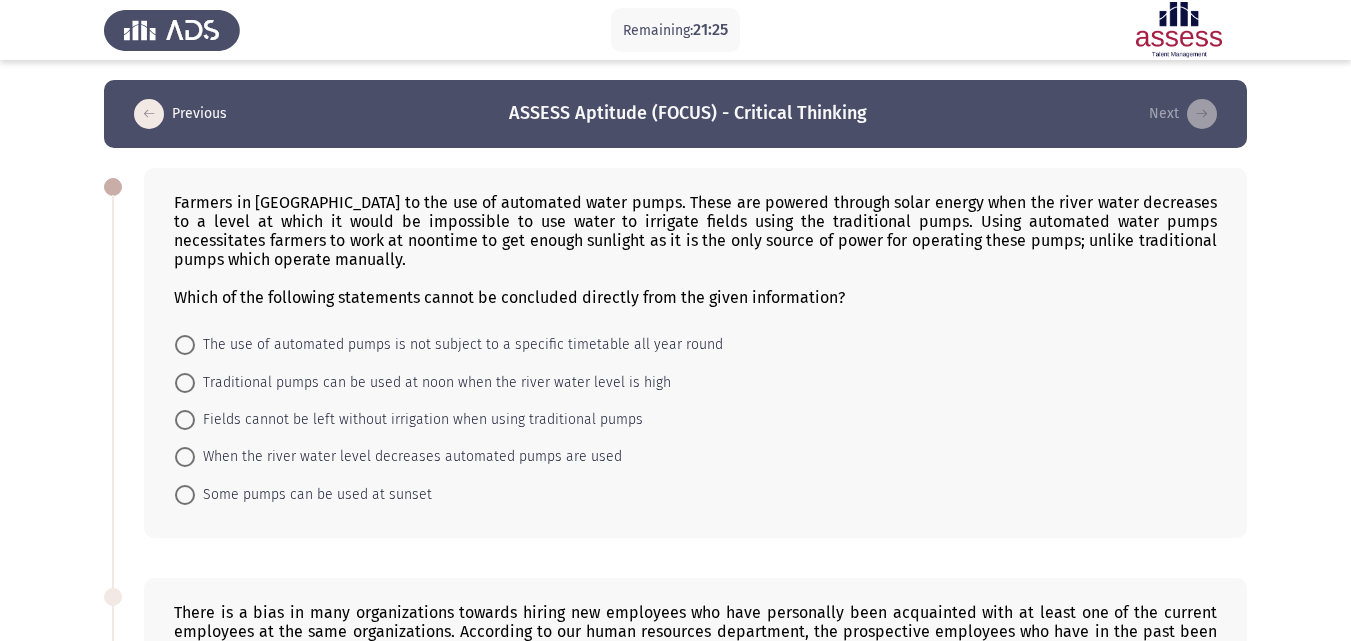 click on "When the river water level decreases automated pumps are used" at bounding box center [408, 457] 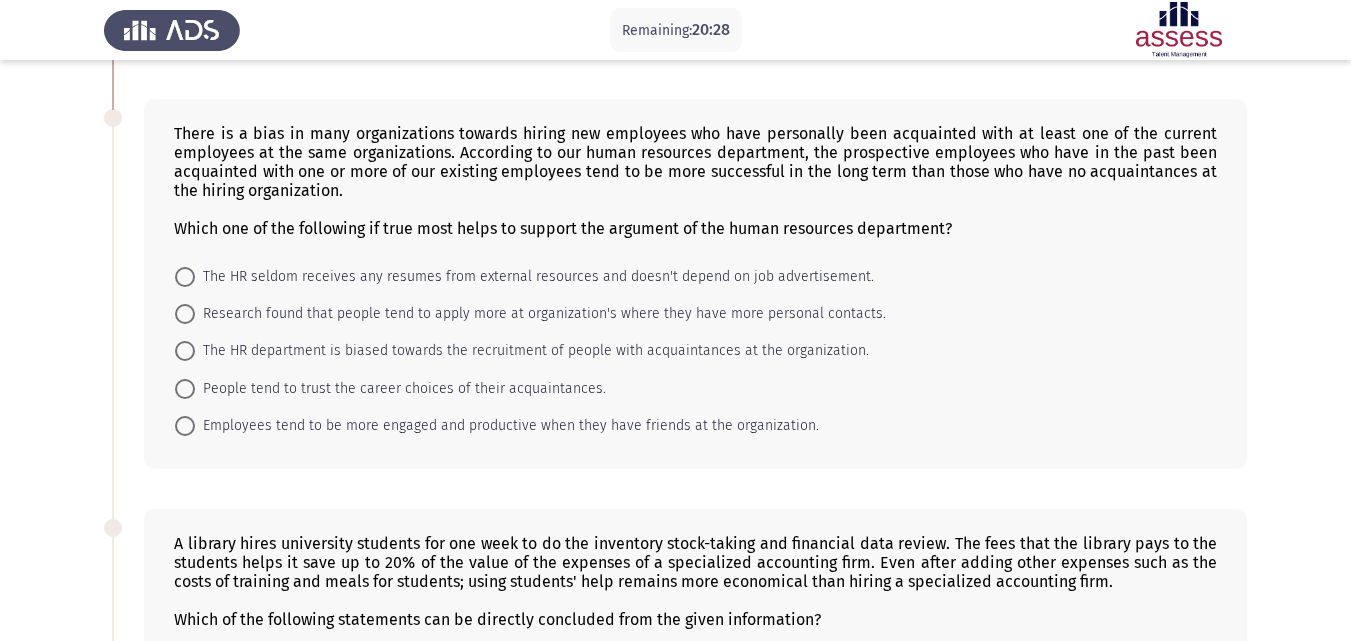 scroll, scrollTop: 500, scrollLeft: 0, axis: vertical 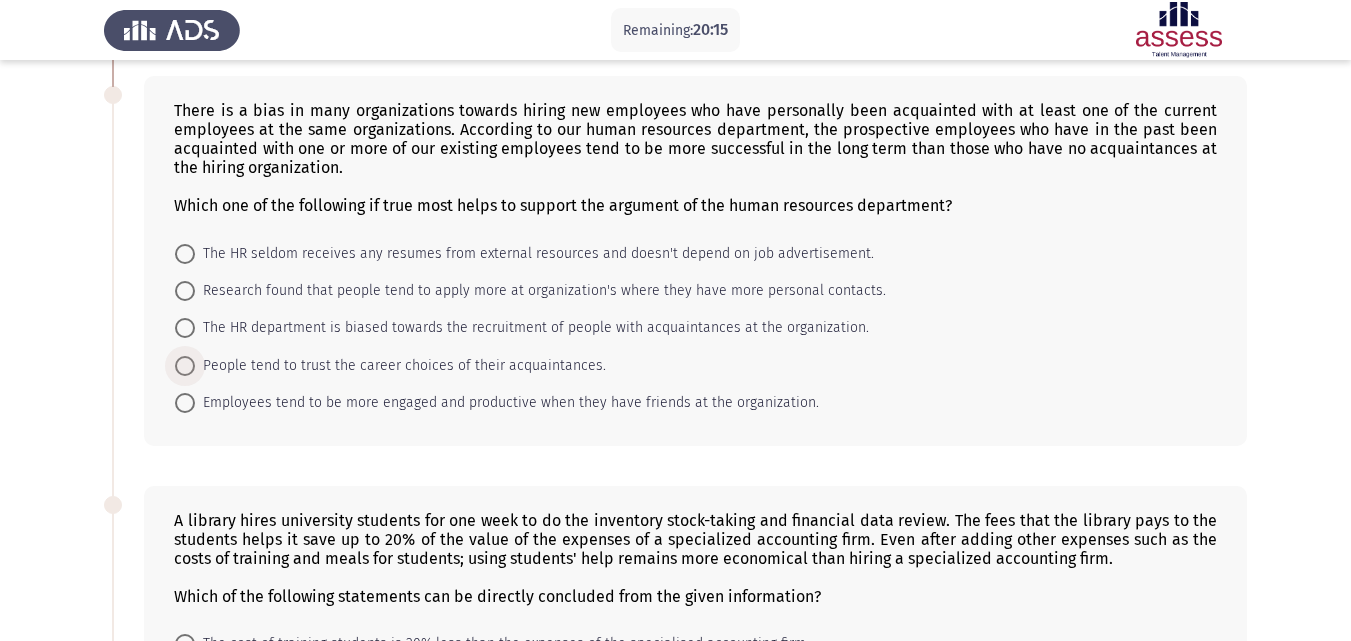 click on "People tend to trust the career choices of their acquaintances." at bounding box center [400, 366] 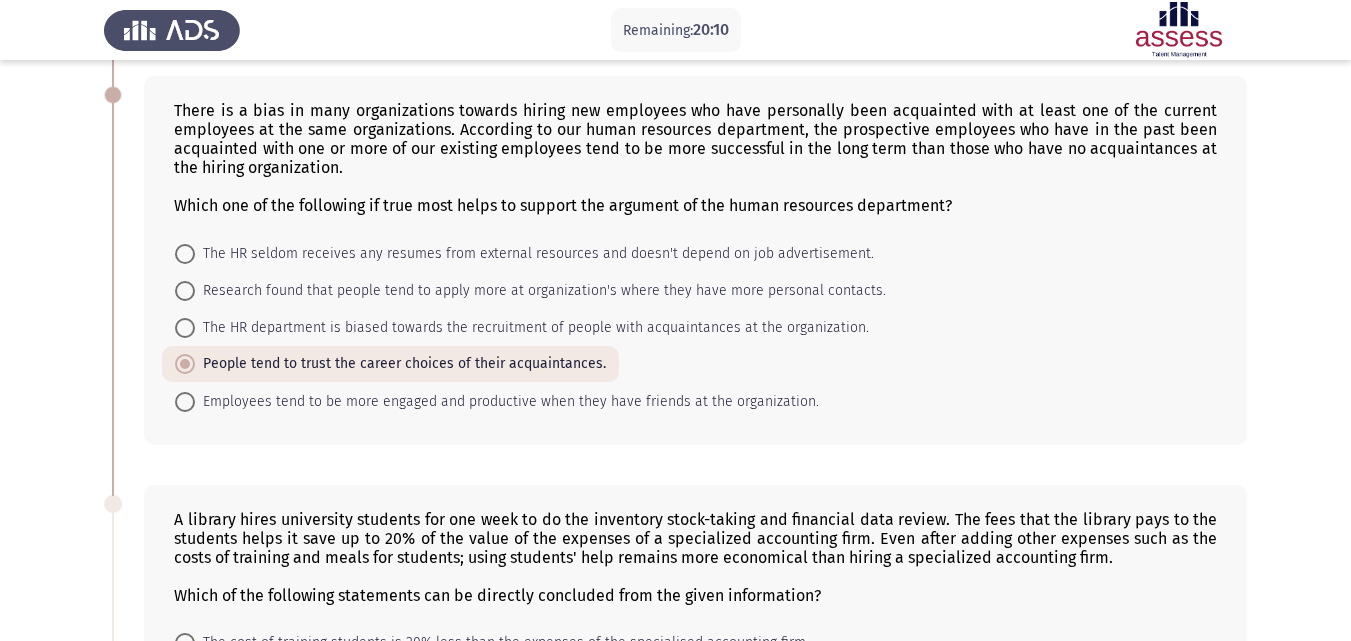 click on "Employees tend to be more engaged and productive when they have friends at the organization." at bounding box center (507, 402) 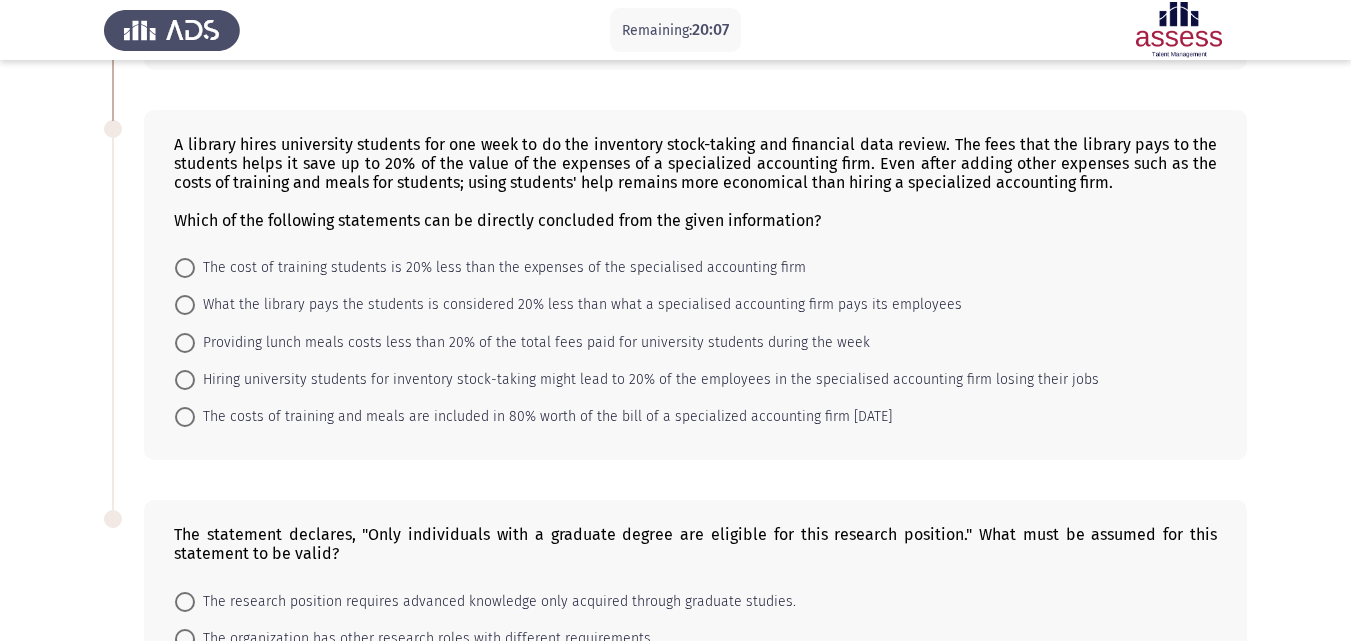 scroll, scrollTop: 900, scrollLeft: 0, axis: vertical 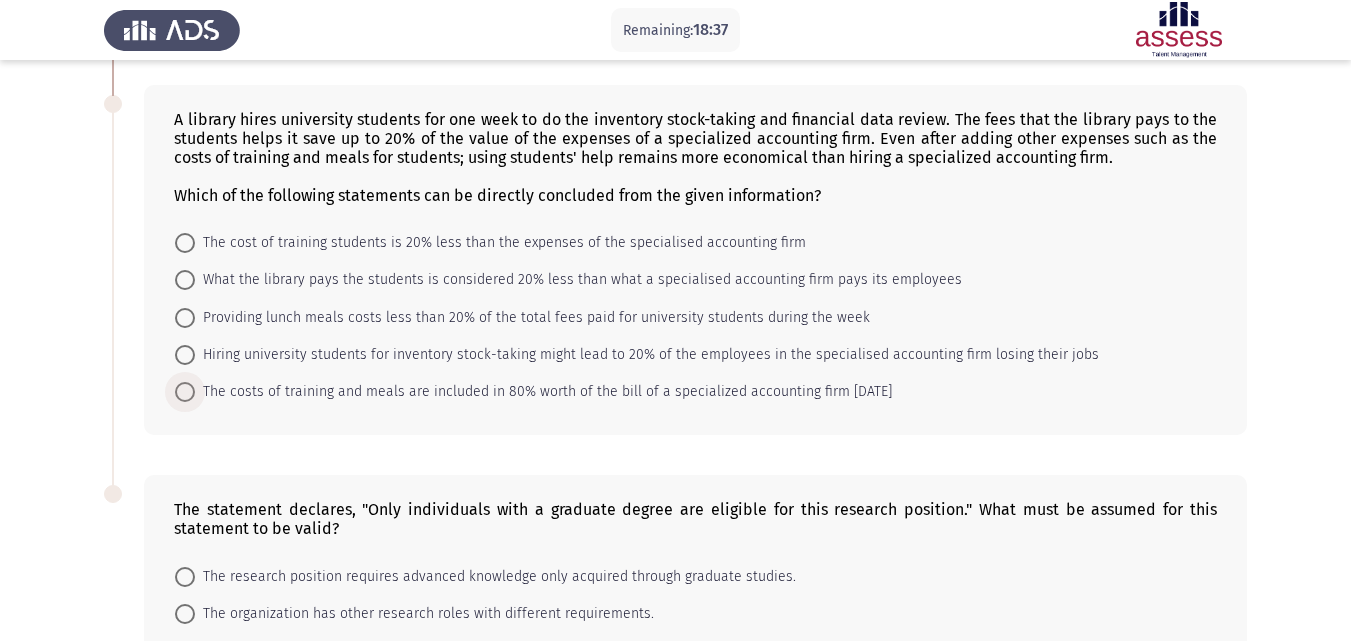 click on "The costs of training and meals are included in 80% worth of the bill of a specialized accounting firm [DATE]" at bounding box center (543, 392) 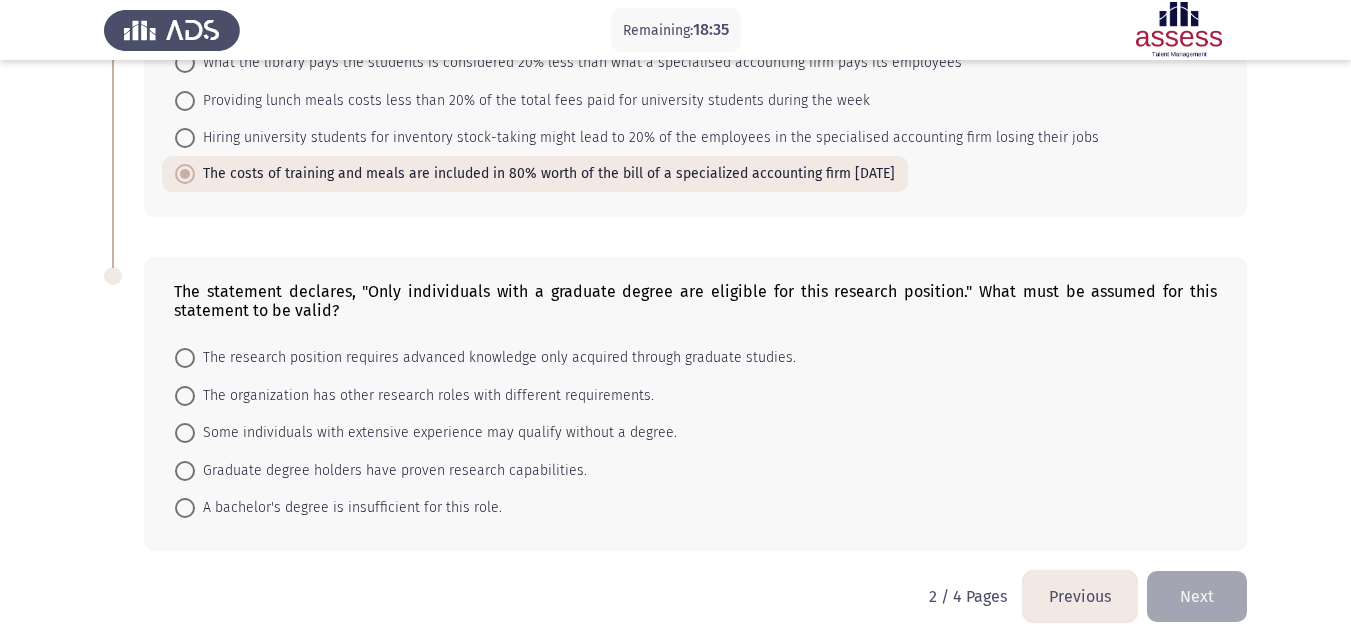 scroll, scrollTop: 1127, scrollLeft: 0, axis: vertical 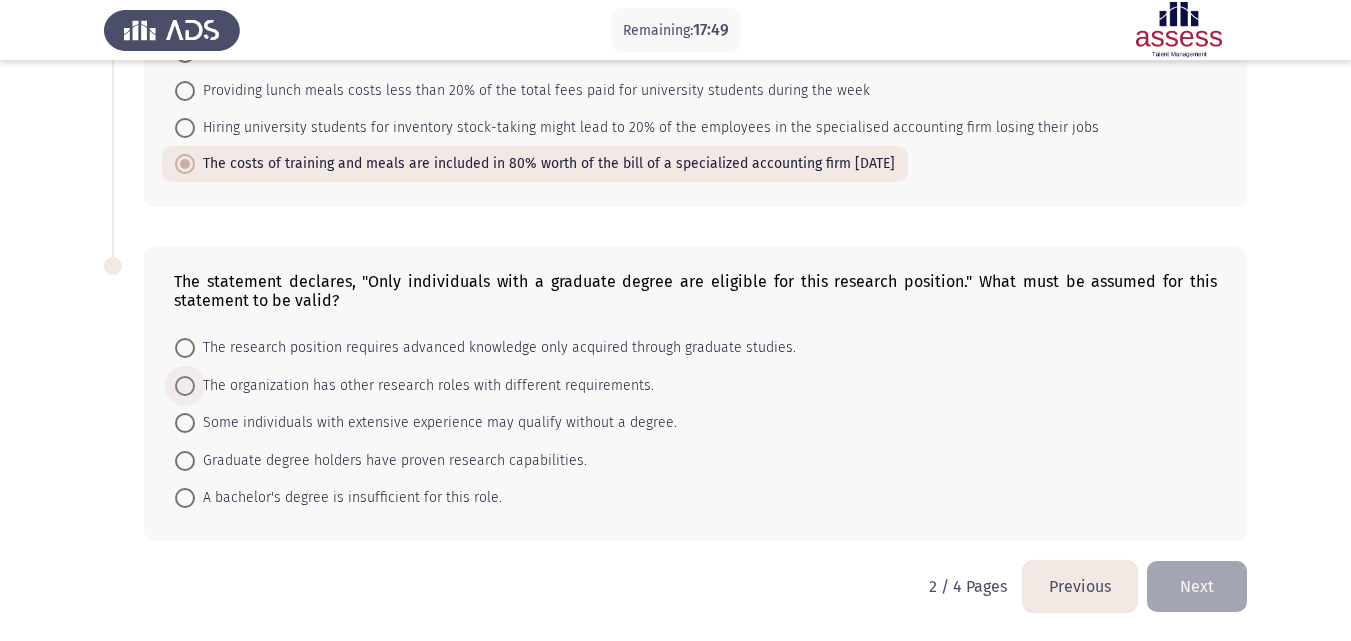 click on "The organization has other research roles with different requirements." at bounding box center [424, 386] 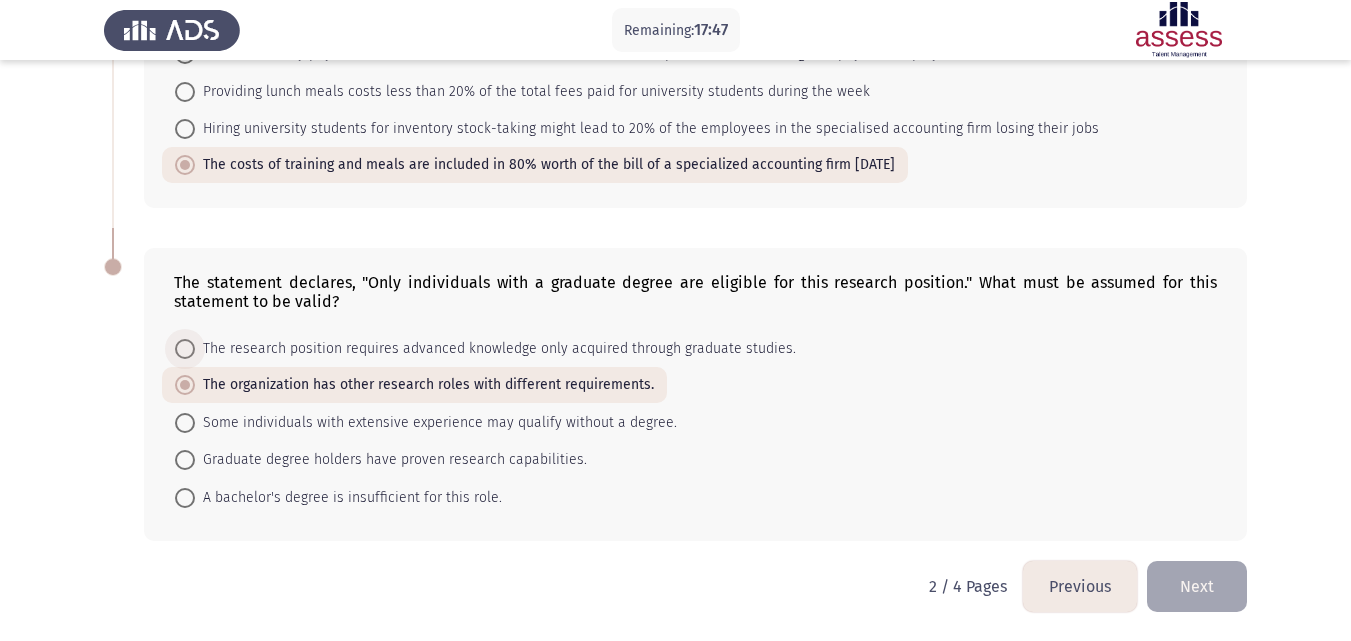 click on "The research position requires advanced knowledge only acquired through graduate studies." at bounding box center (495, 349) 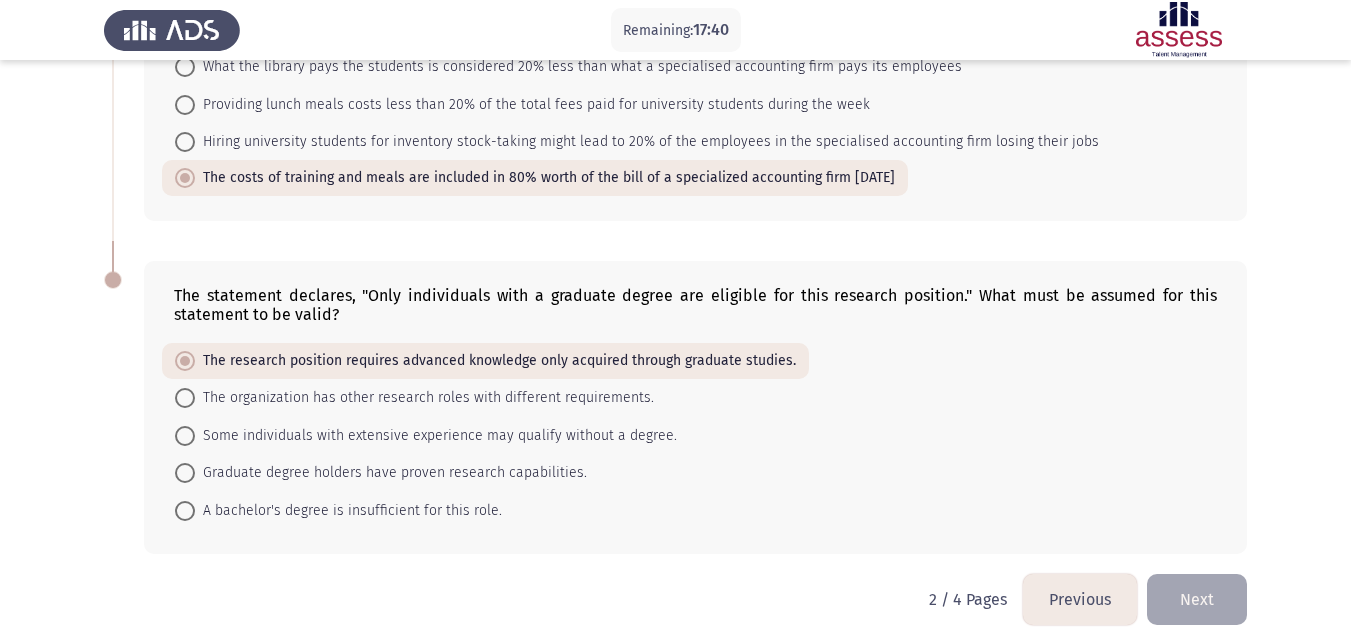 scroll, scrollTop: 1126, scrollLeft: 0, axis: vertical 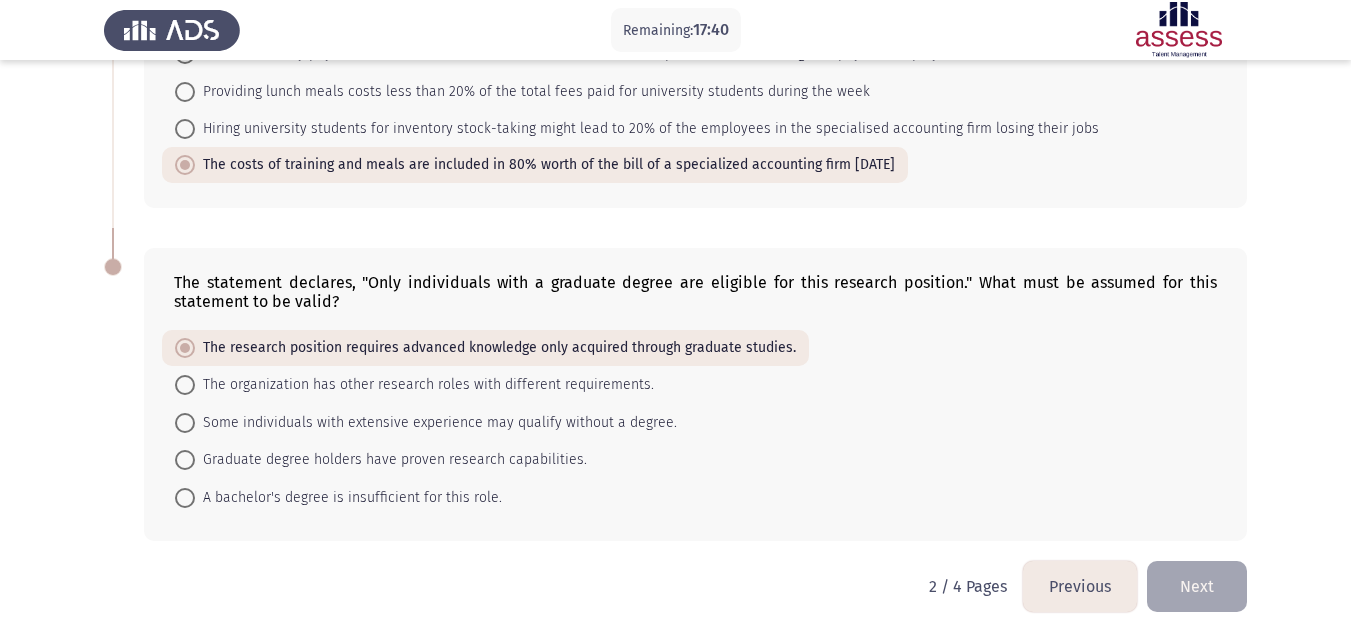 click on "Next" 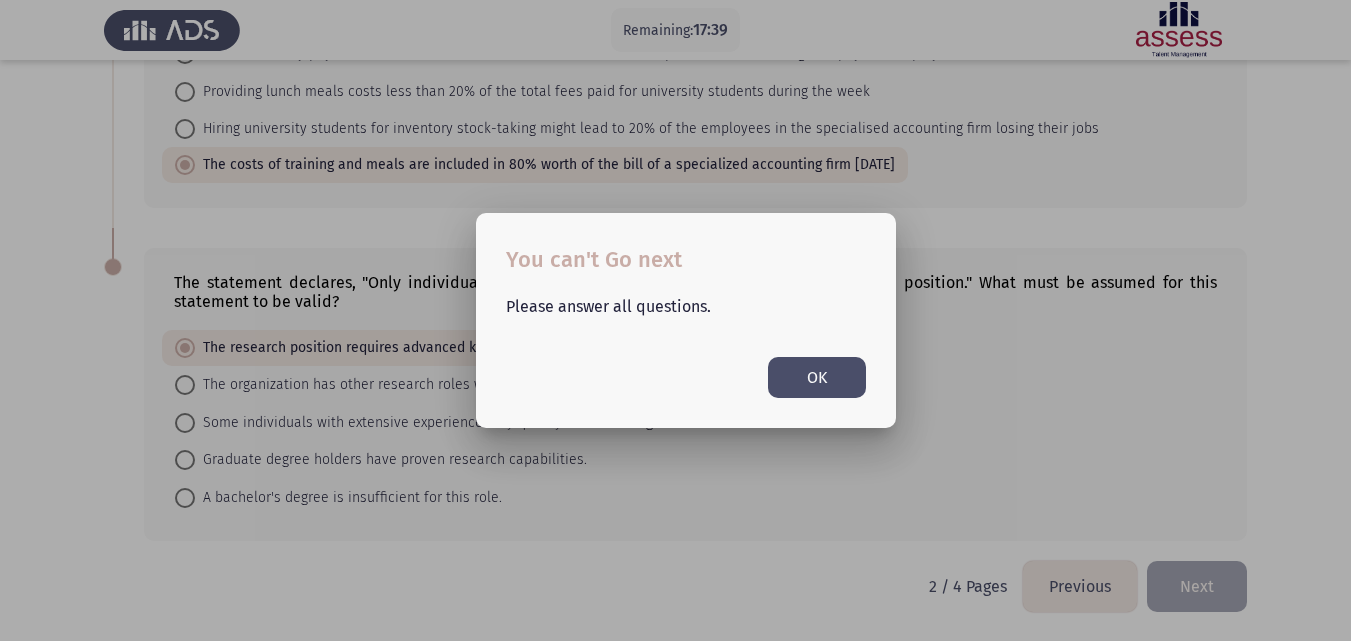 scroll, scrollTop: 0, scrollLeft: 0, axis: both 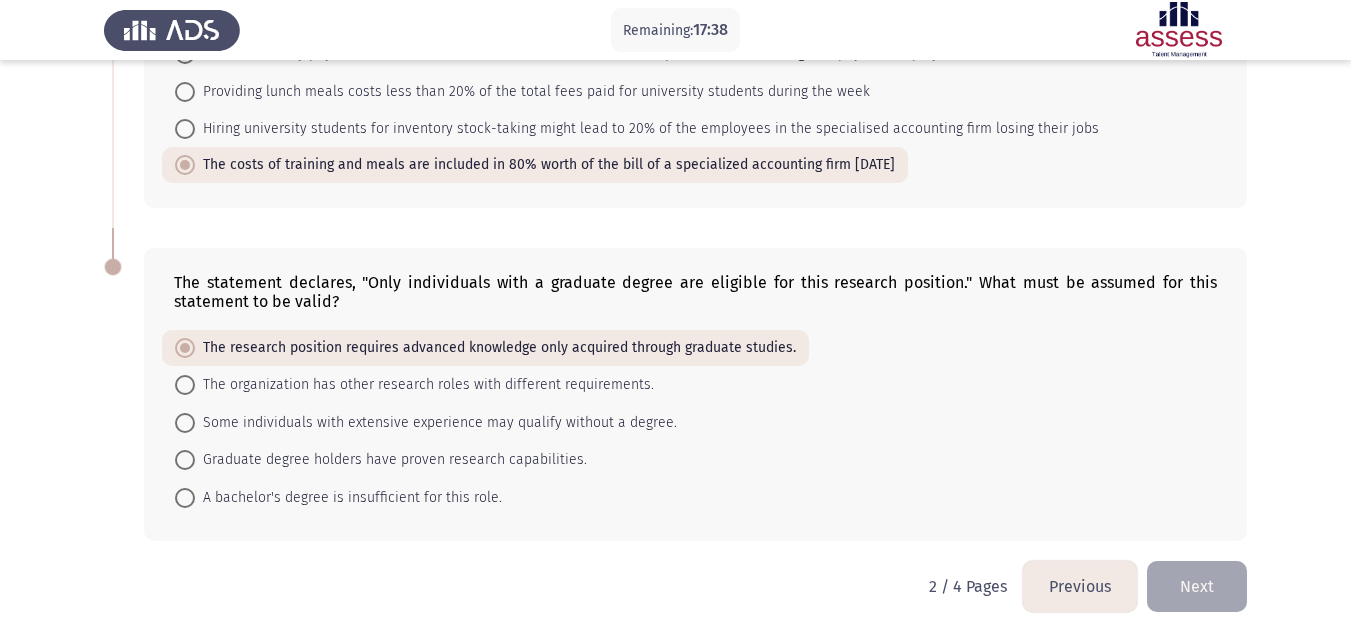 click on "Next" 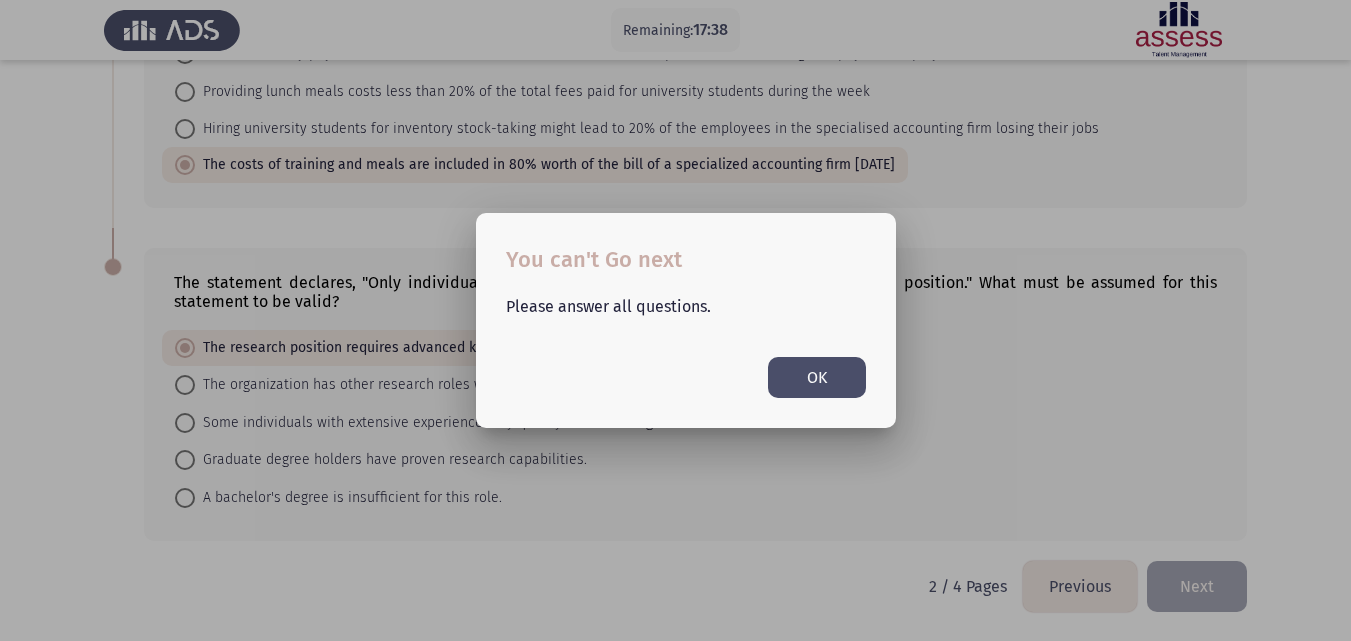 scroll, scrollTop: 0, scrollLeft: 0, axis: both 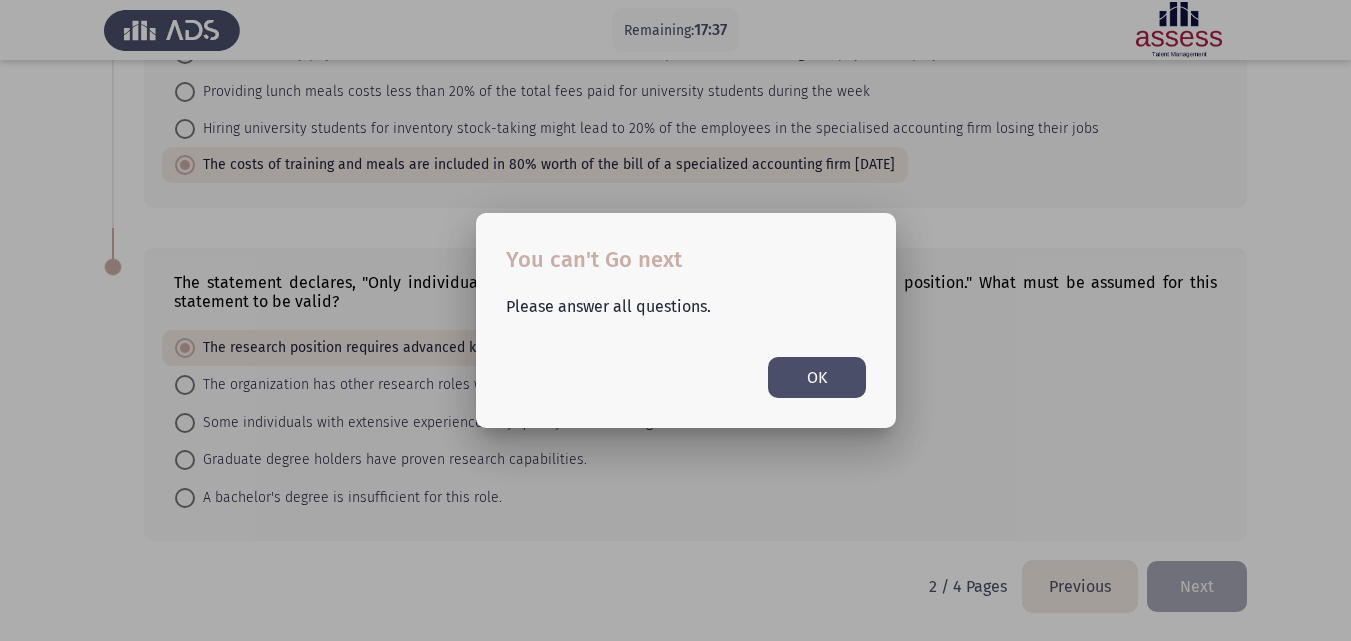 click on "OK" at bounding box center [817, 377] 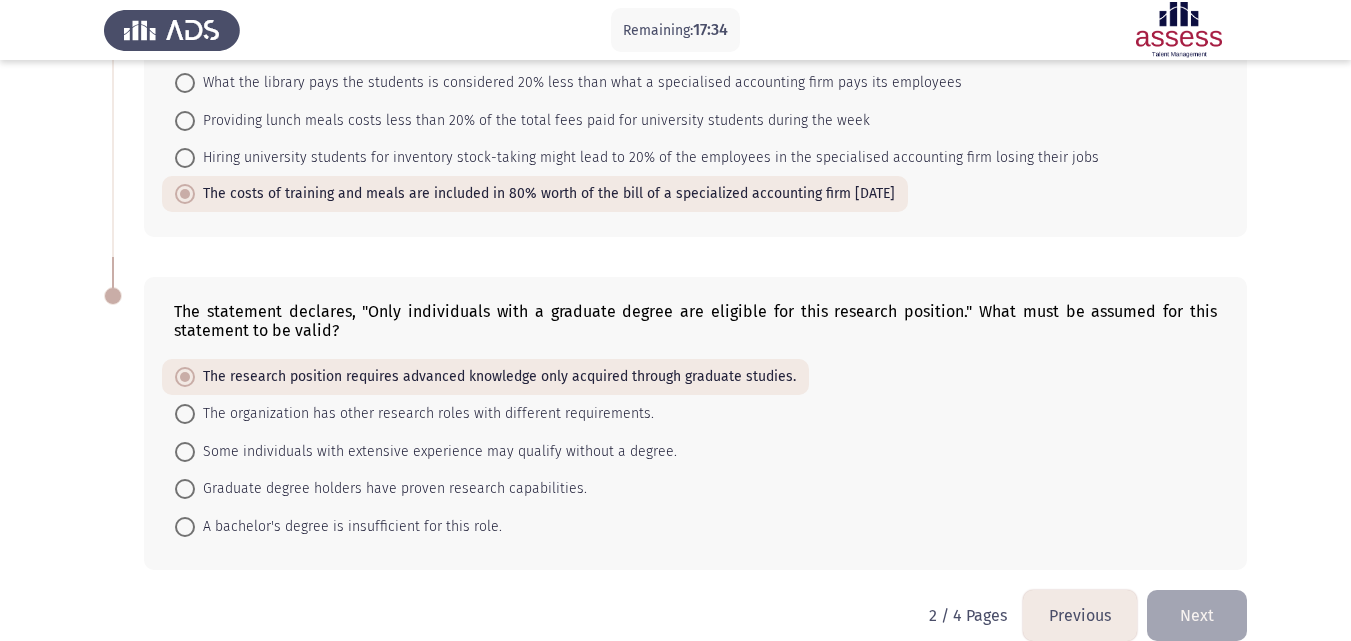 scroll, scrollTop: 1126, scrollLeft: 0, axis: vertical 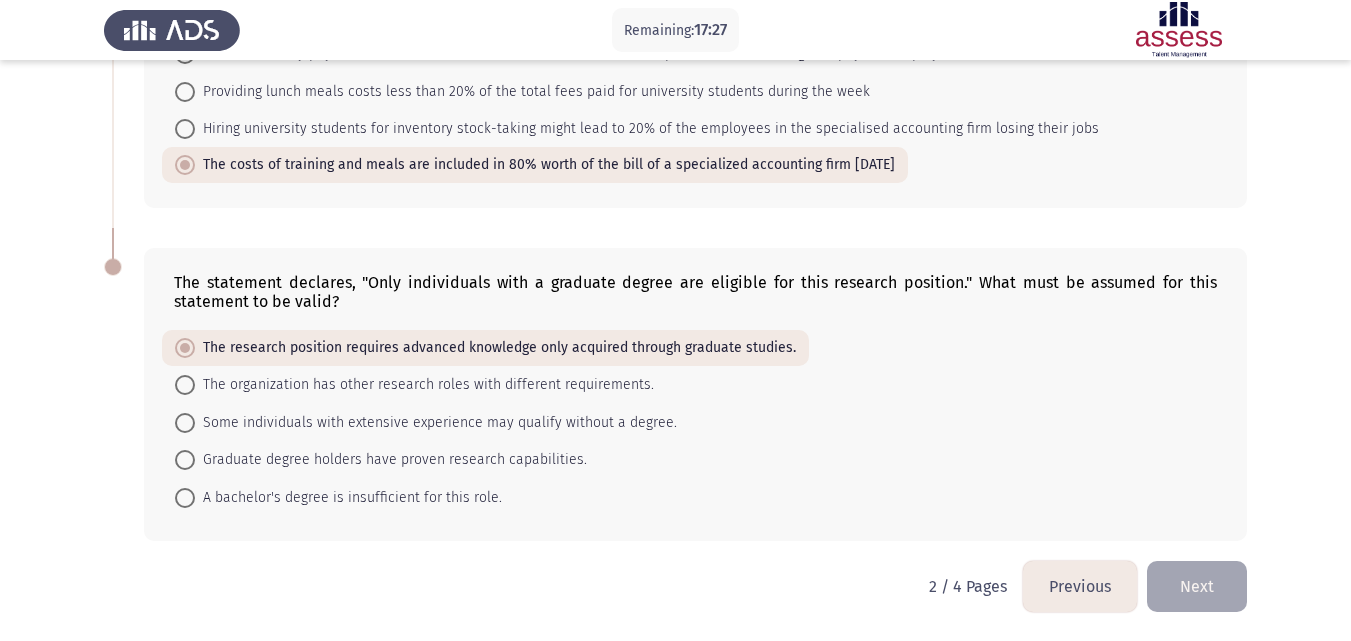 click on "Graduate degree holders have proven research capabilities." at bounding box center (391, 460) 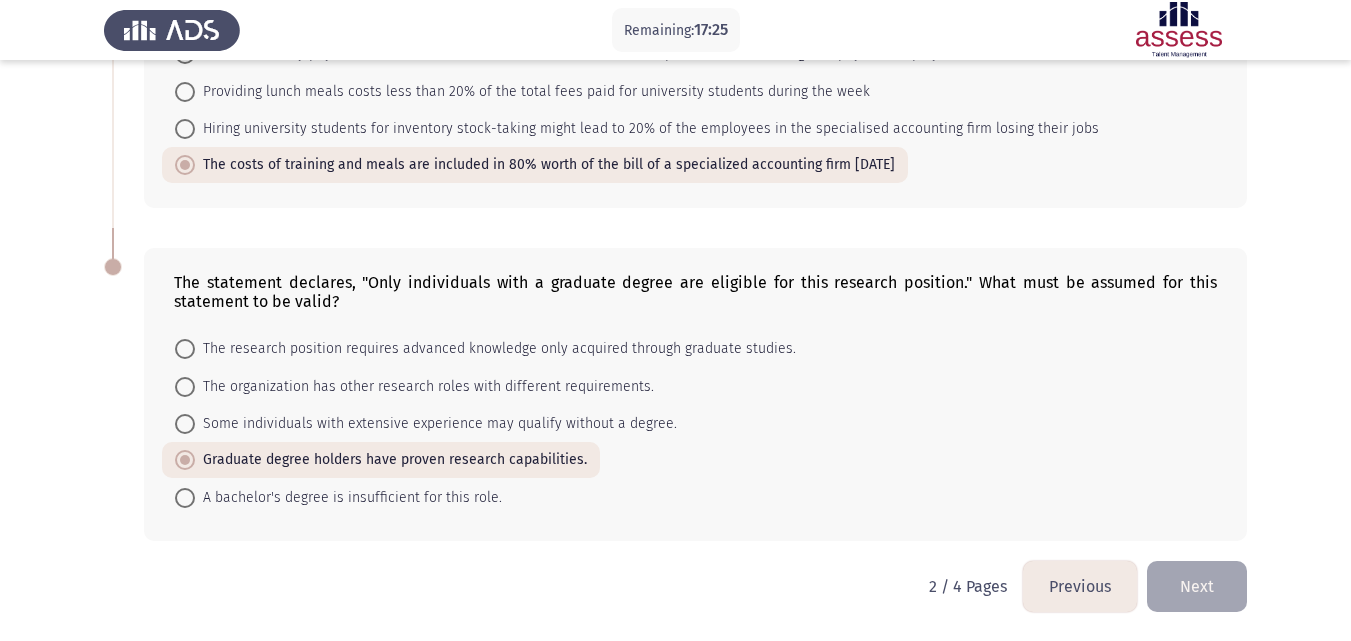 click on "Previous" 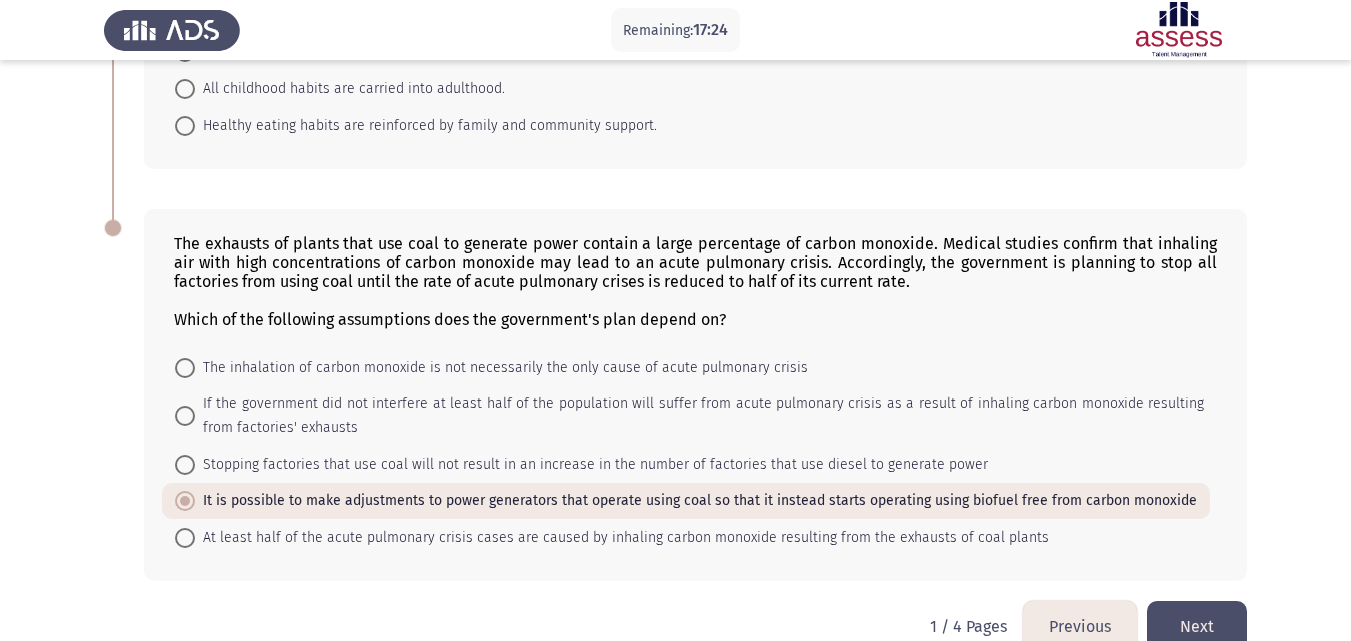 scroll, scrollTop: 1117, scrollLeft: 0, axis: vertical 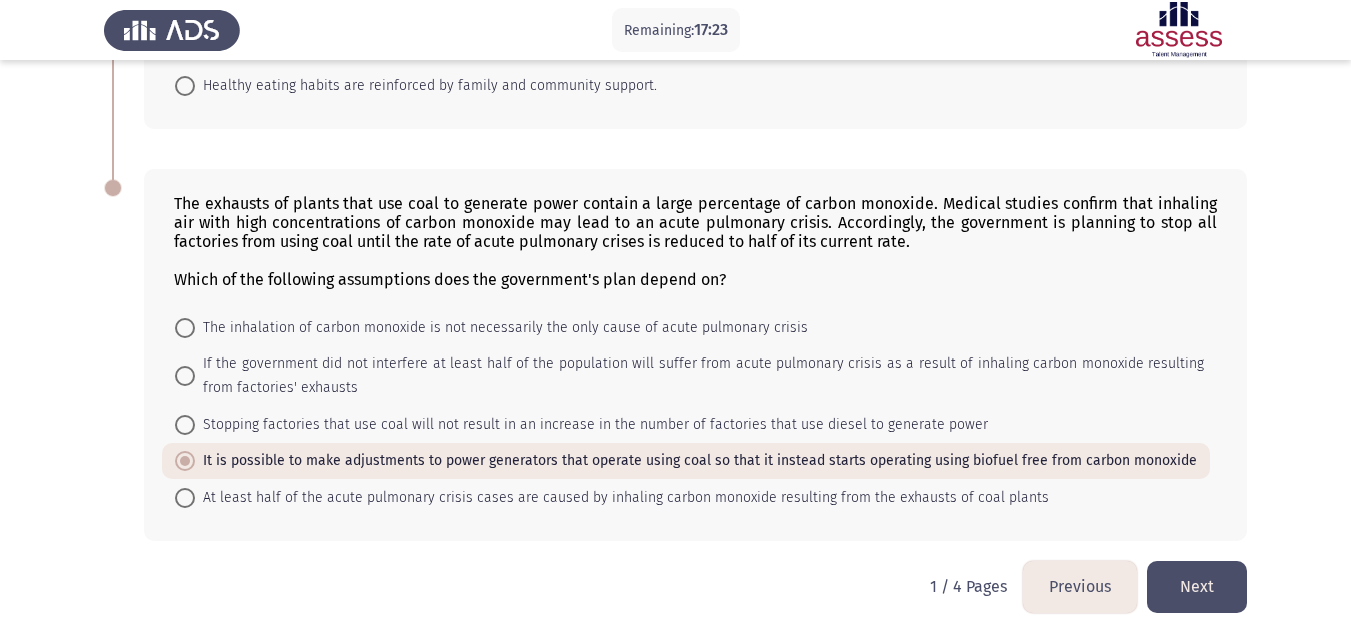 click on "Next" 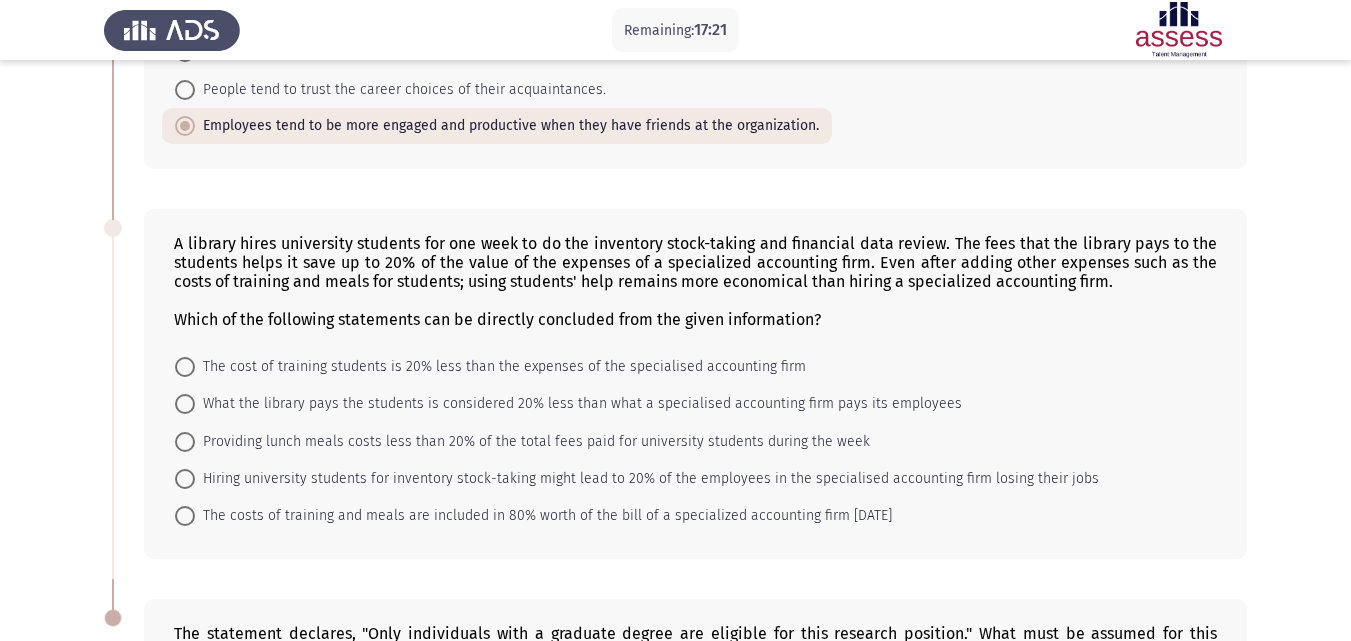 scroll, scrollTop: 727, scrollLeft: 0, axis: vertical 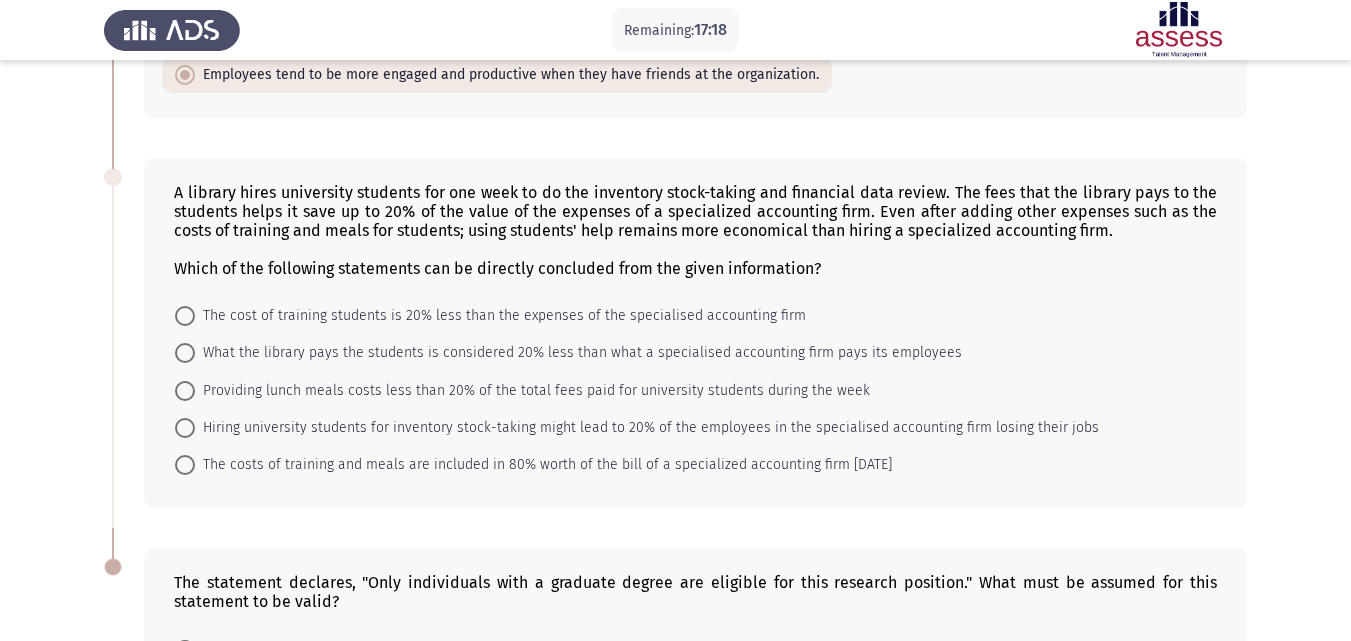 click on "The costs of training and meals are included in 80% worth of the bill of a specialized accounting firm [DATE]" at bounding box center [543, 465] 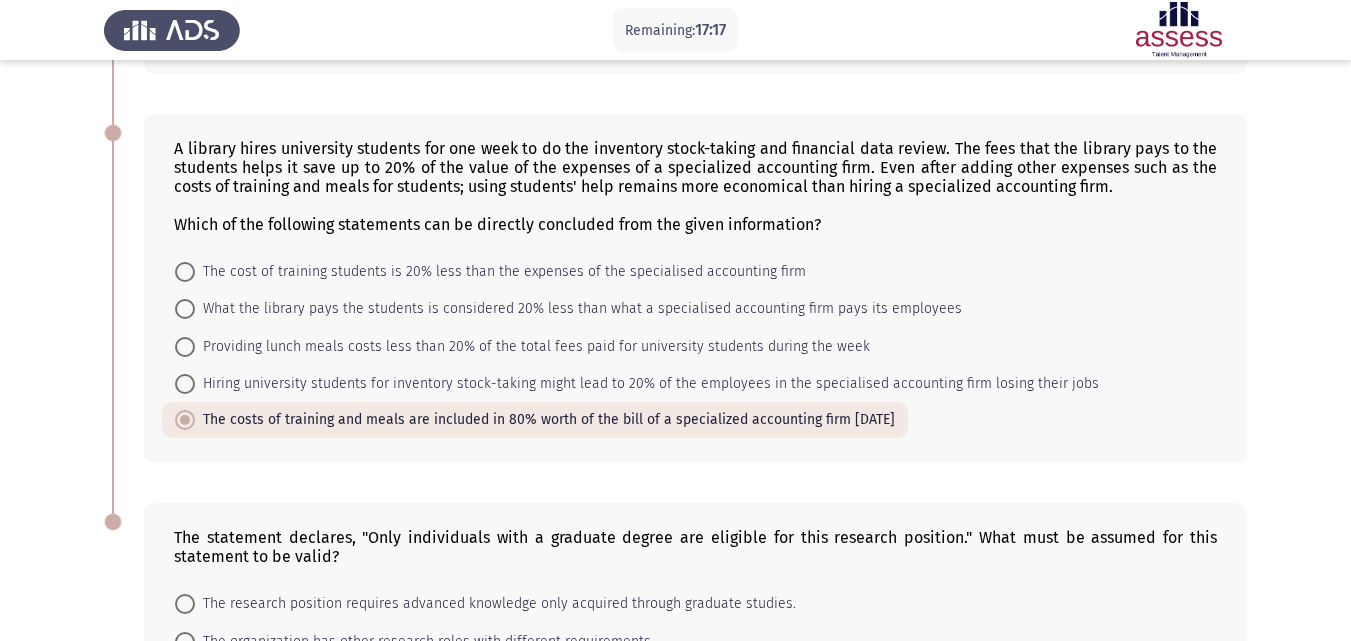 scroll, scrollTop: 1126, scrollLeft: 0, axis: vertical 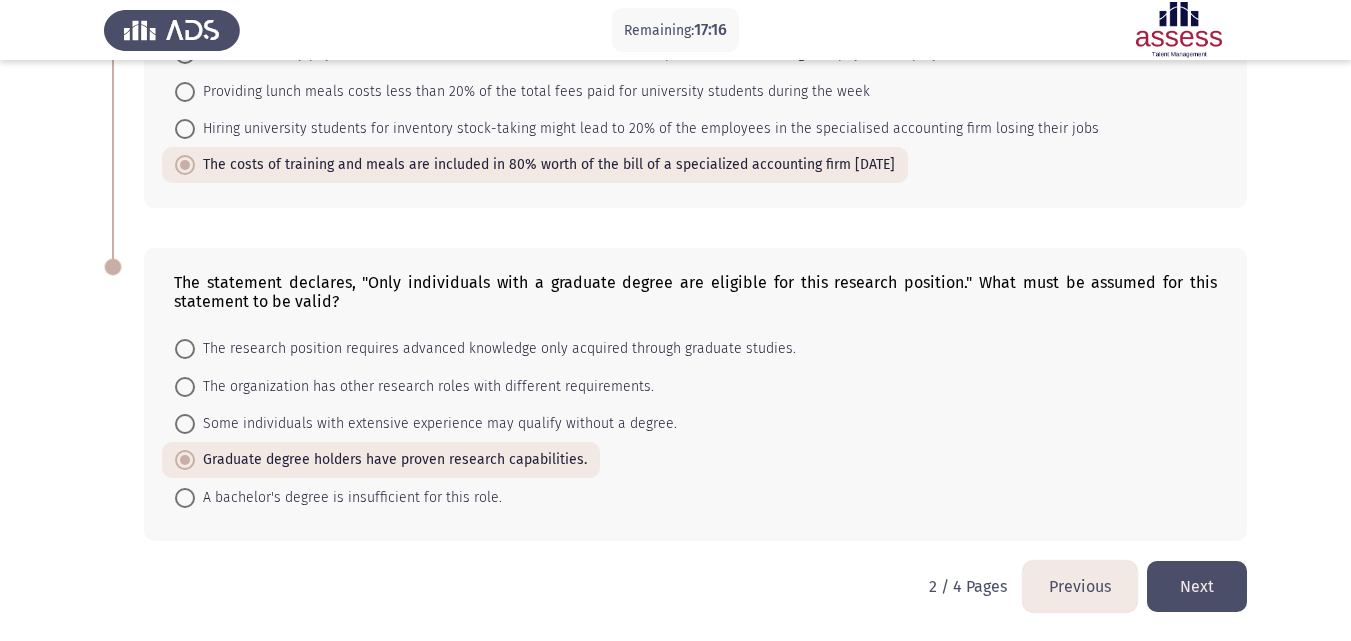 click on "Next" 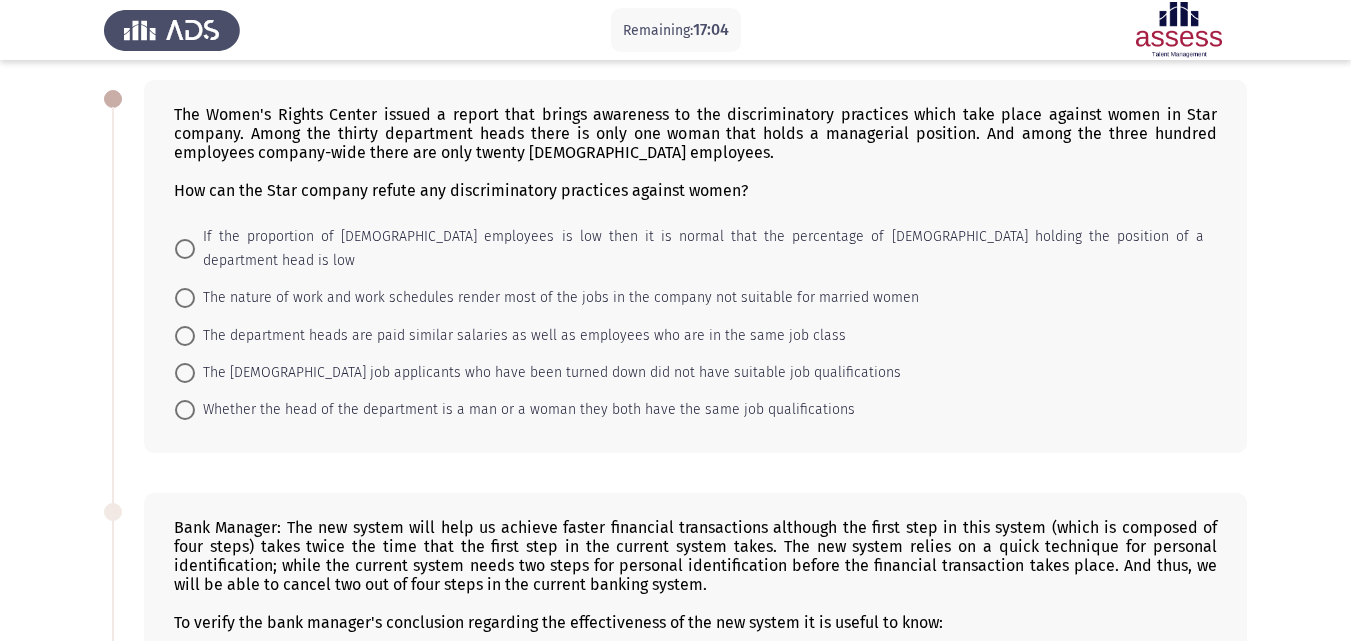 scroll, scrollTop: 0, scrollLeft: 0, axis: both 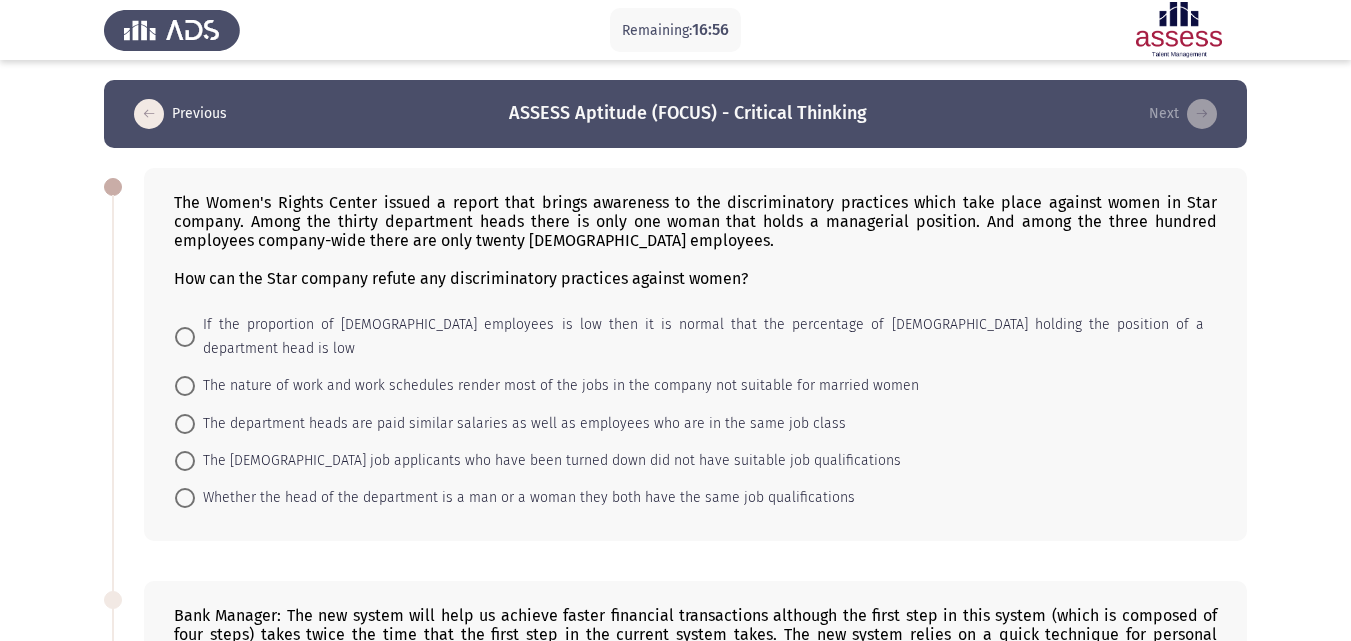 drag, startPoint x: 182, startPoint y: 206, endPoint x: 561, endPoint y: 195, distance: 379.1596 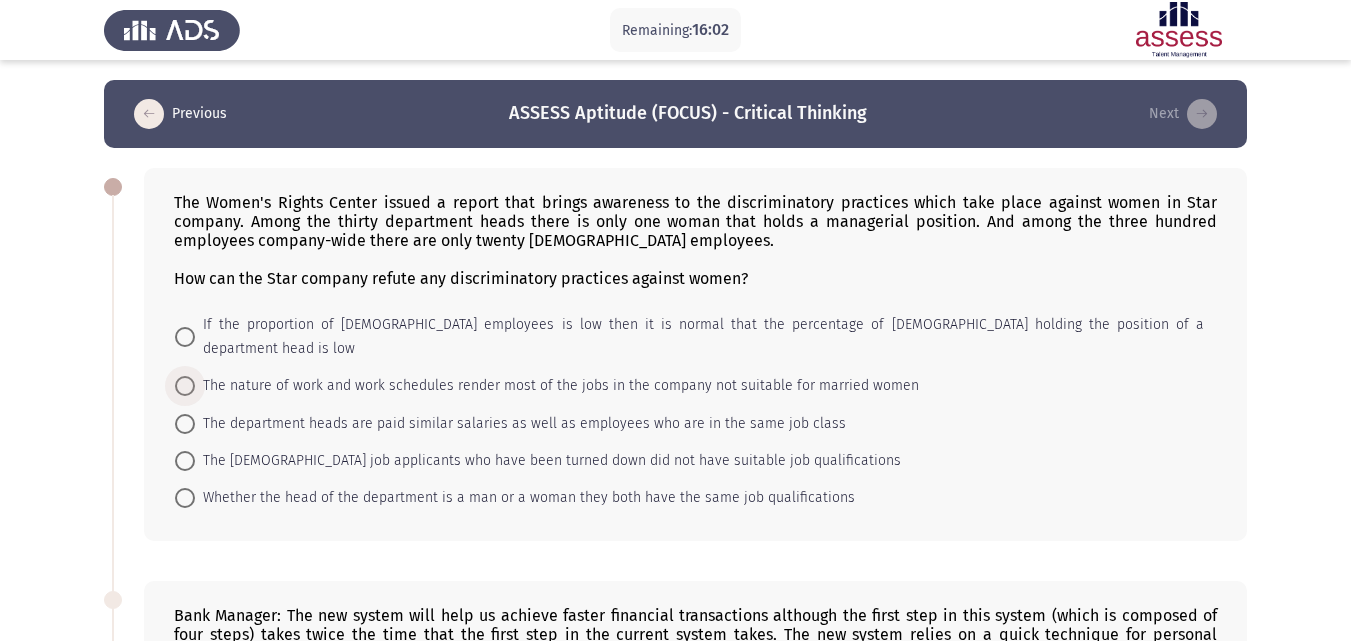 click on "The nature of work and work schedules render most of the jobs in the company not suitable for married women" at bounding box center (557, 386) 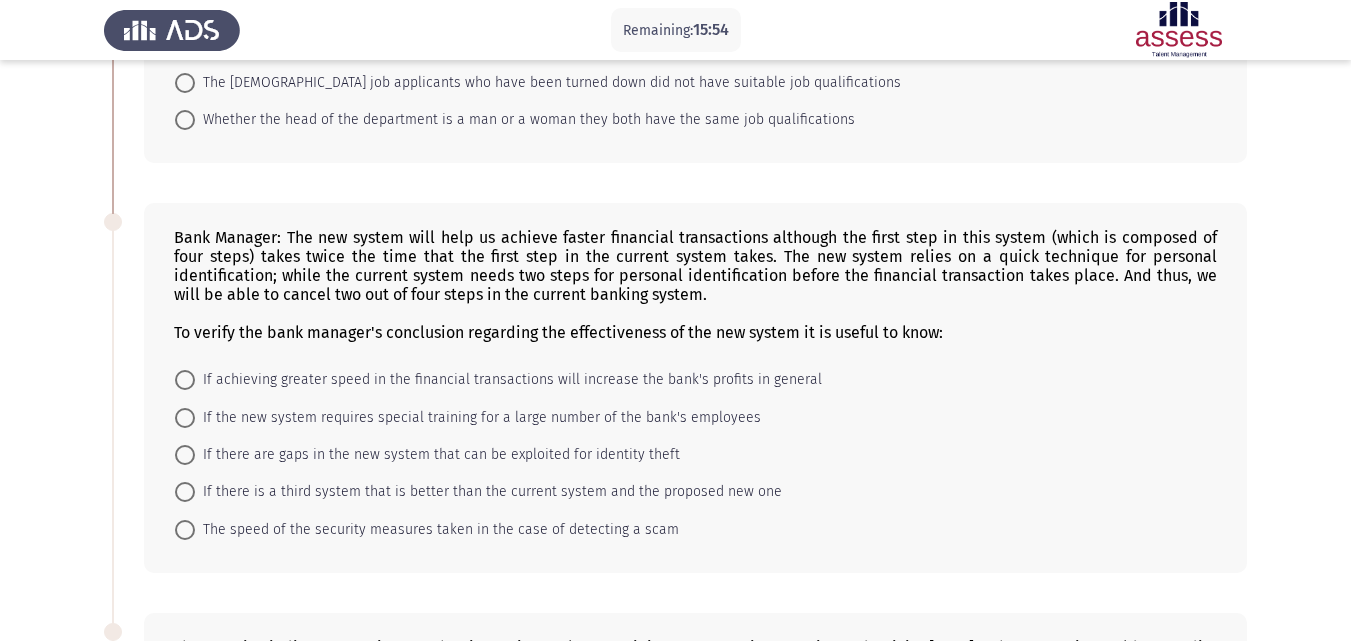 scroll, scrollTop: 400, scrollLeft: 0, axis: vertical 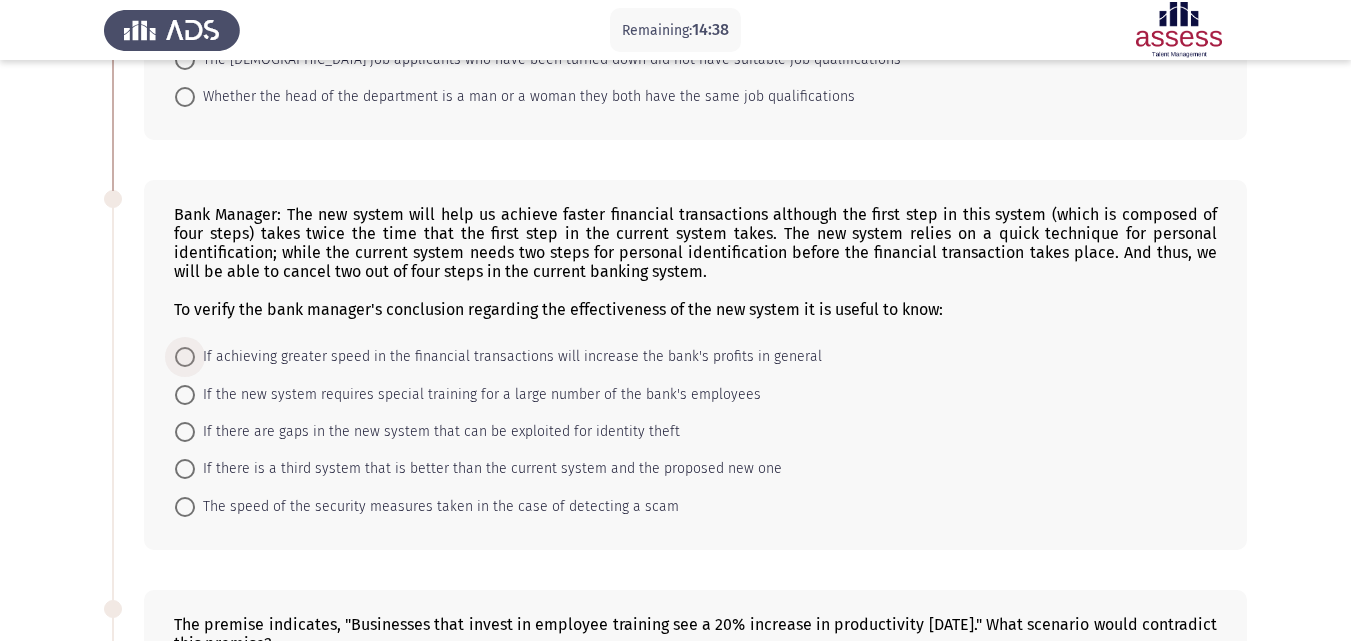 click on "If achieving greater speed in the financial transactions will increase the bank's profits in general" at bounding box center [508, 357] 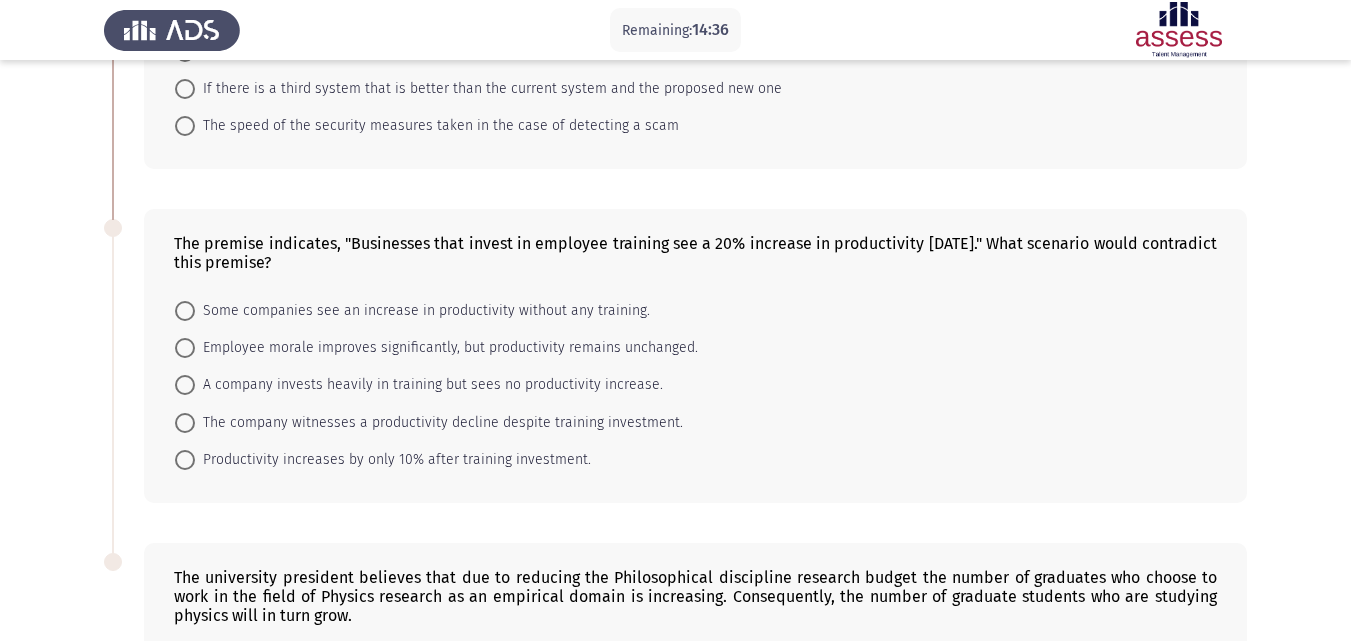 scroll, scrollTop: 900, scrollLeft: 0, axis: vertical 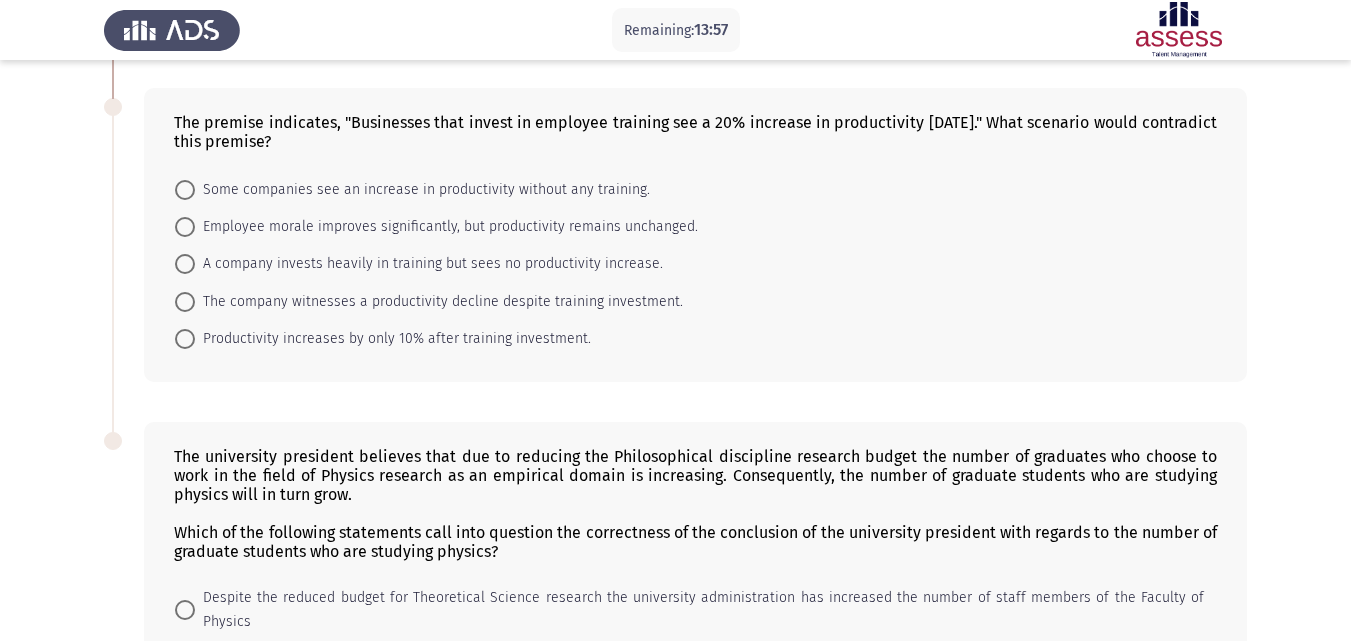 click on "Productivity increases by only 10% after training investment." at bounding box center [393, 339] 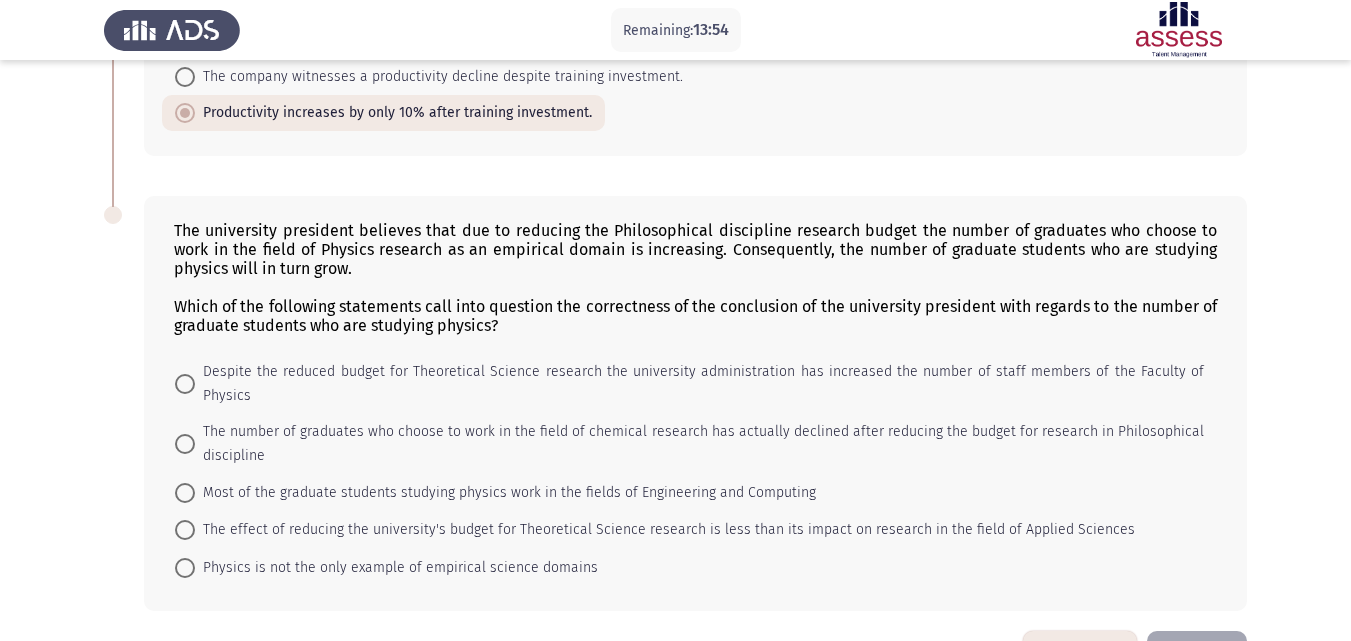 scroll, scrollTop: 1150, scrollLeft: 0, axis: vertical 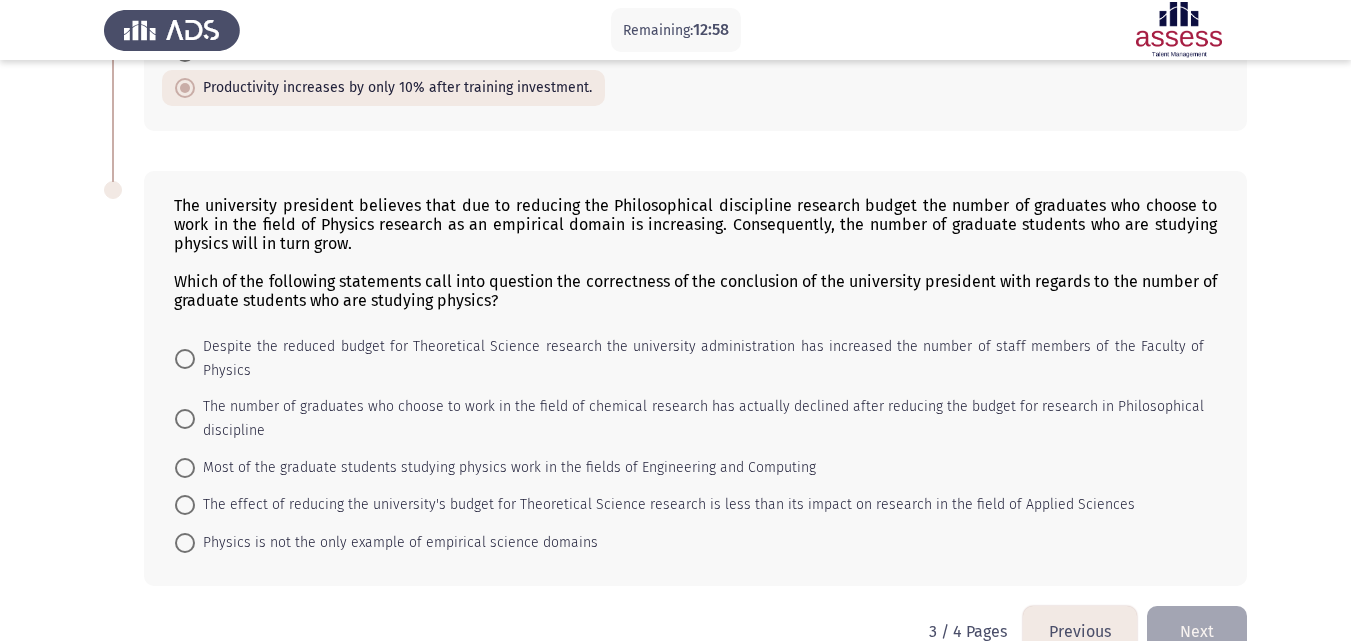 click on "Physics is not the only example of empirical science domains" at bounding box center (396, 543) 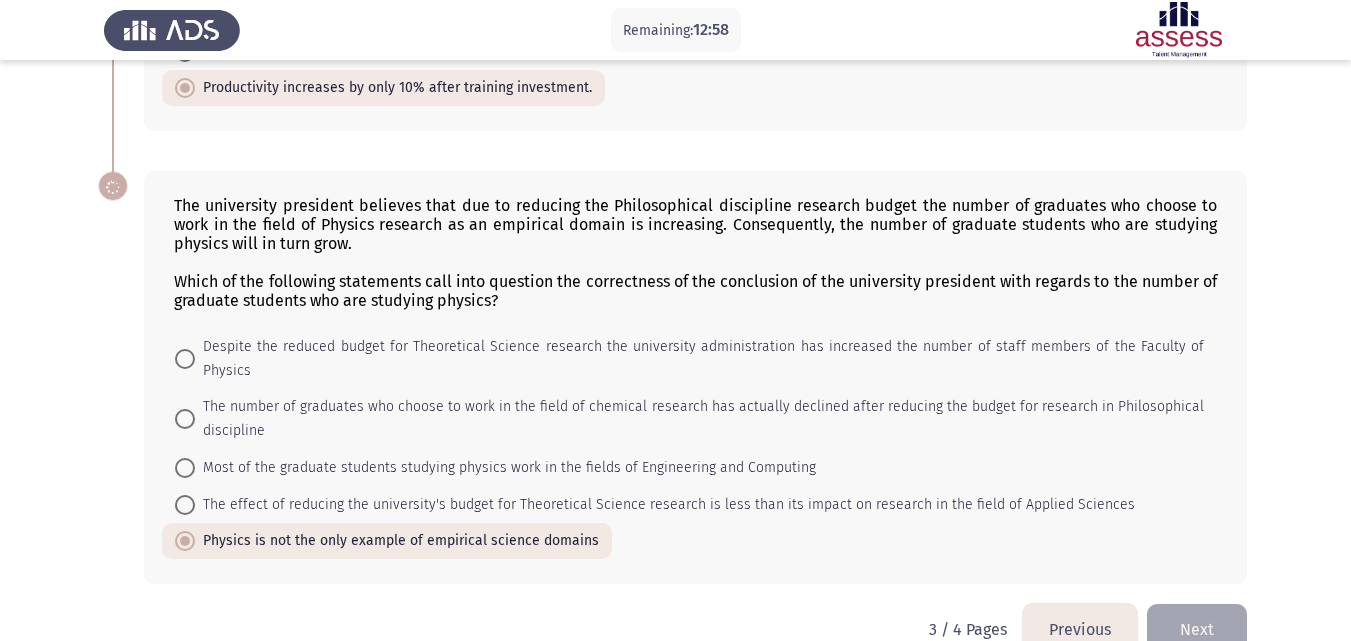 scroll, scrollTop: 1148, scrollLeft: 0, axis: vertical 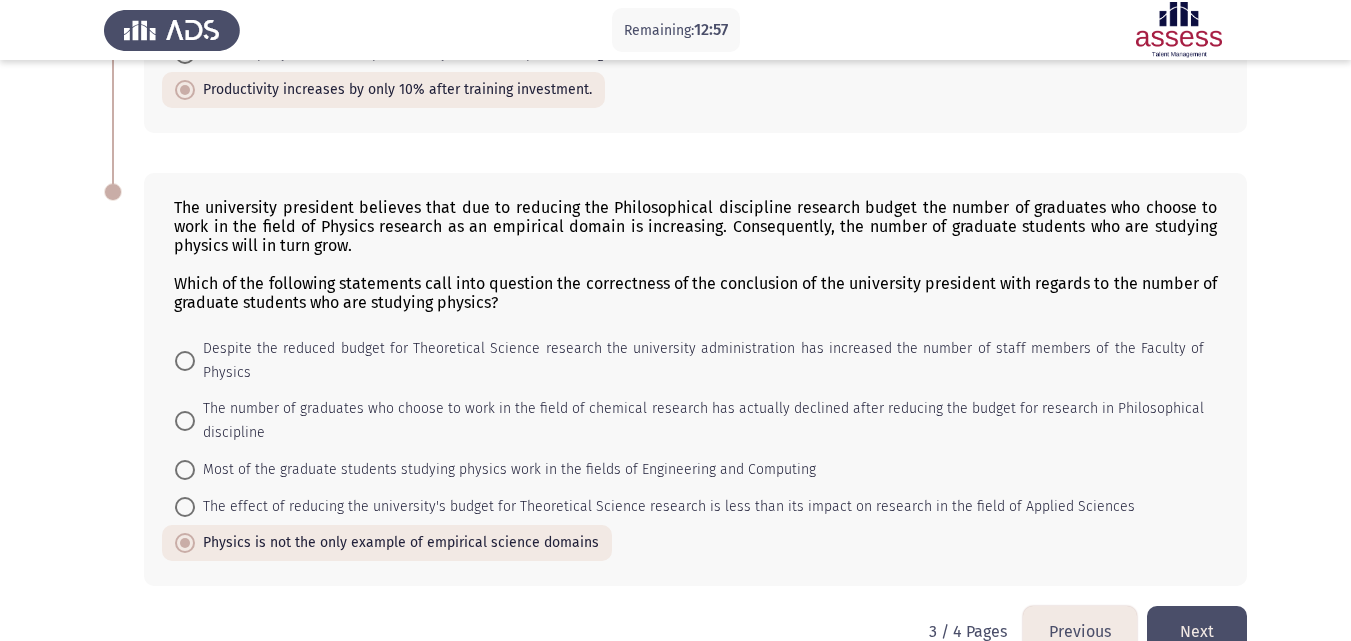 click on "Next" 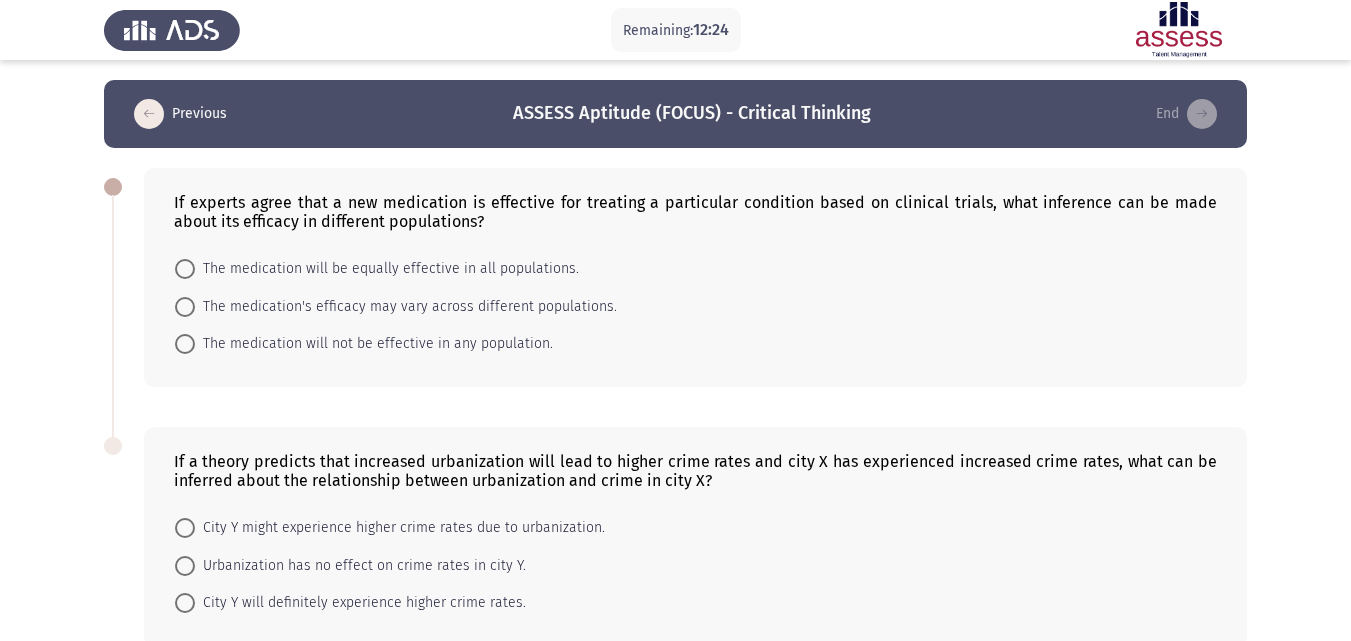 click on "The medication's efficacy may vary across different populations." at bounding box center (406, 307) 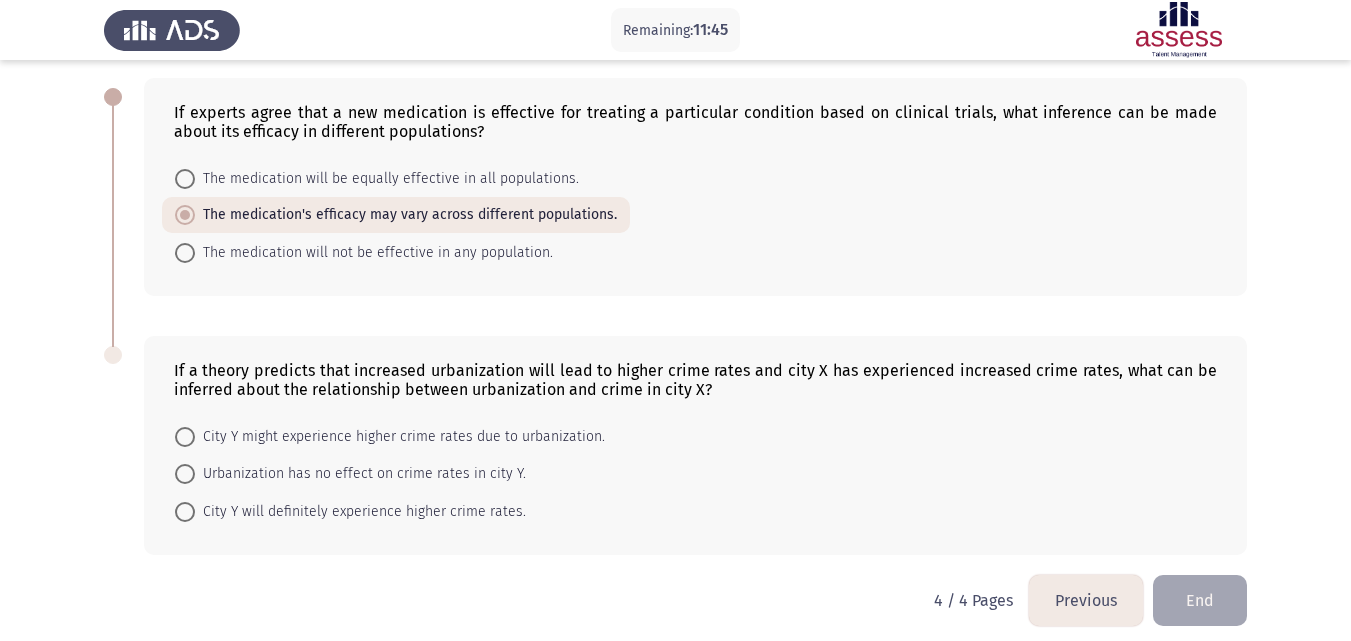 scroll, scrollTop: 104, scrollLeft: 0, axis: vertical 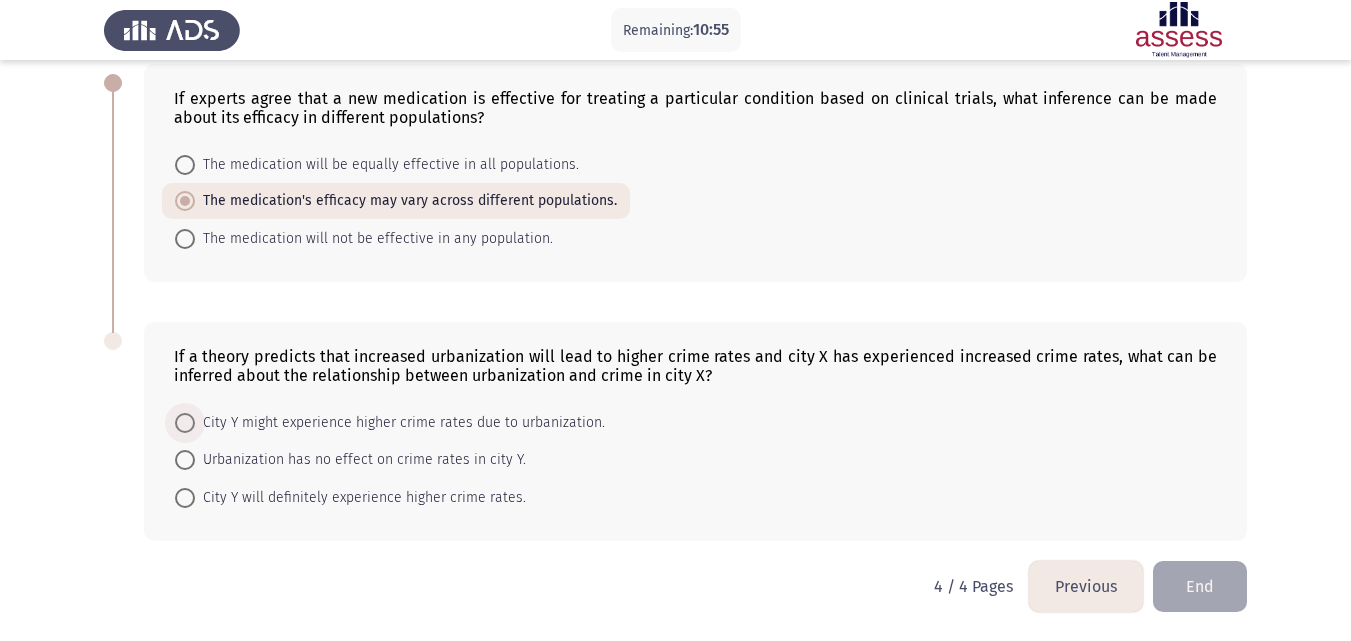 click on "City Y might experience higher crime rates due to urbanization." at bounding box center (400, 423) 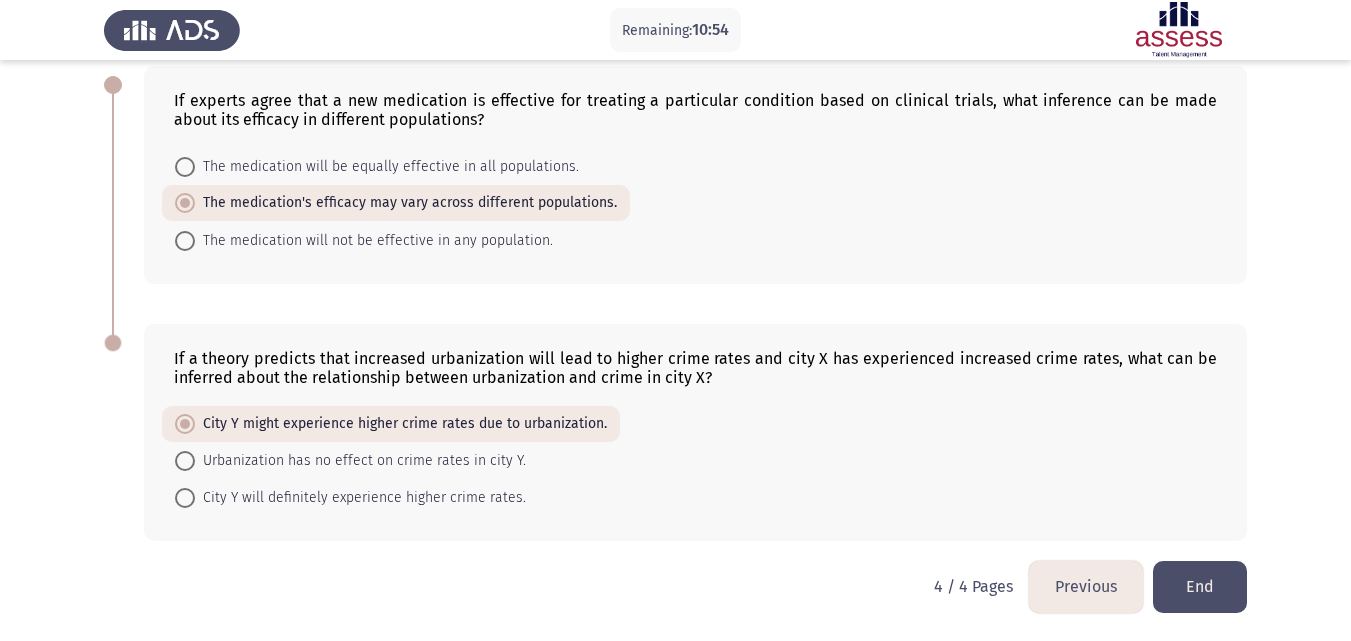 click on "End" 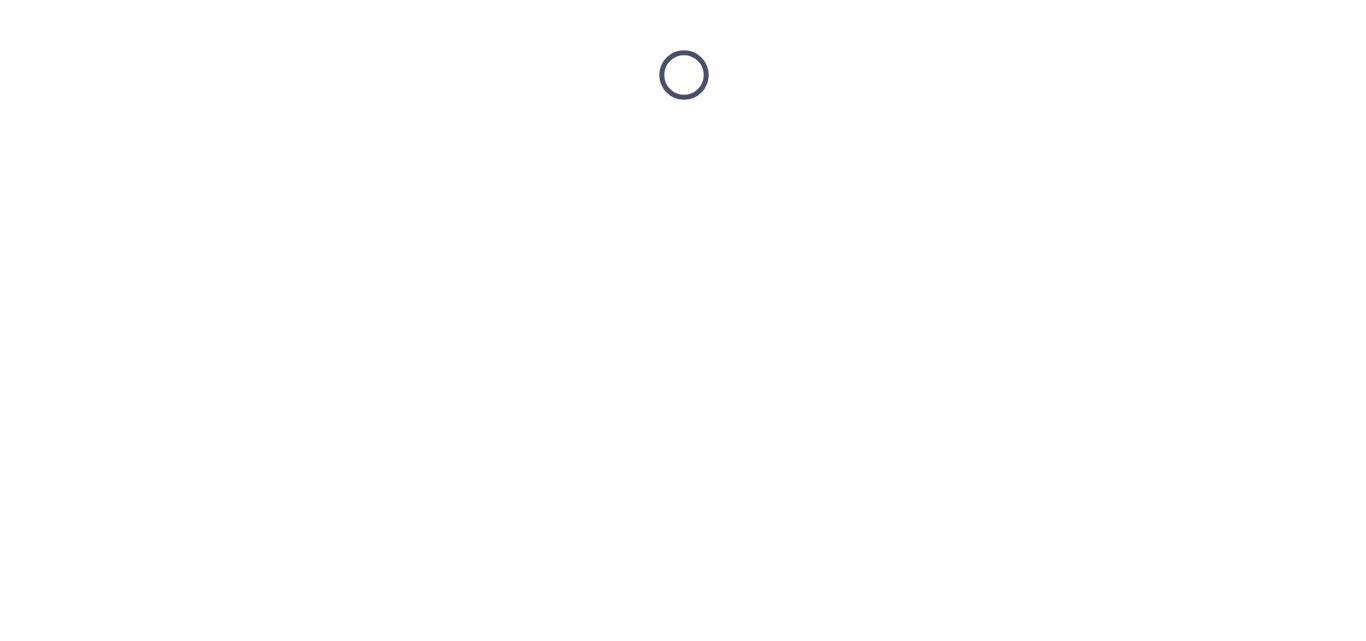 scroll, scrollTop: 0, scrollLeft: 0, axis: both 